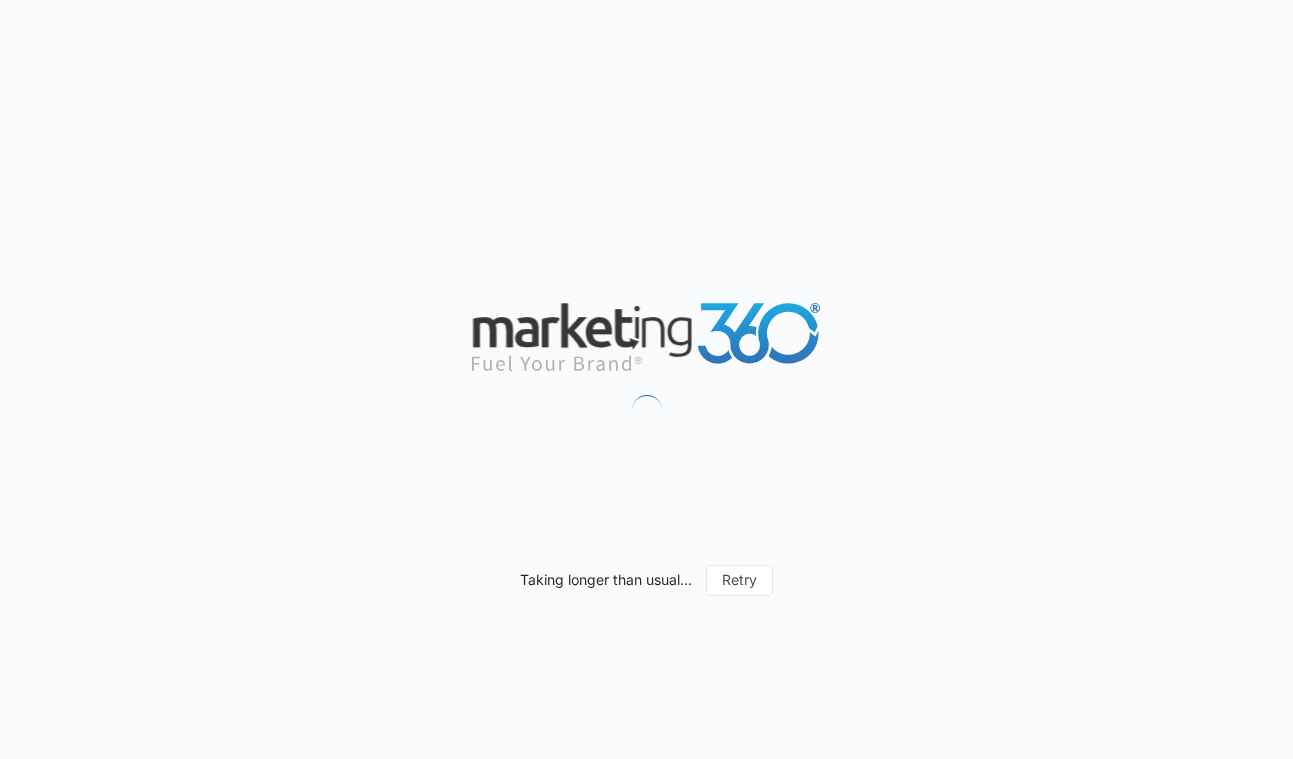 scroll, scrollTop: 0, scrollLeft: 0, axis: both 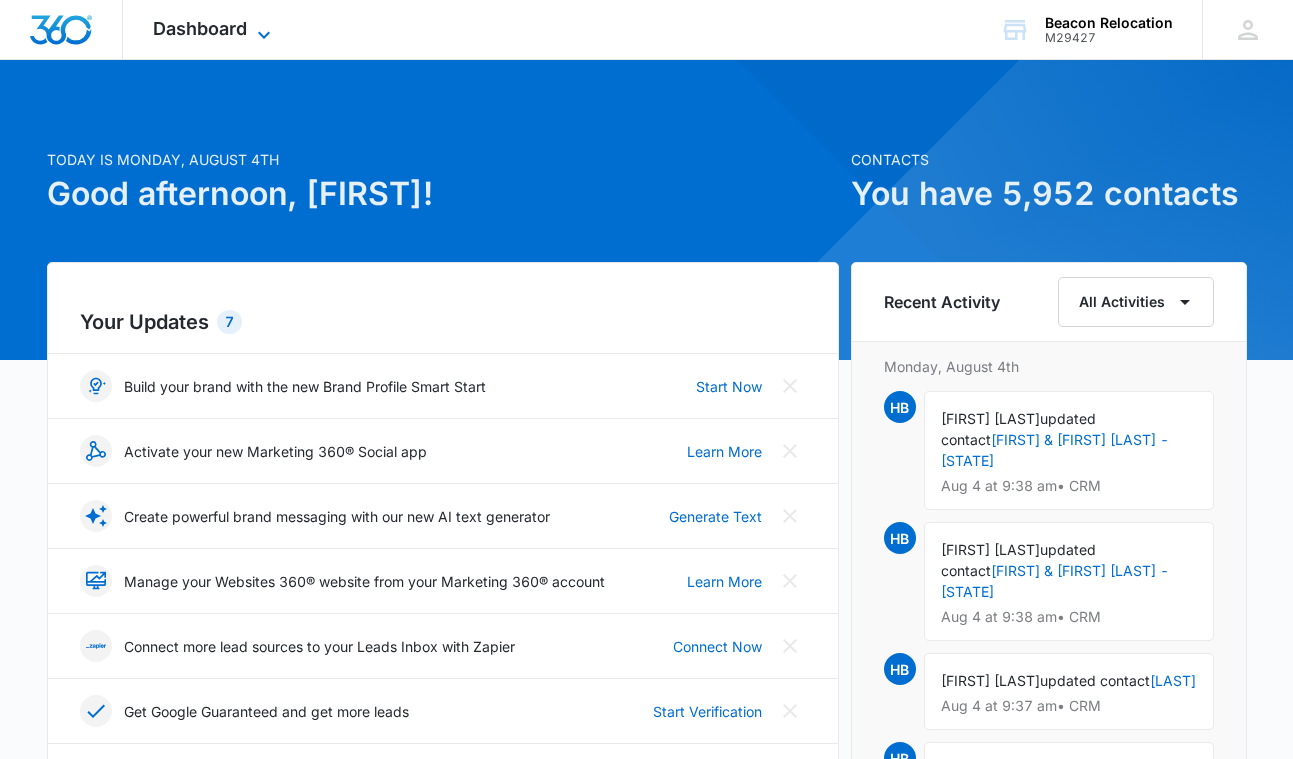 click 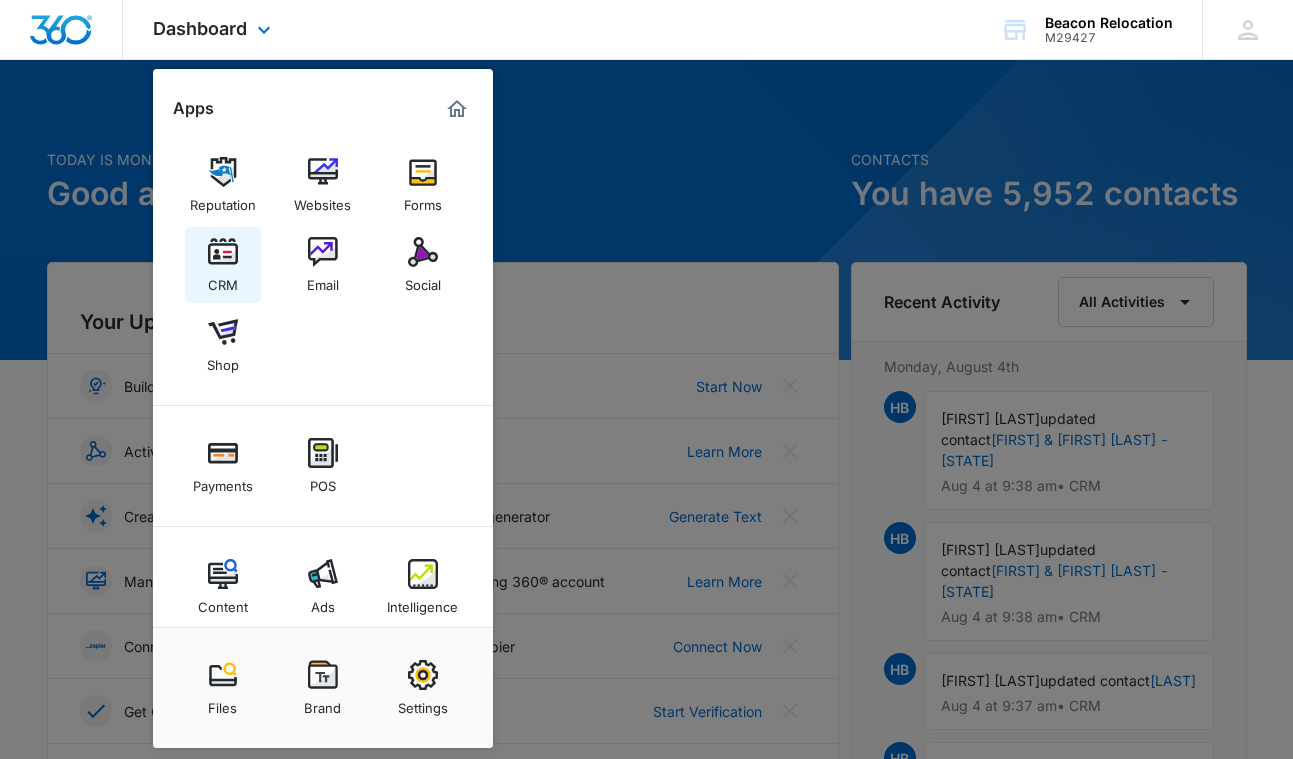 click at bounding box center (223, 252) 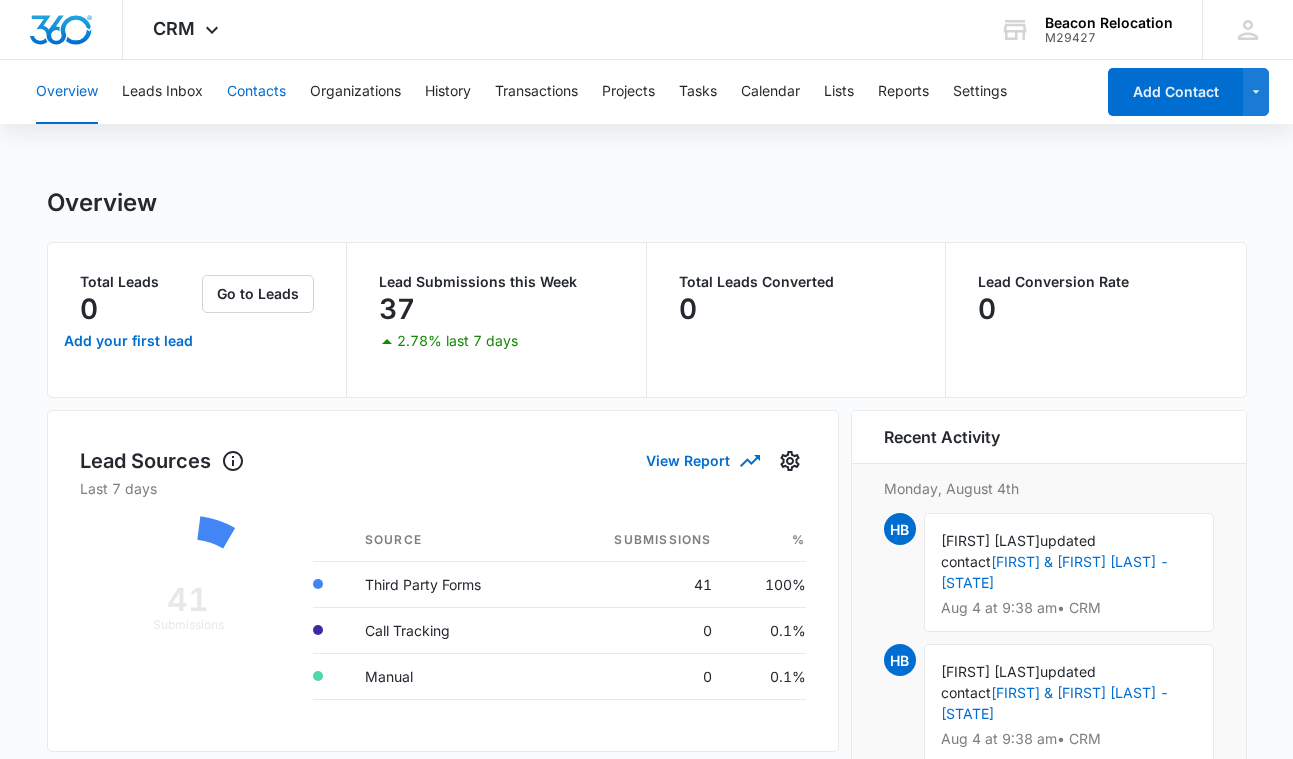 click on "Contacts" at bounding box center [256, 92] 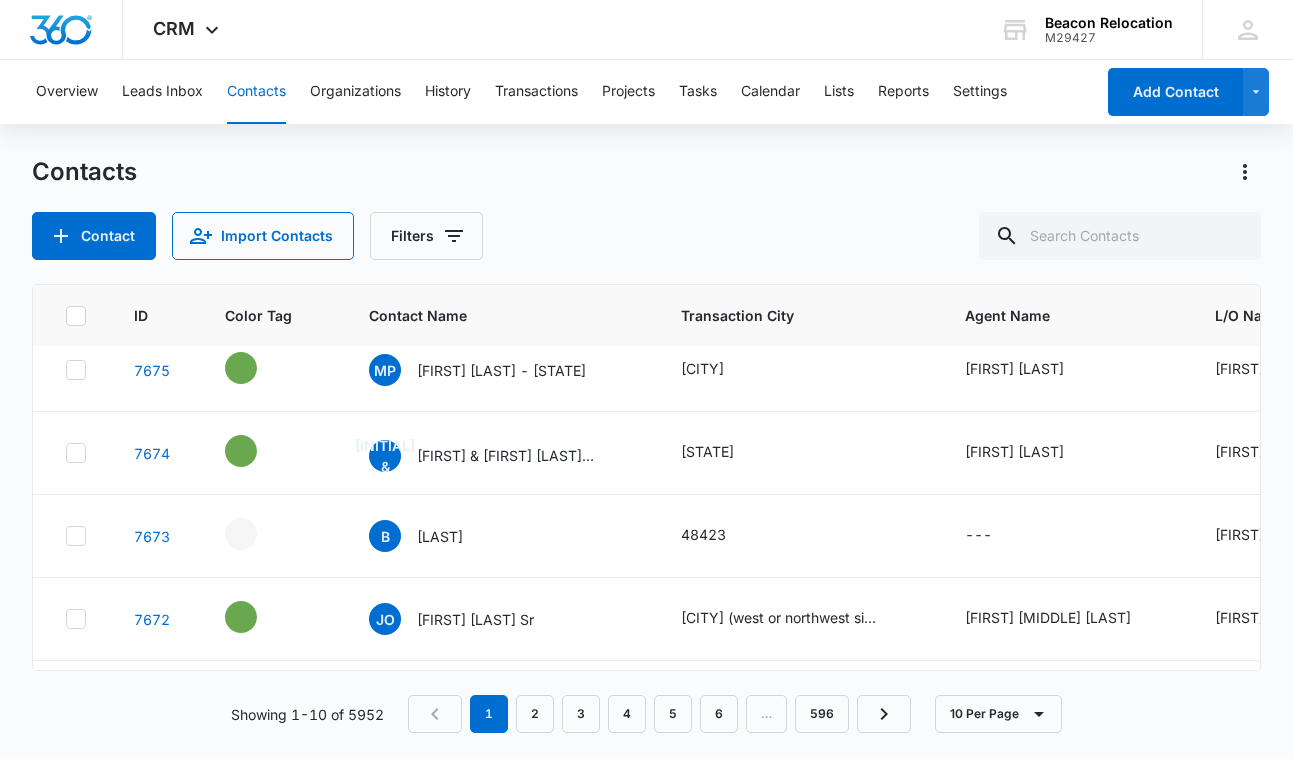 scroll, scrollTop: 271, scrollLeft: 0, axis: vertical 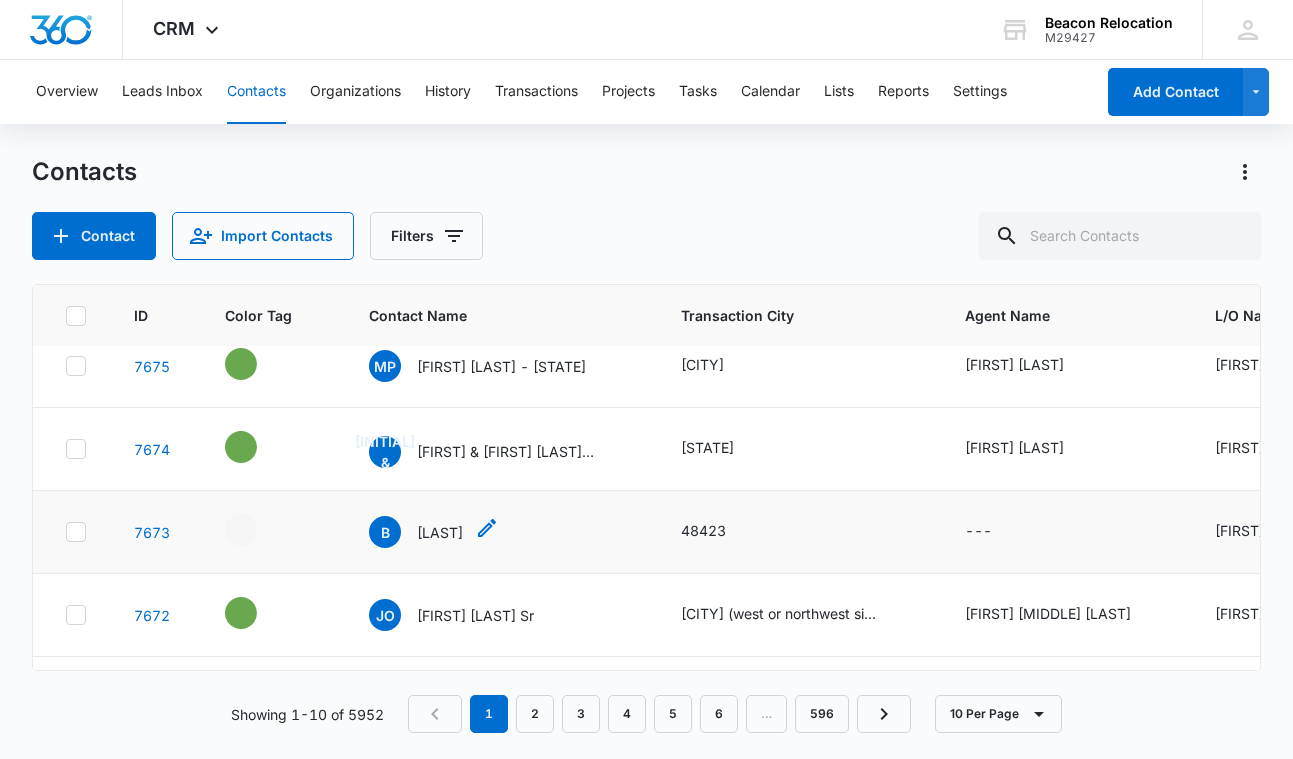 click 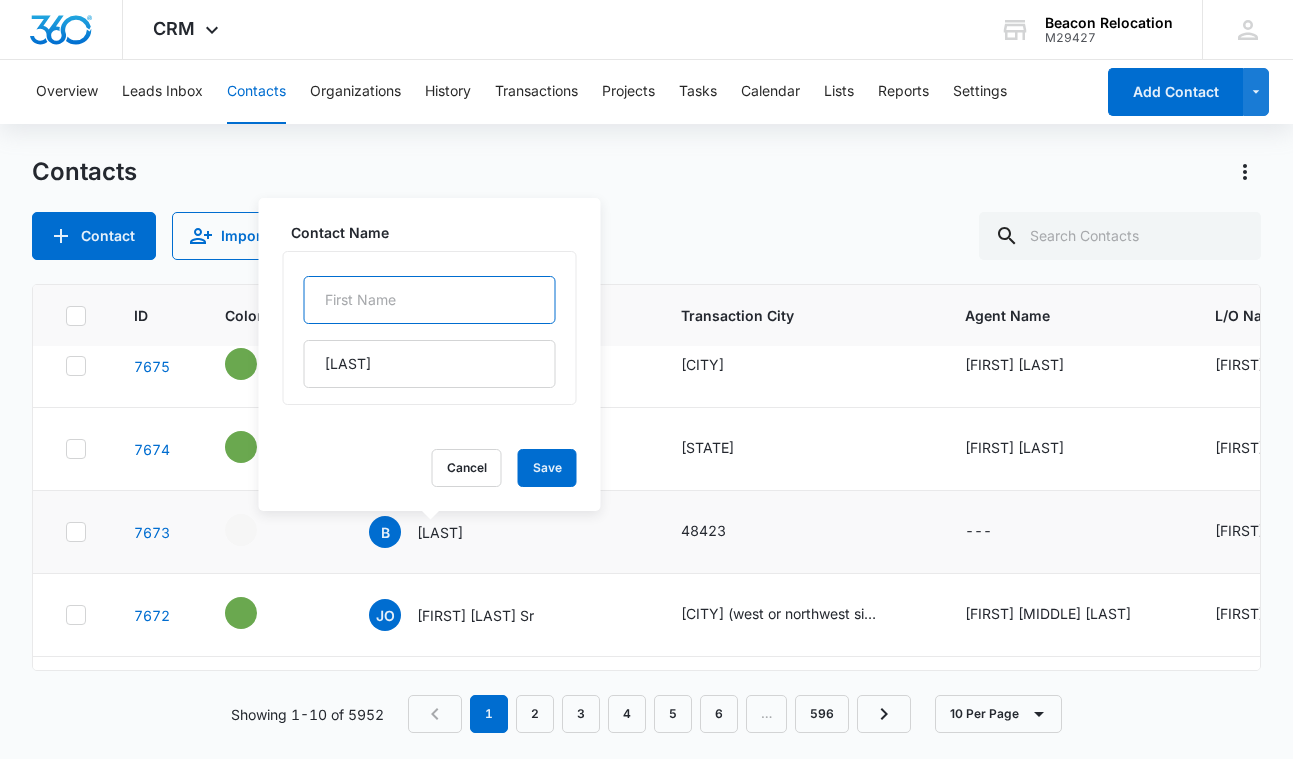 click at bounding box center (430, 300) 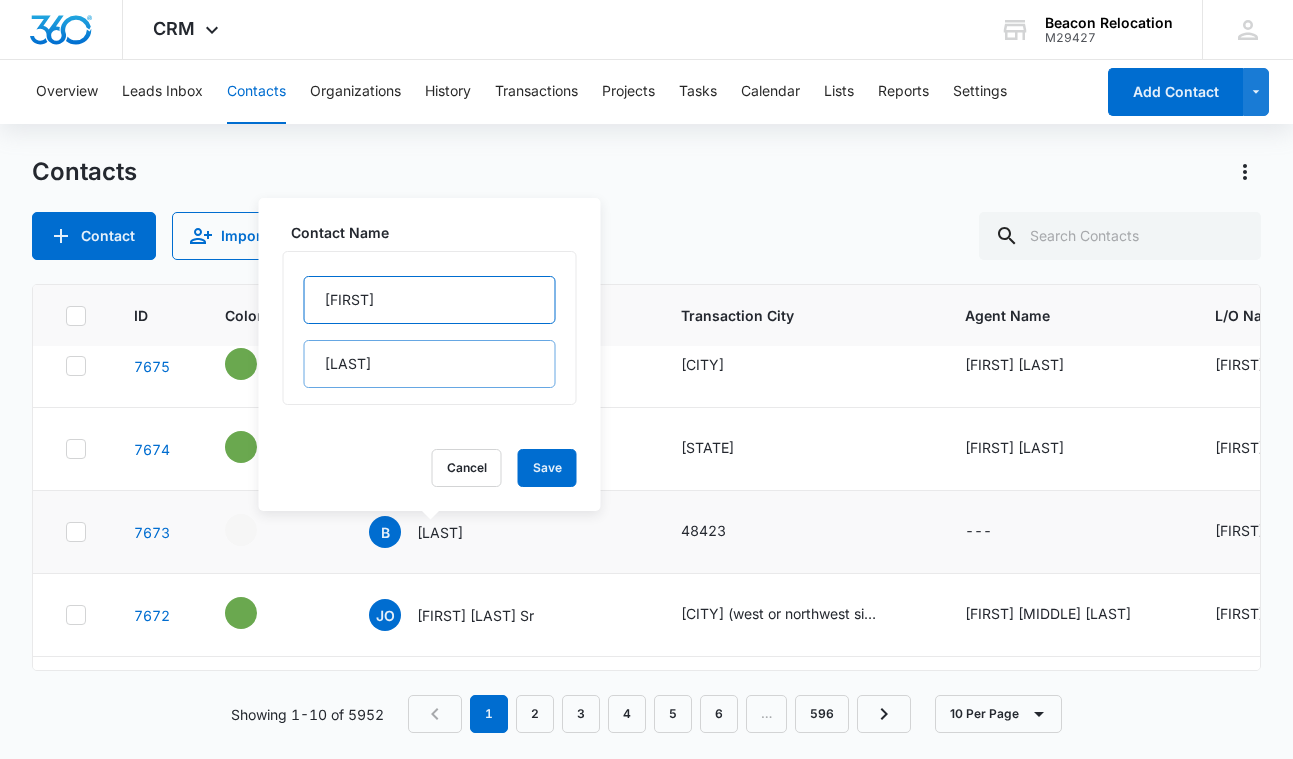 type on "[FIRST]" 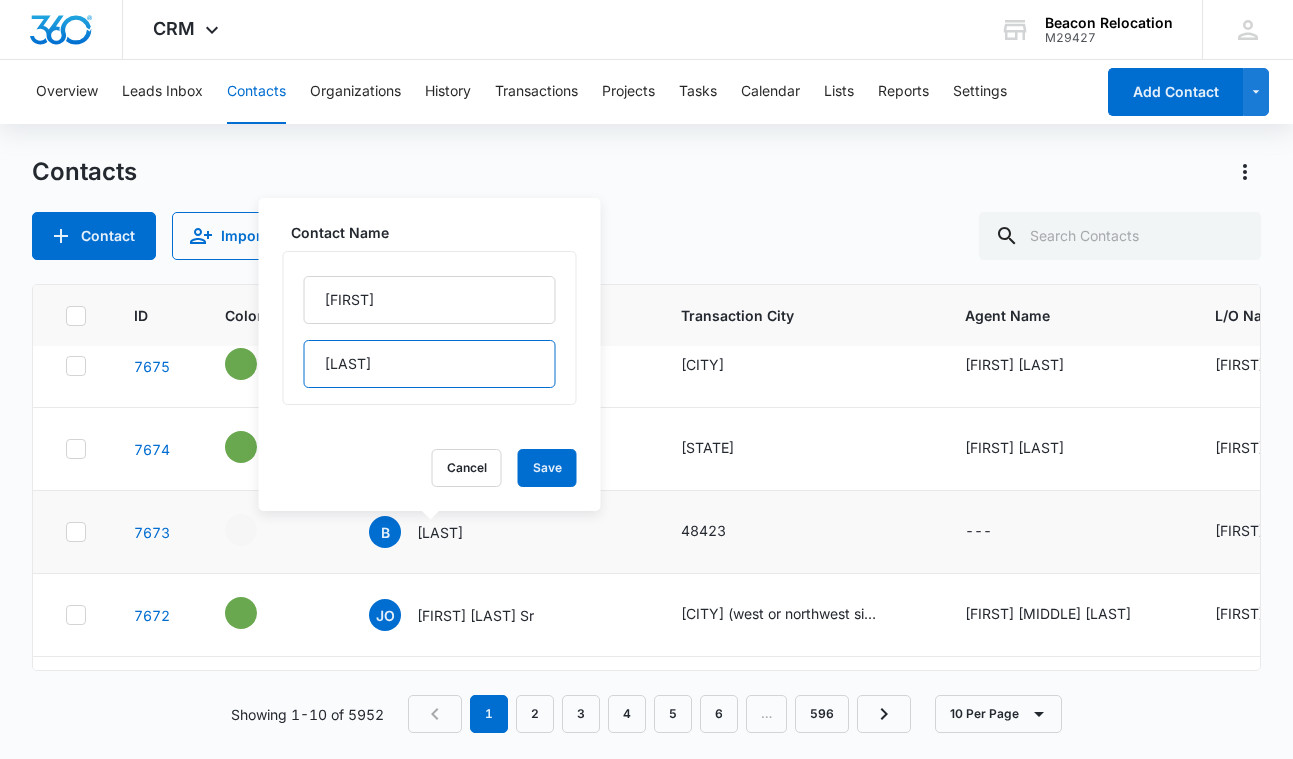 click on "[LAST]" at bounding box center [430, 364] 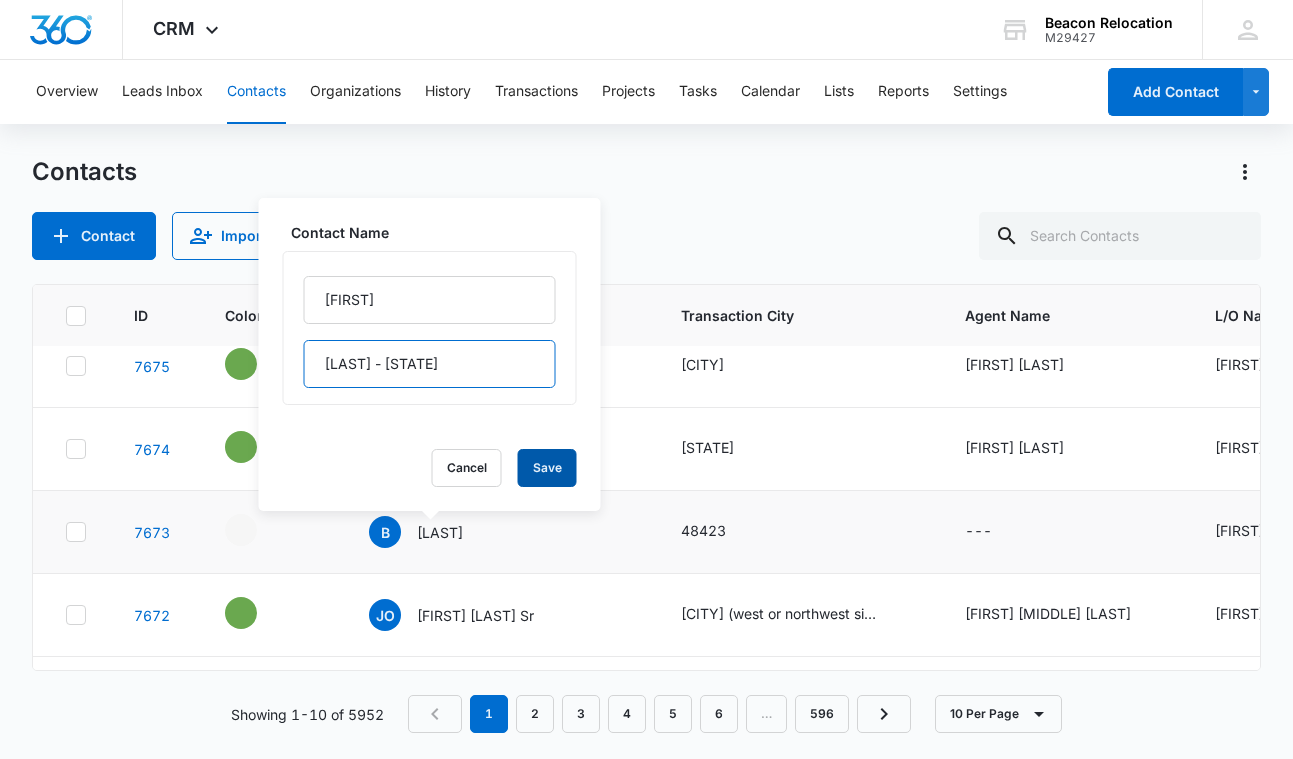 type on "[LAST] - [STATE]" 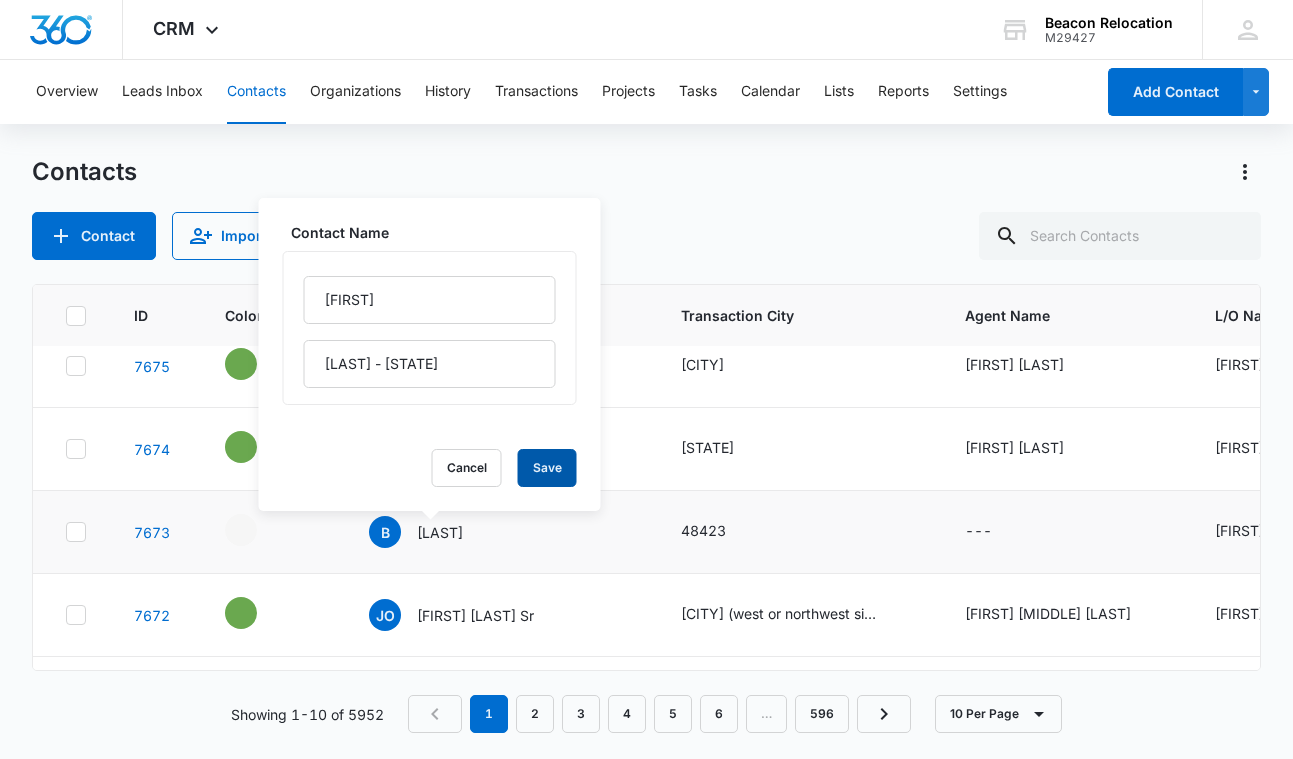 click on "Save" at bounding box center [547, 468] 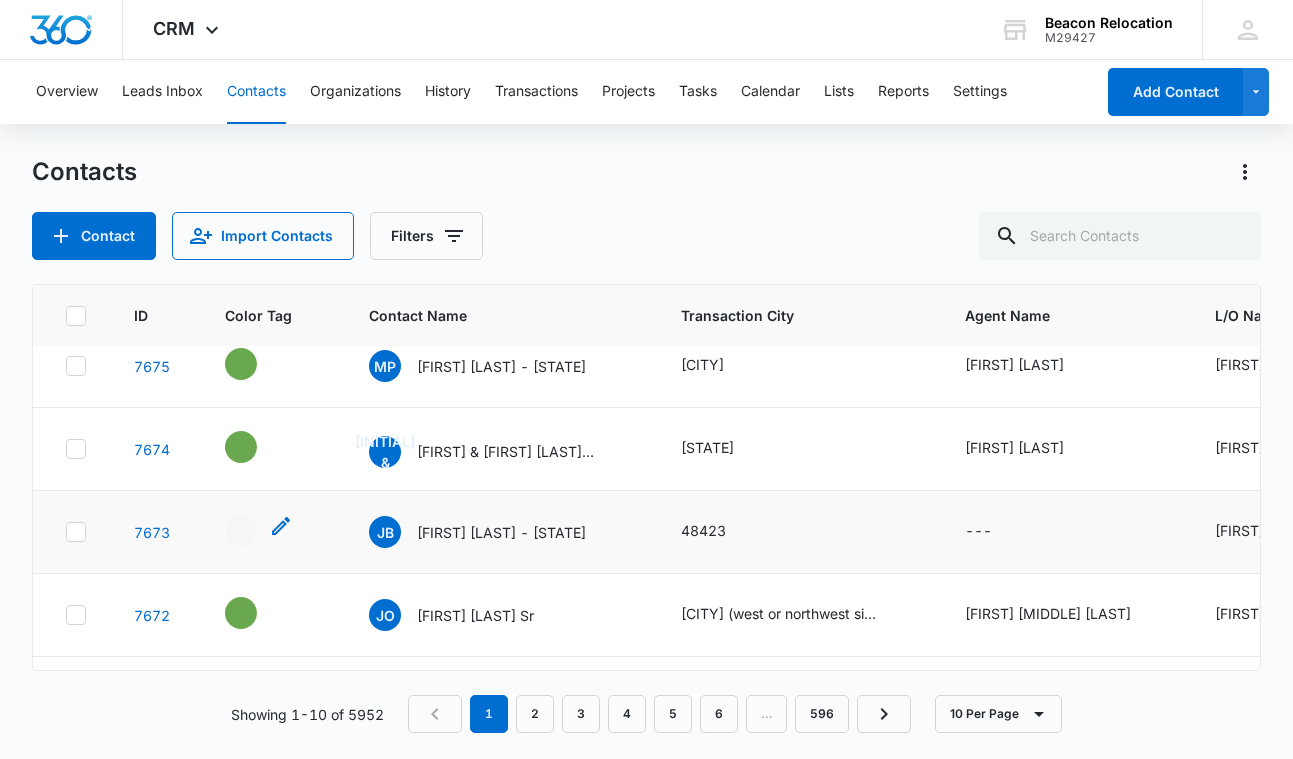 click 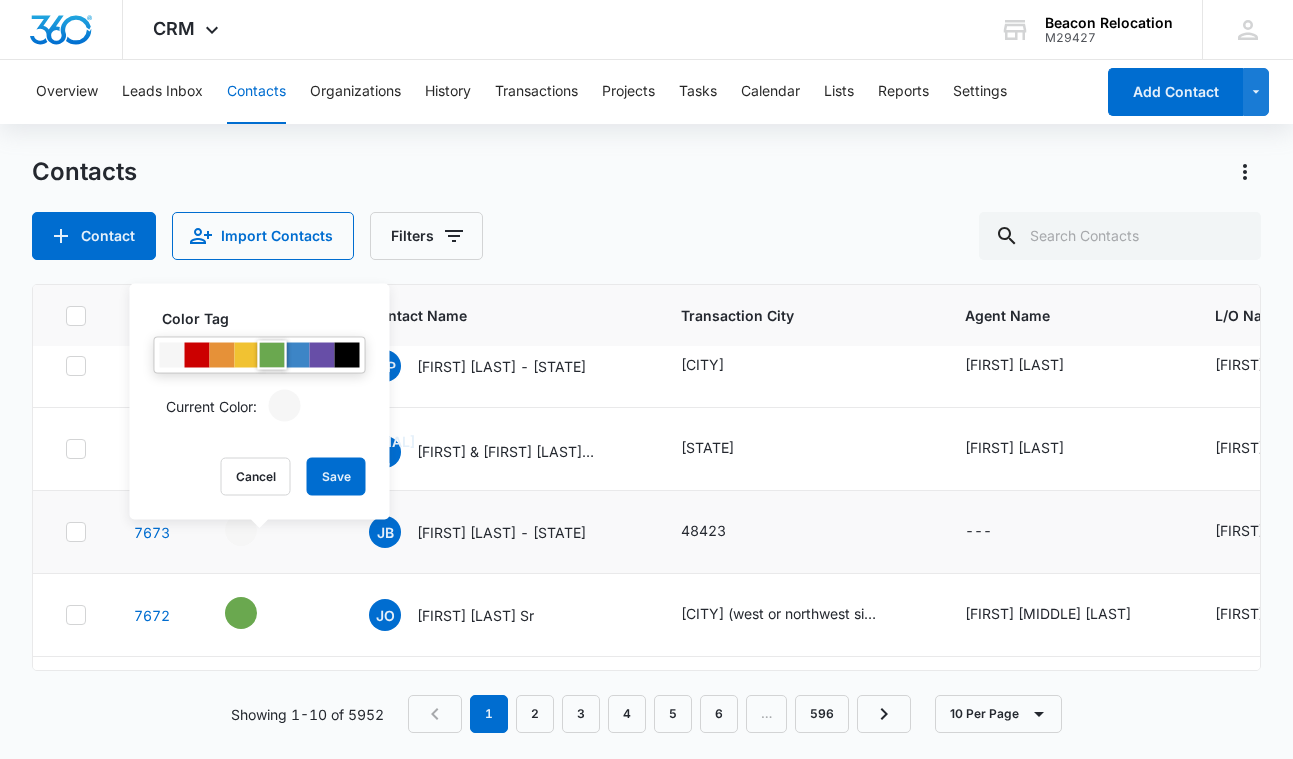 click at bounding box center (272, 355) 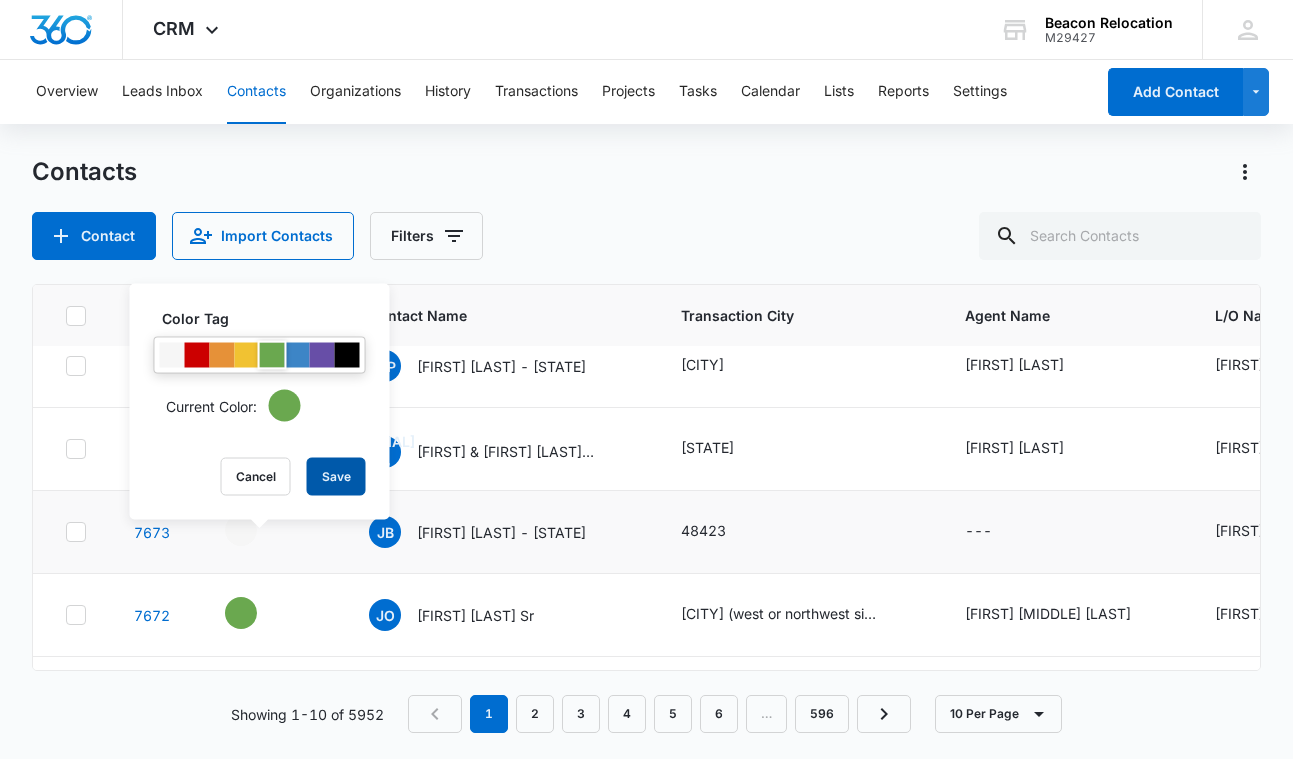 click on "Save" at bounding box center (336, 477) 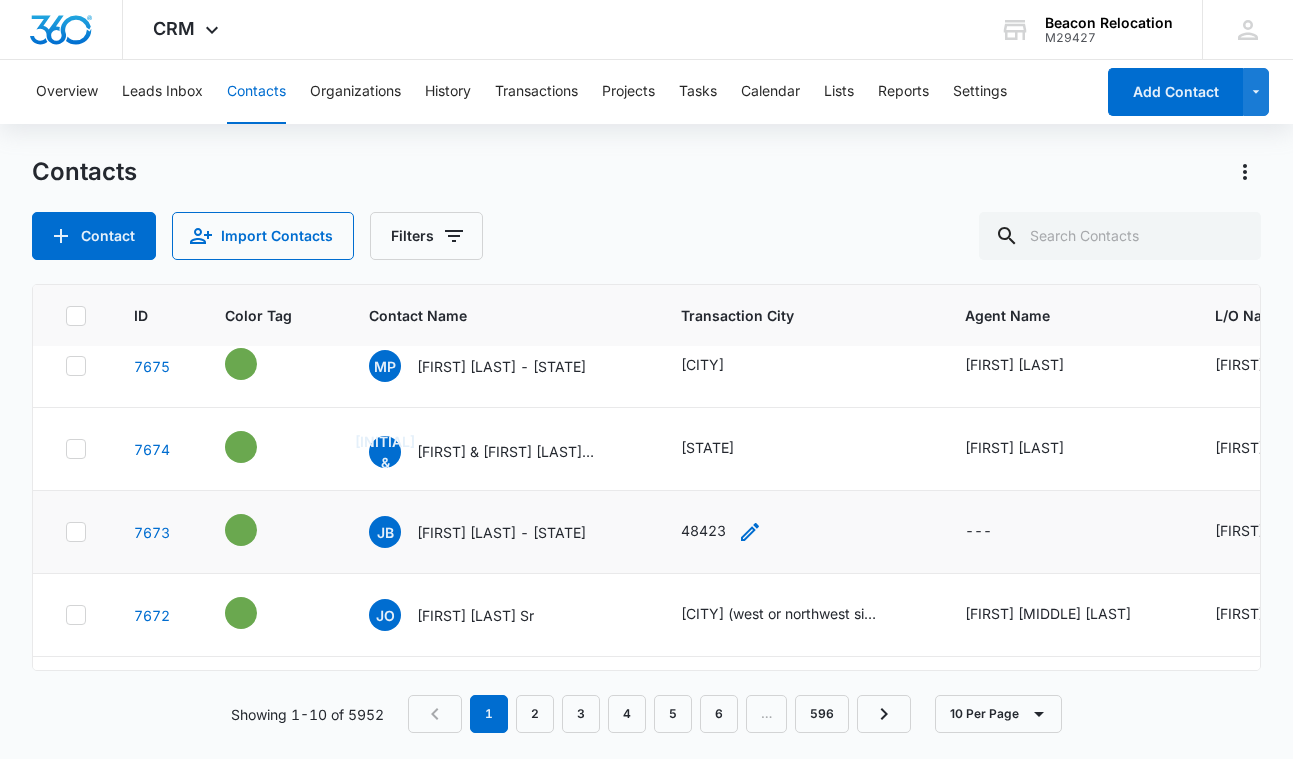 click 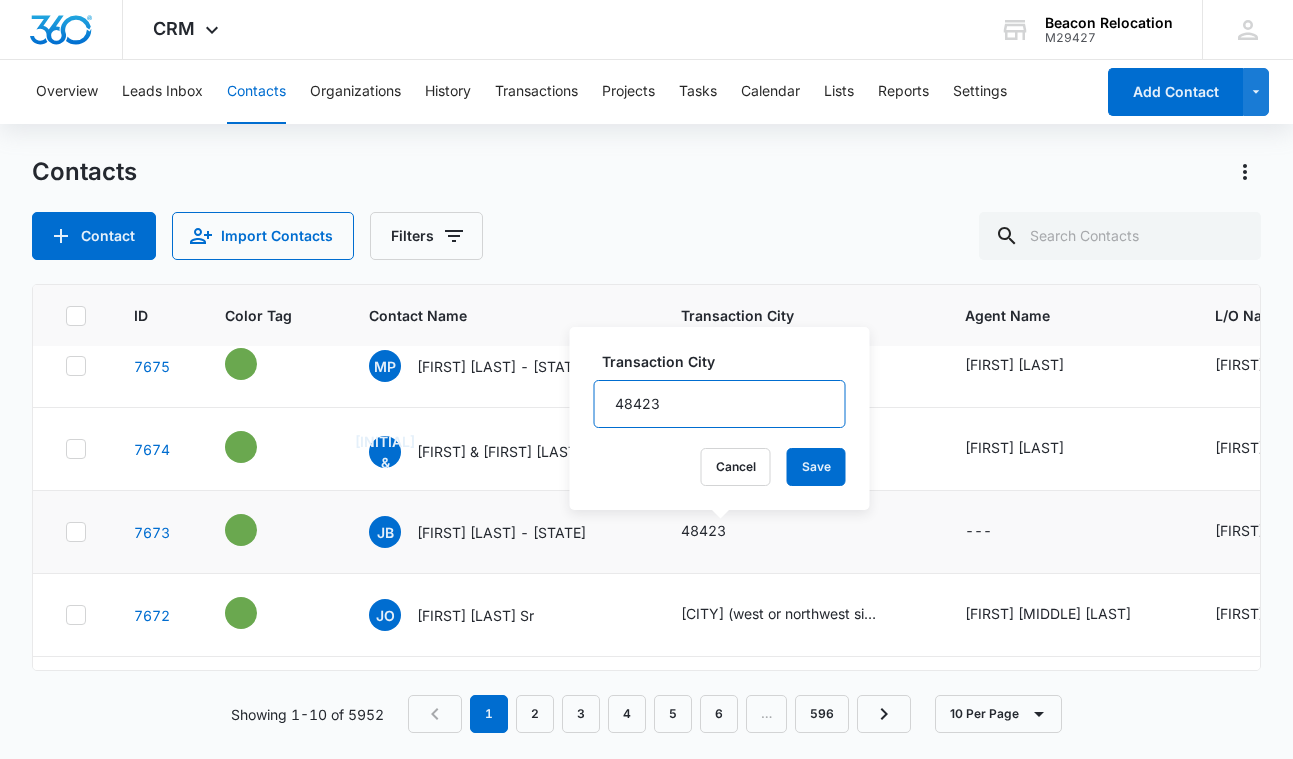 drag, startPoint x: 714, startPoint y: 392, endPoint x: 597, endPoint y: 388, distance: 117.06836 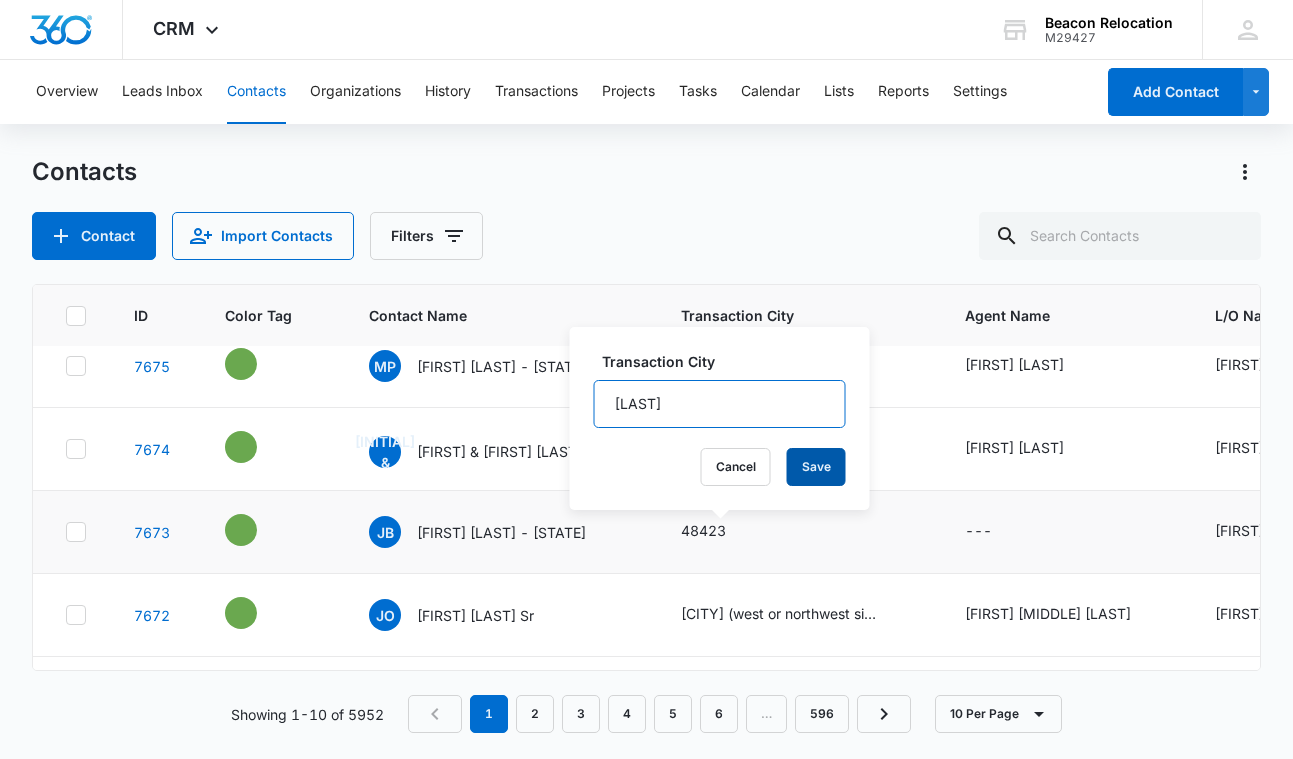 type on "[LAST]" 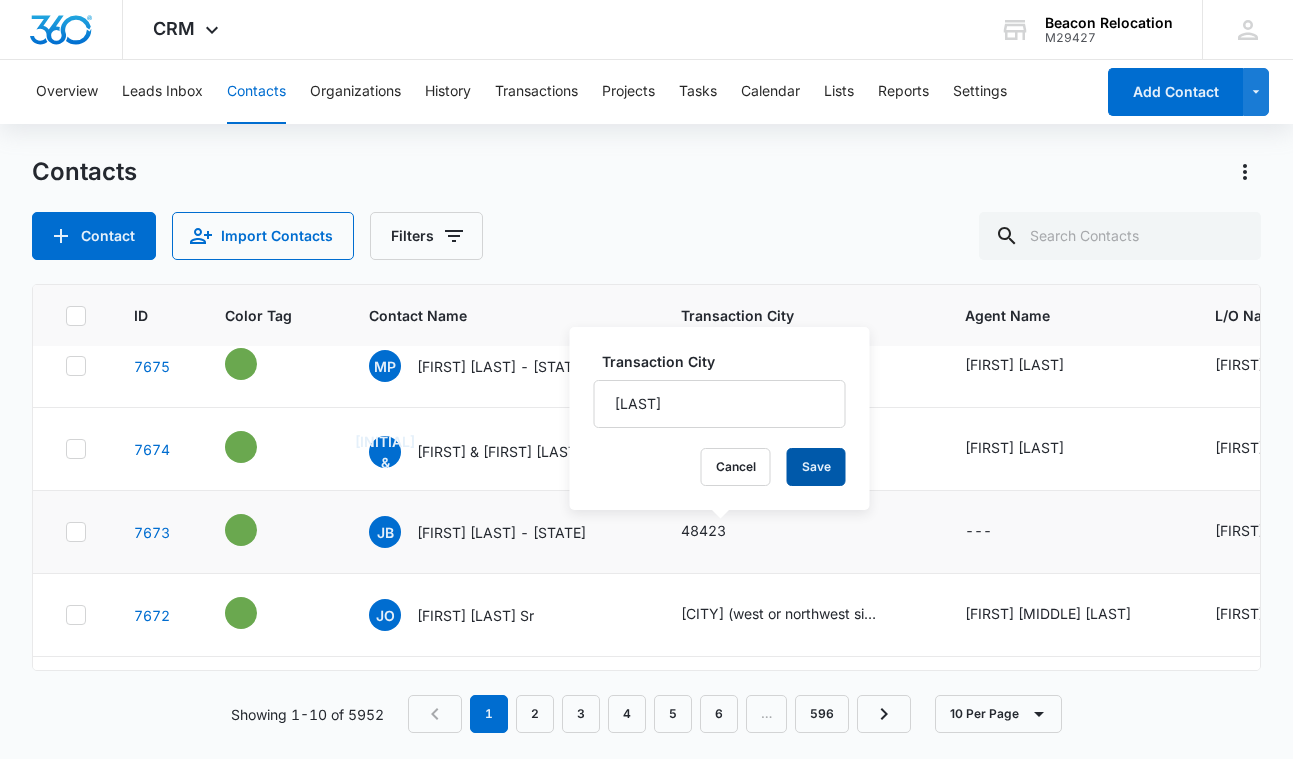 click on "Save" at bounding box center [816, 467] 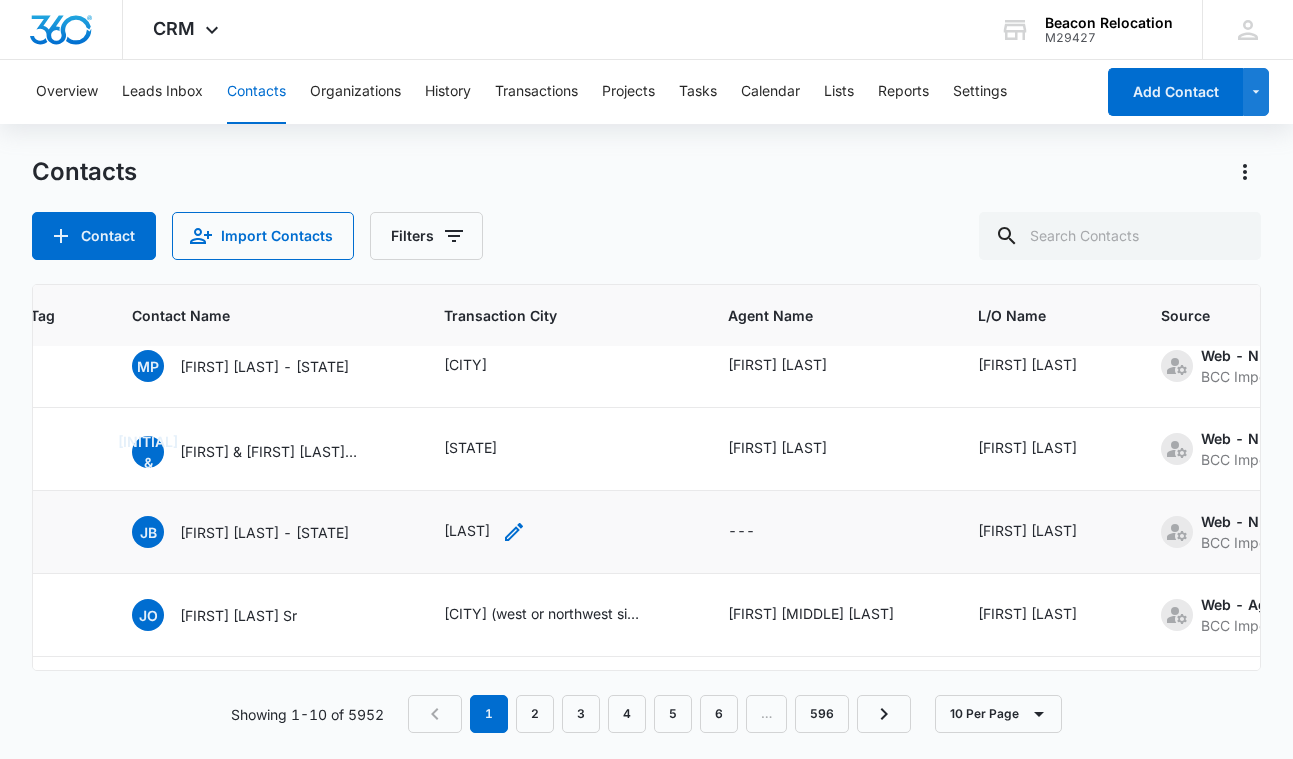 scroll, scrollTop: 271, scrollLeft: 247, axis: both 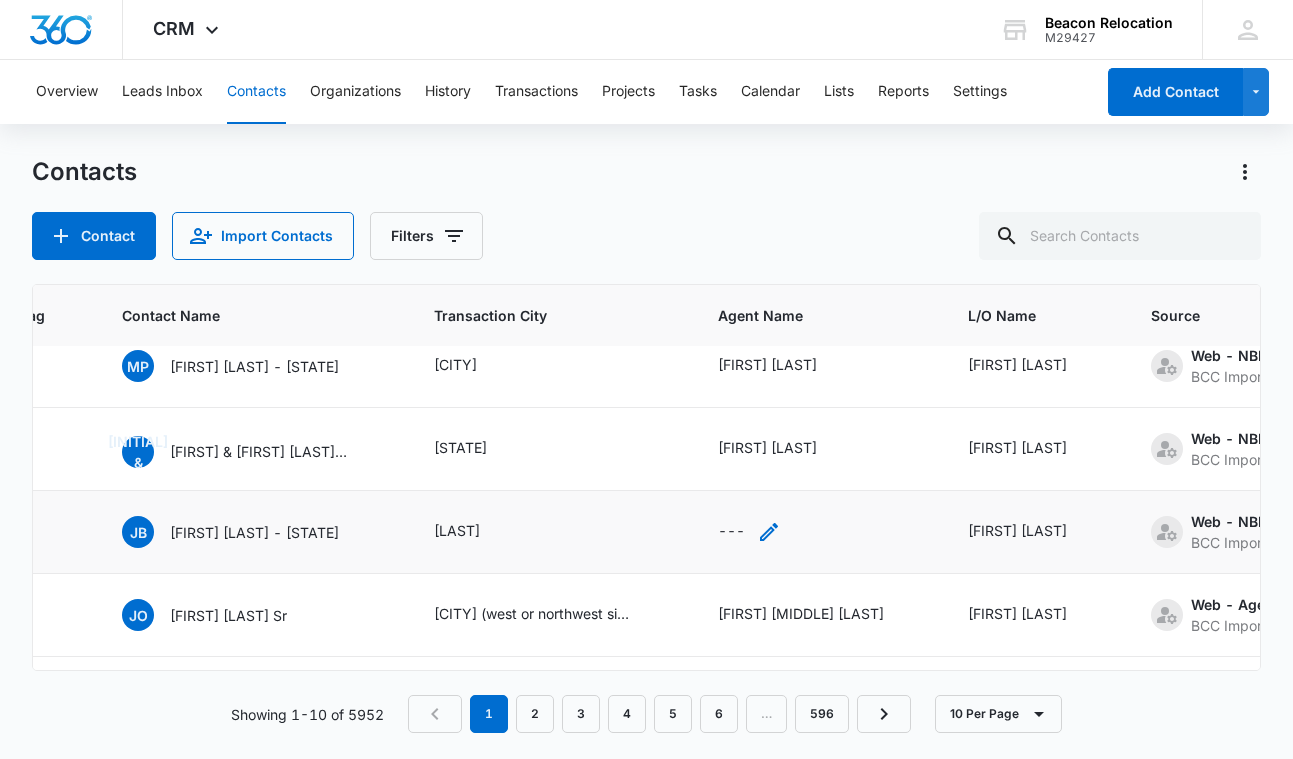 click 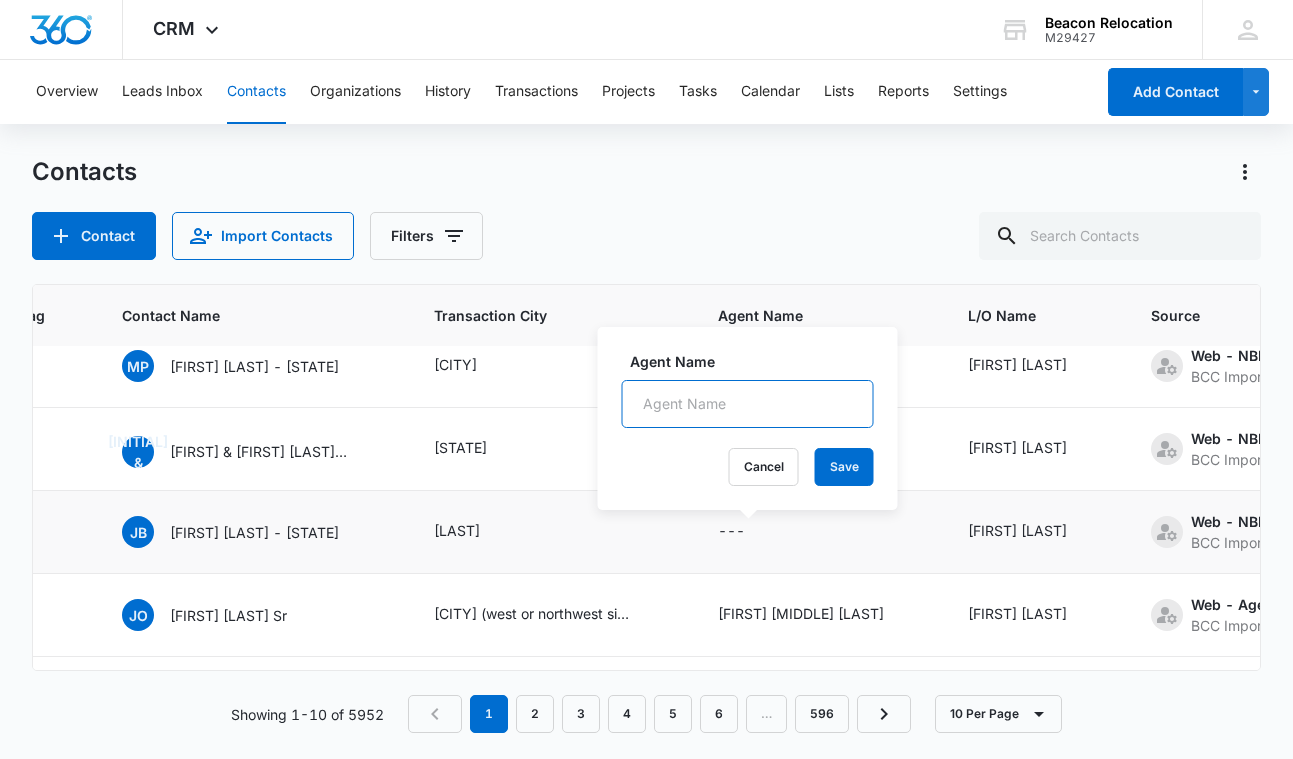 click on "Agent Name" at bounding box center [748, 404] 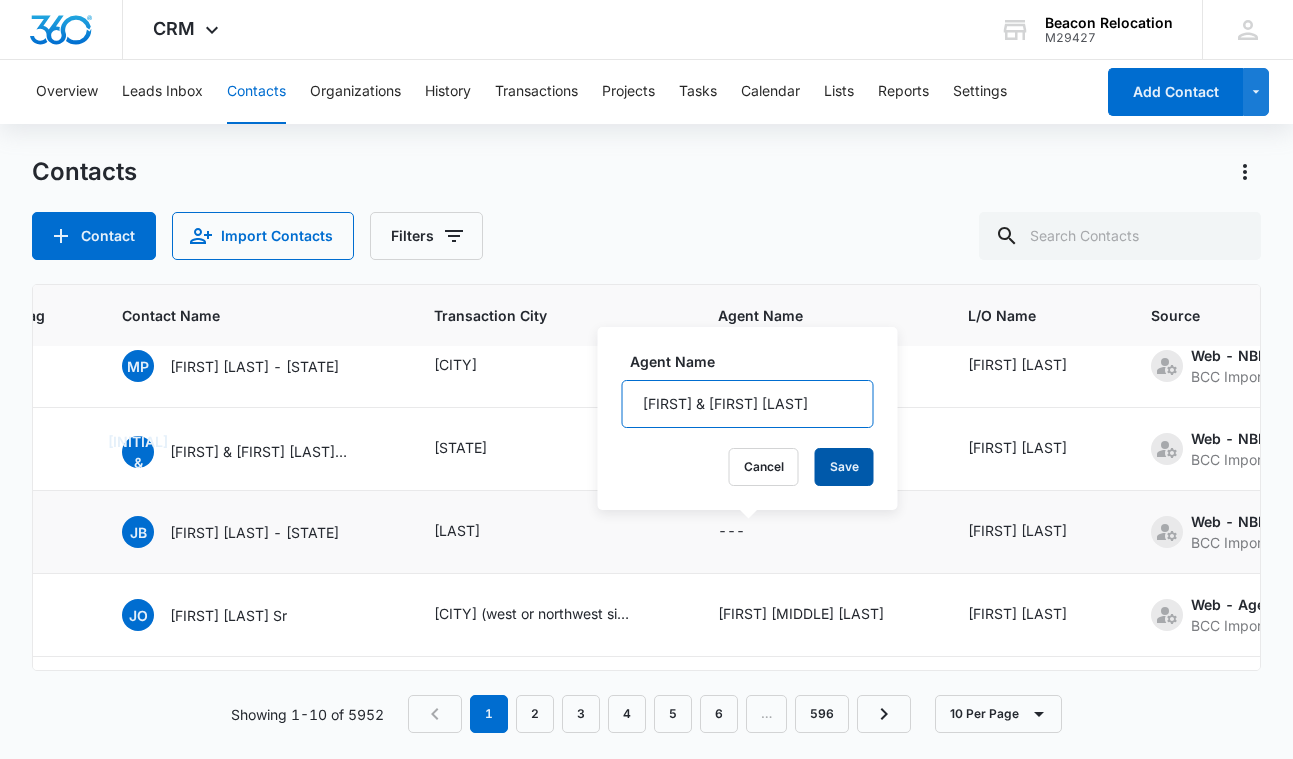 type on "[FIRST] & [FIRST] [LAST]" 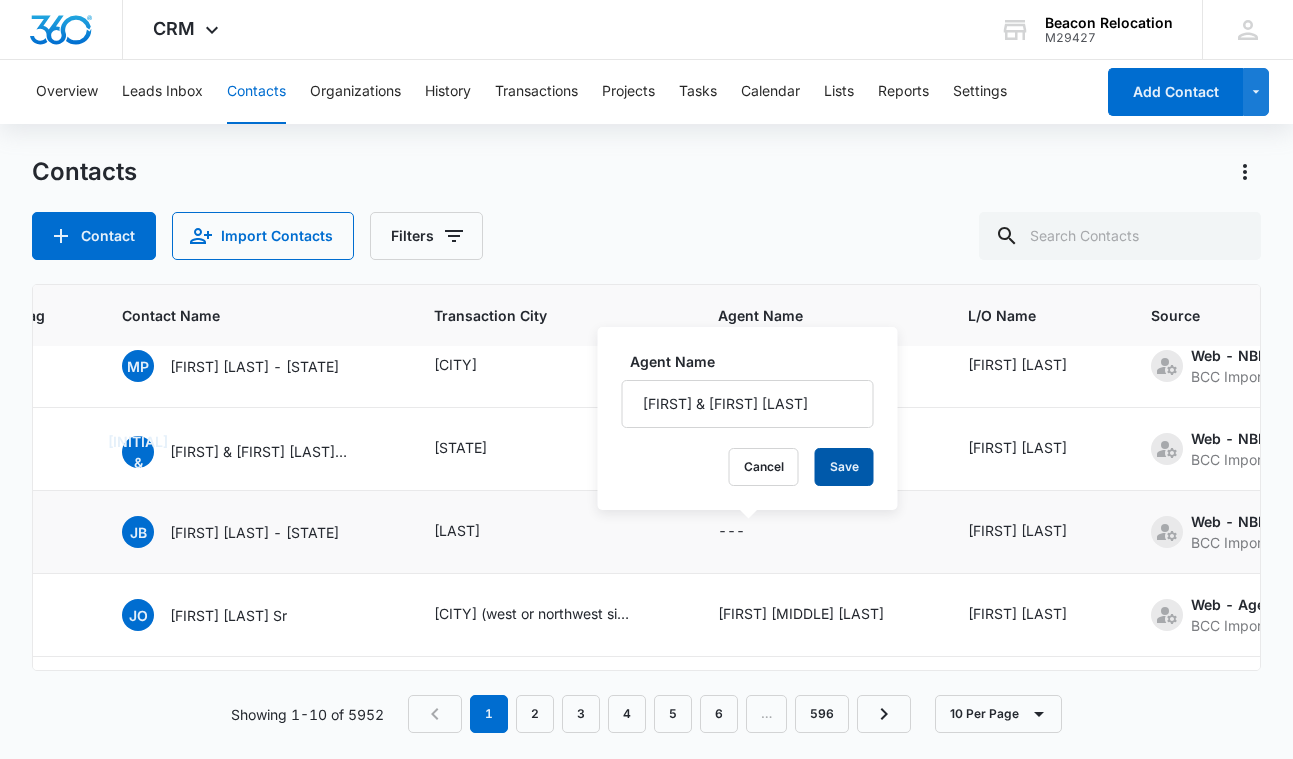 click on "Save" at bounding box center (844, 467) 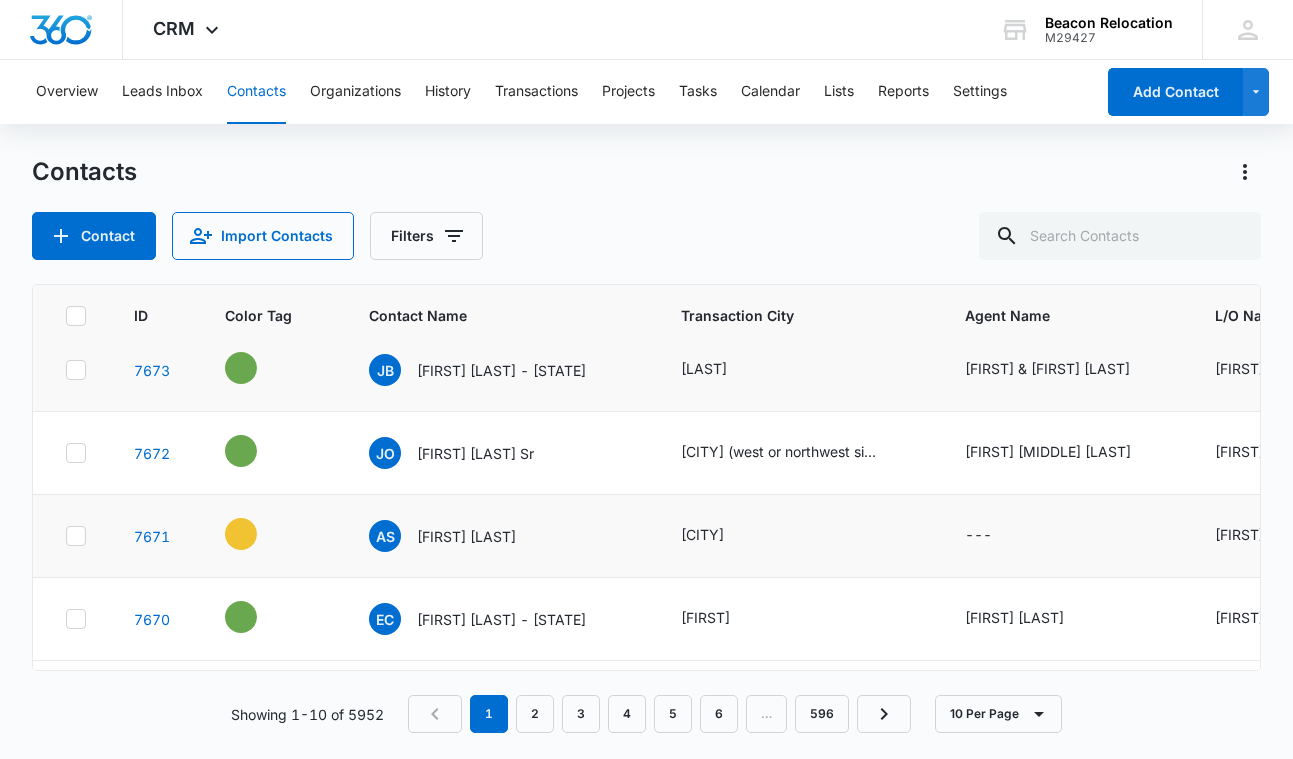 scroll, scrollTop: 434, scrollLeft: 0, axis: vertical 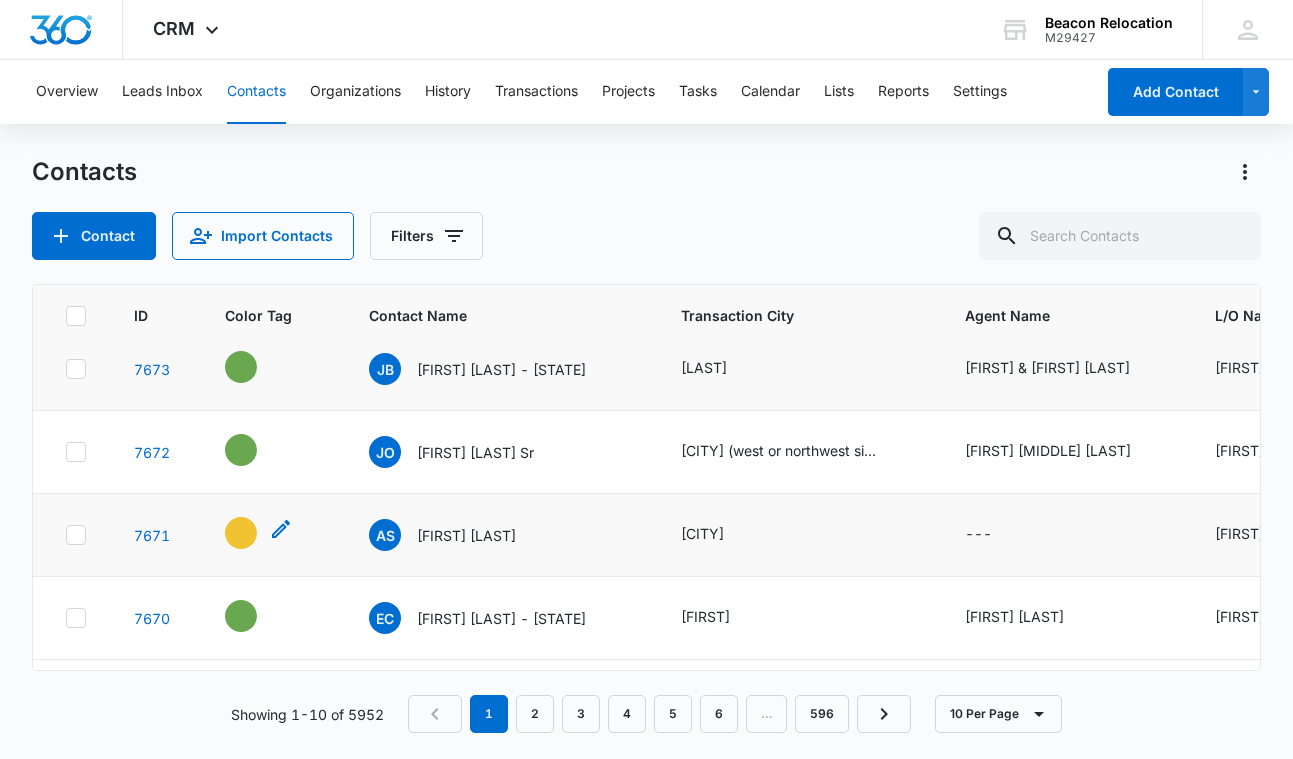 click 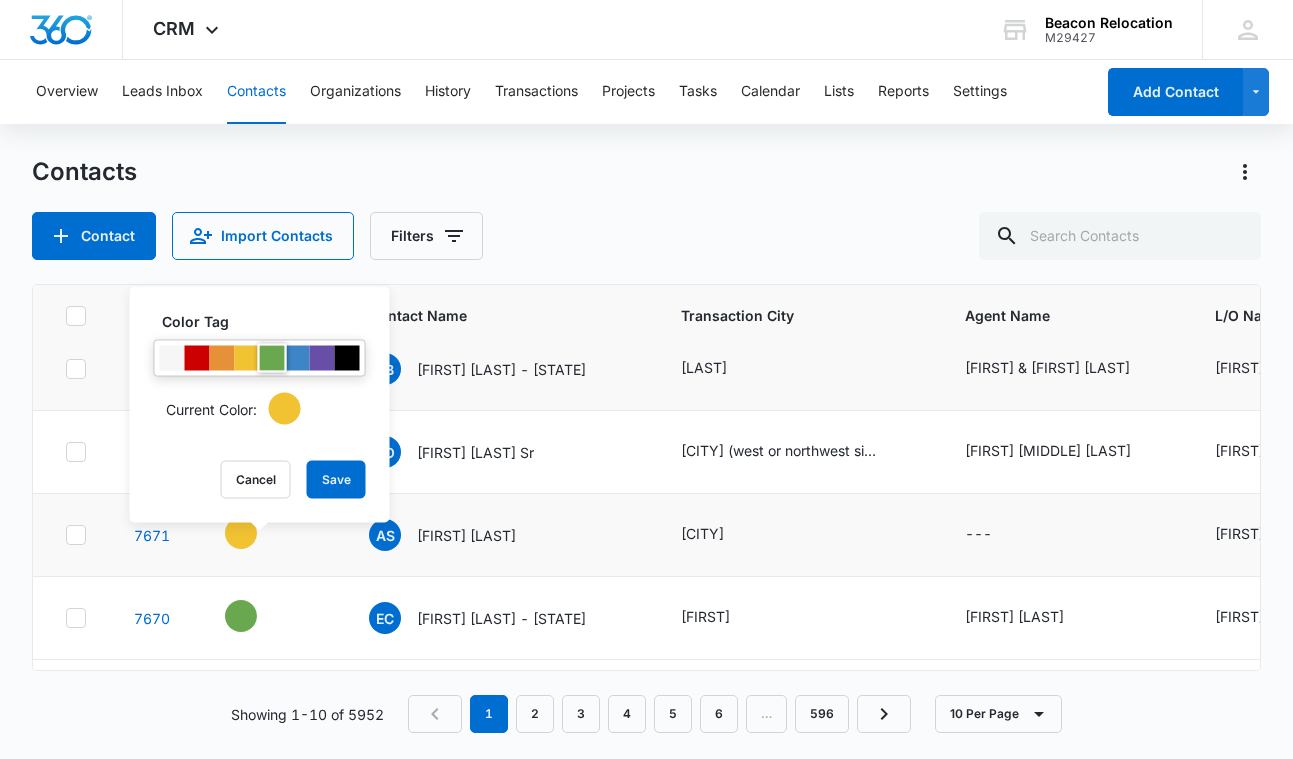 click at bounding box center [272, 358] 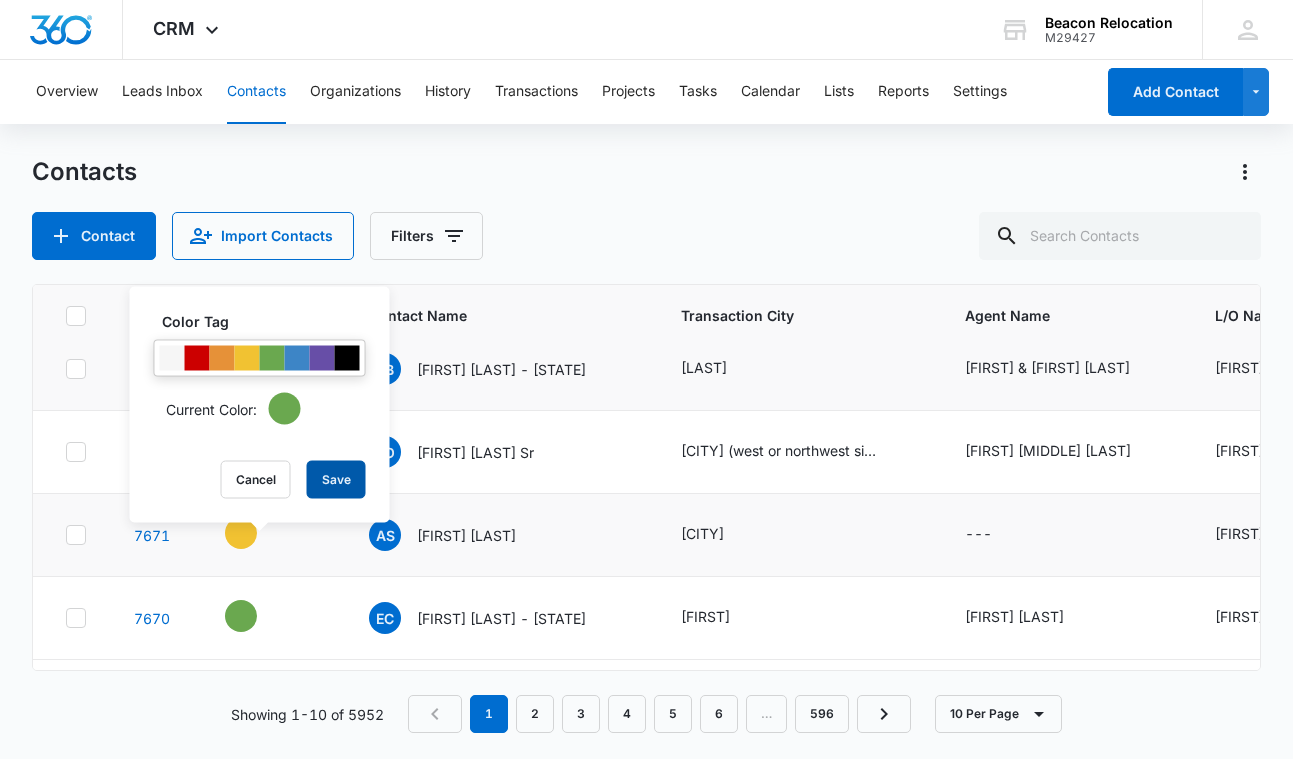 click on "Save" at bounding box center [336, 480] 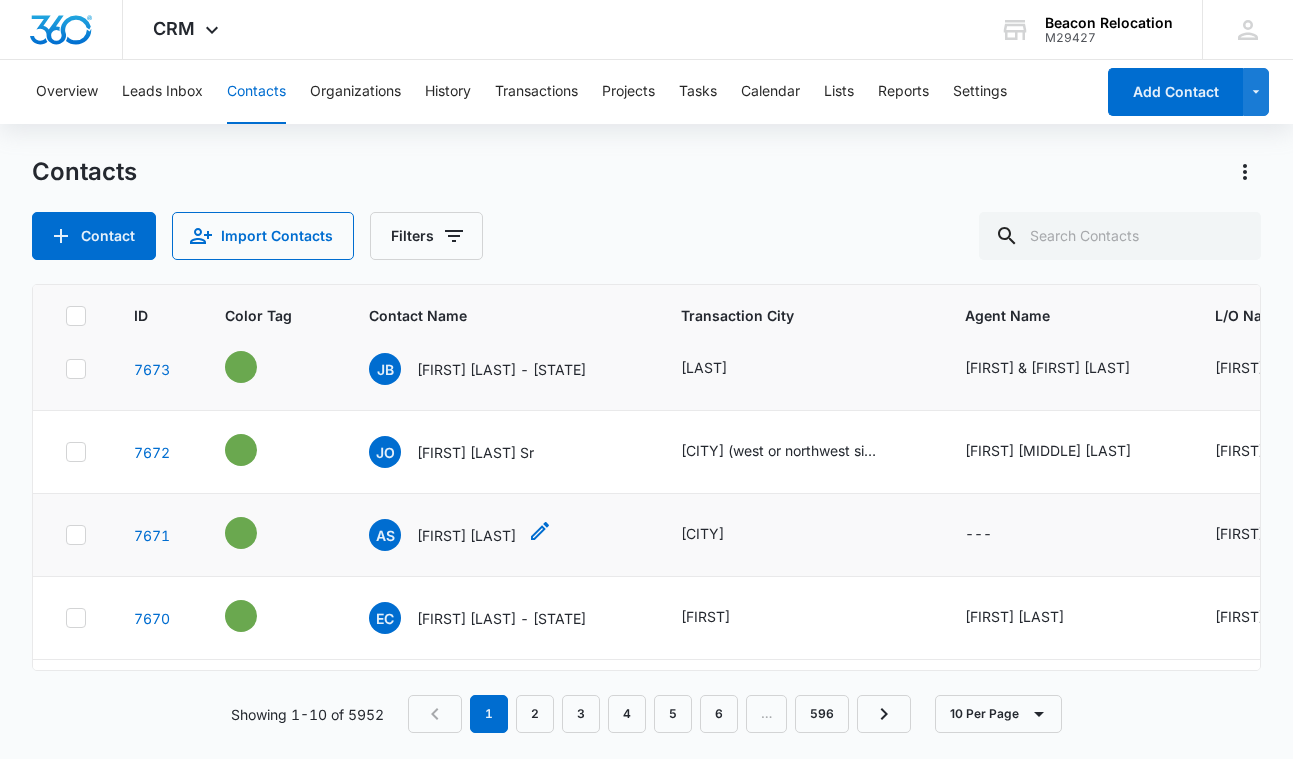 click 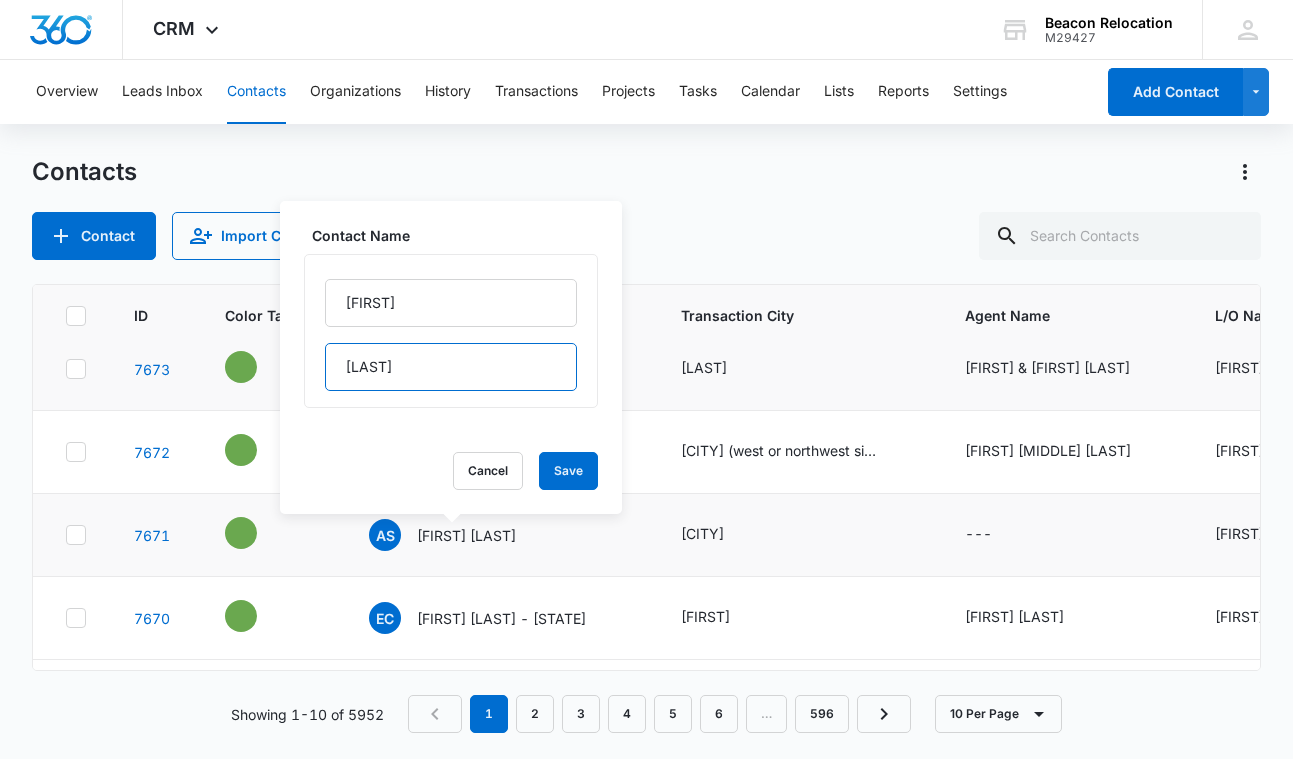 click on "[LAST]" at bounding box center (451, 367) 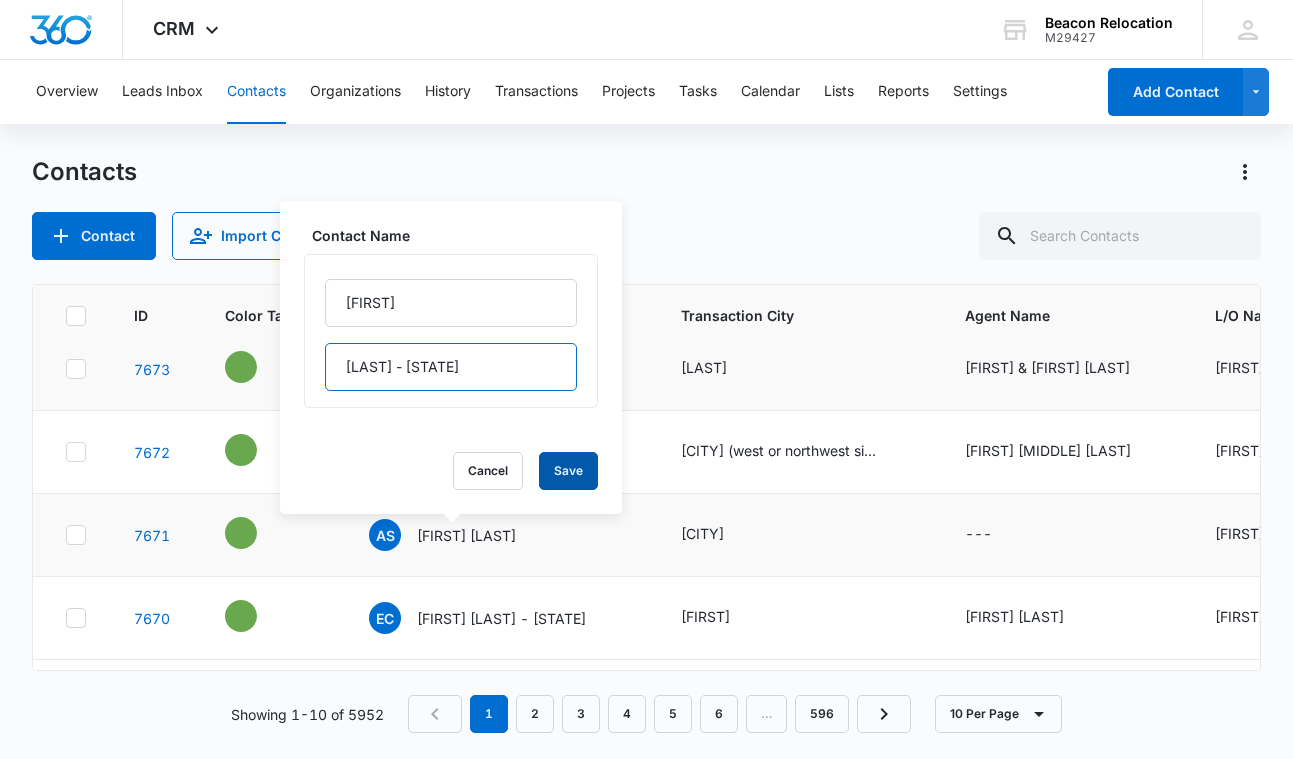 type on "[LAST] - [STATE]" 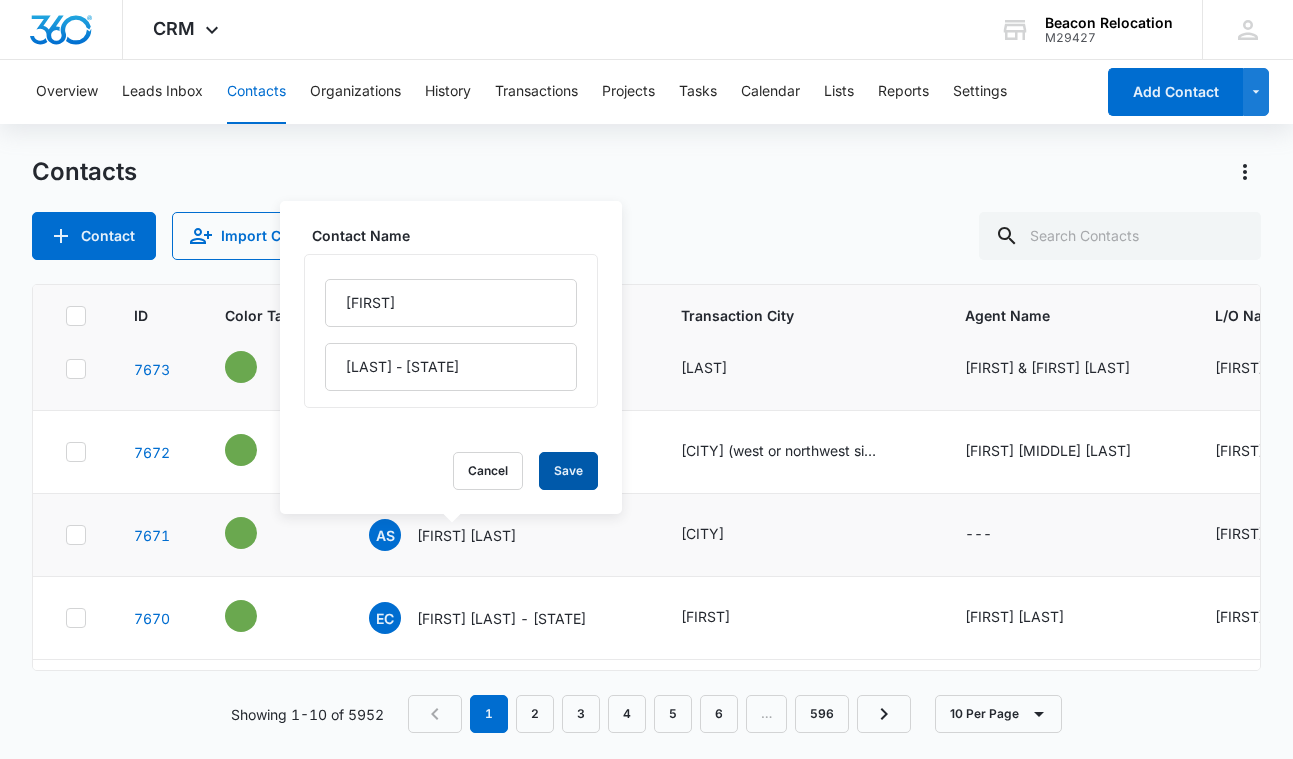 click on "Save" at bounding box center (568, 471) 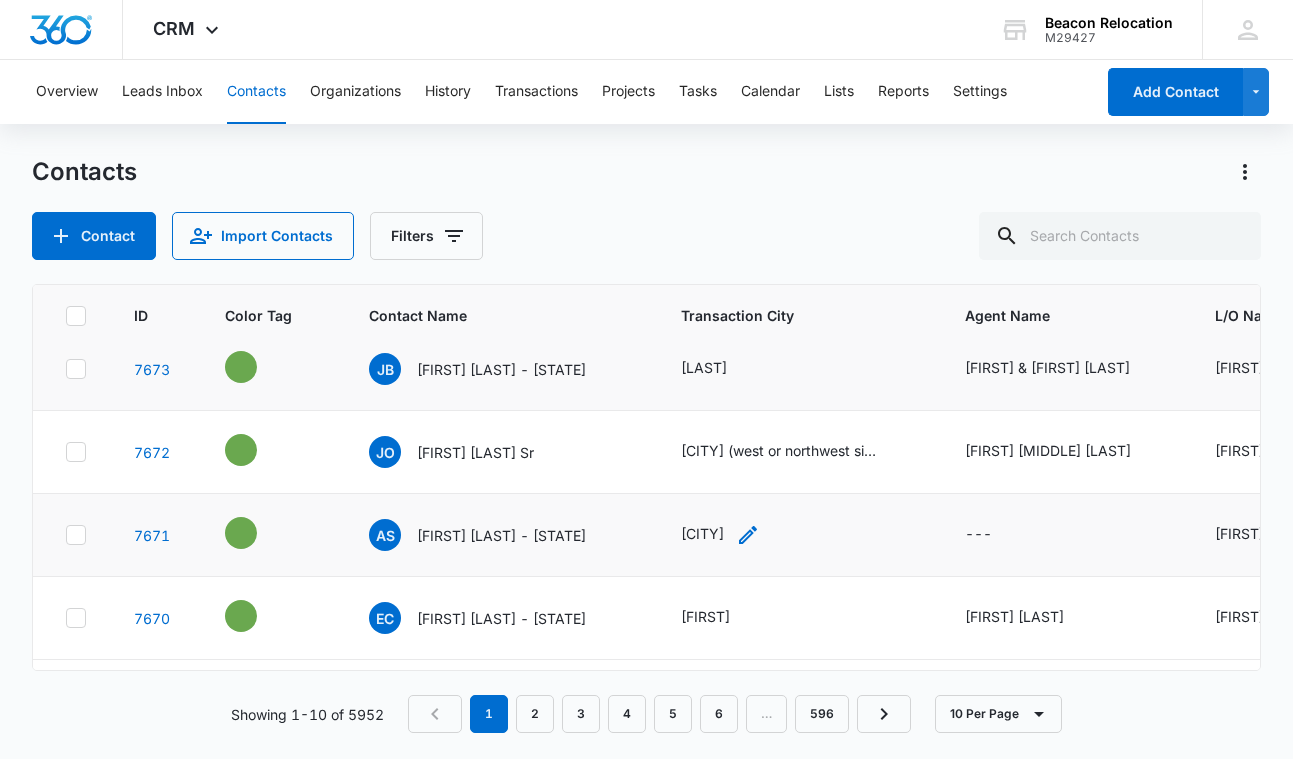 click 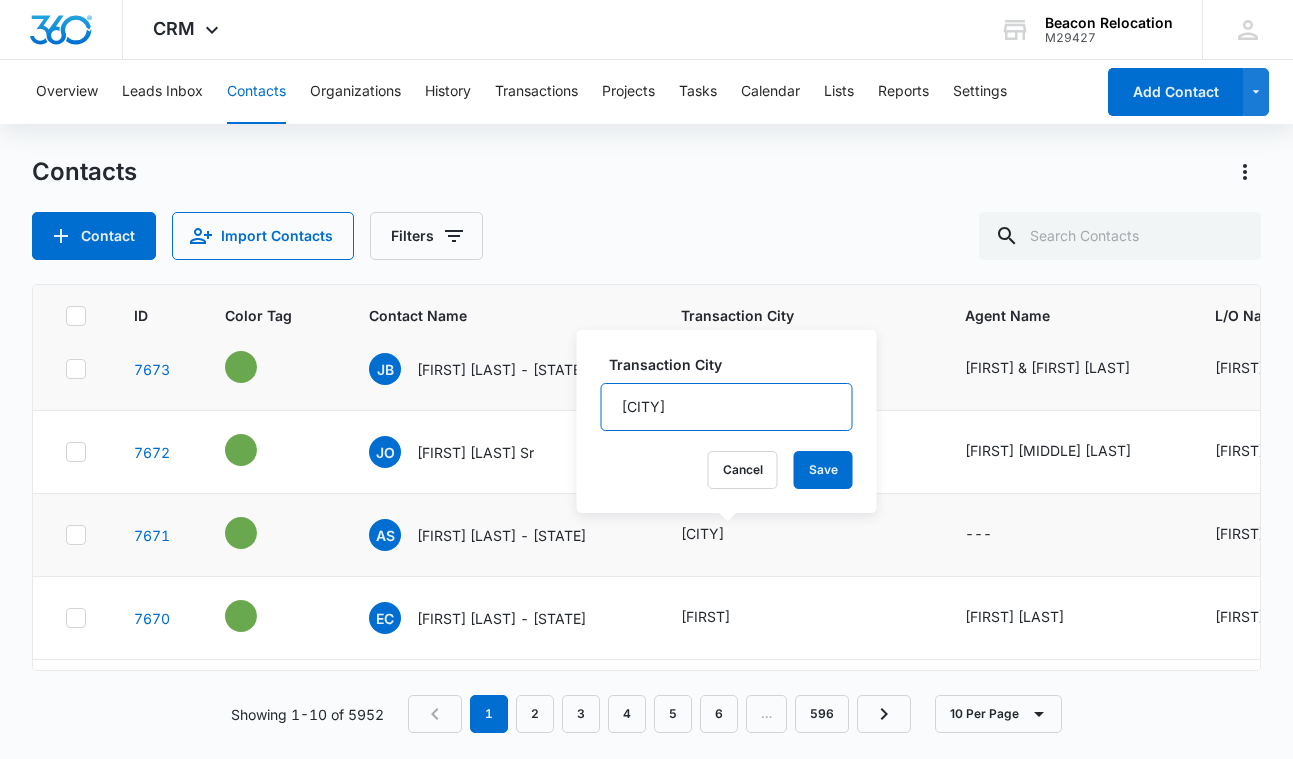 click on "[CITY]" at bounding box center (727, 407) 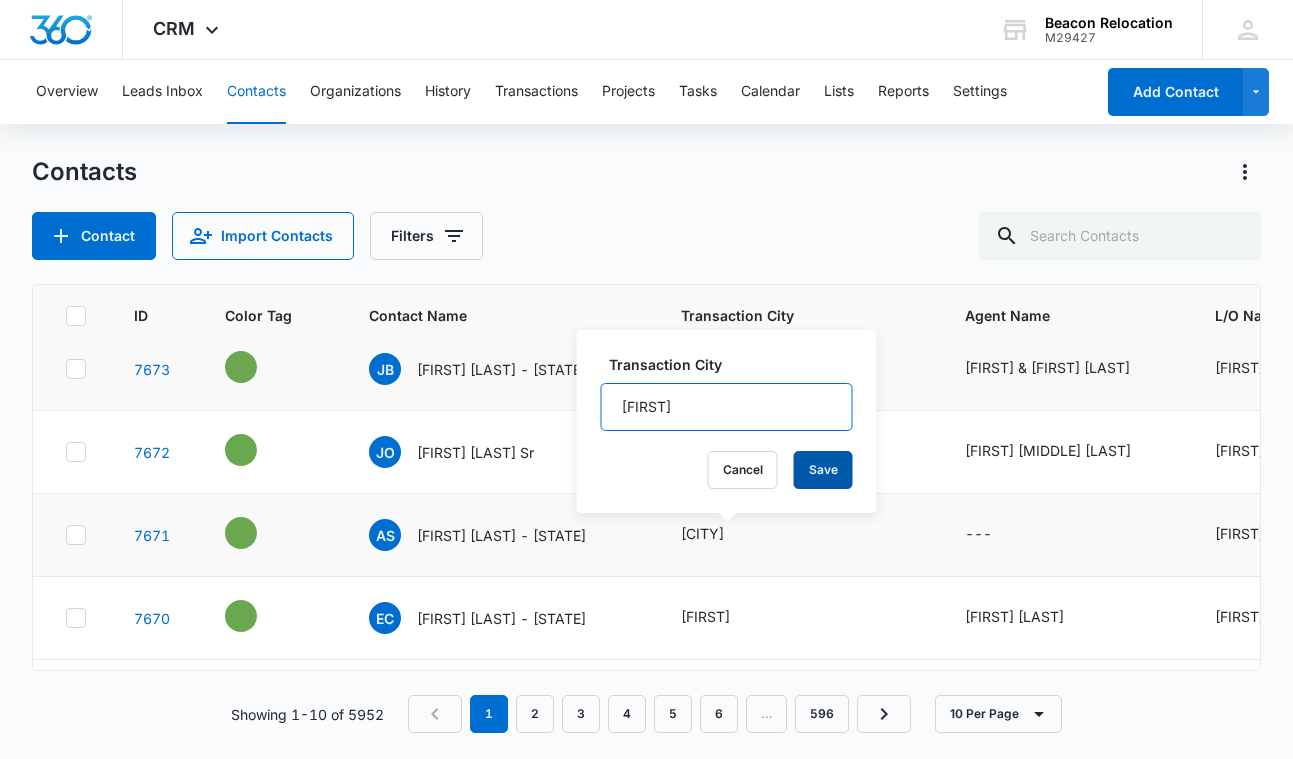 type on "[FIRST]" 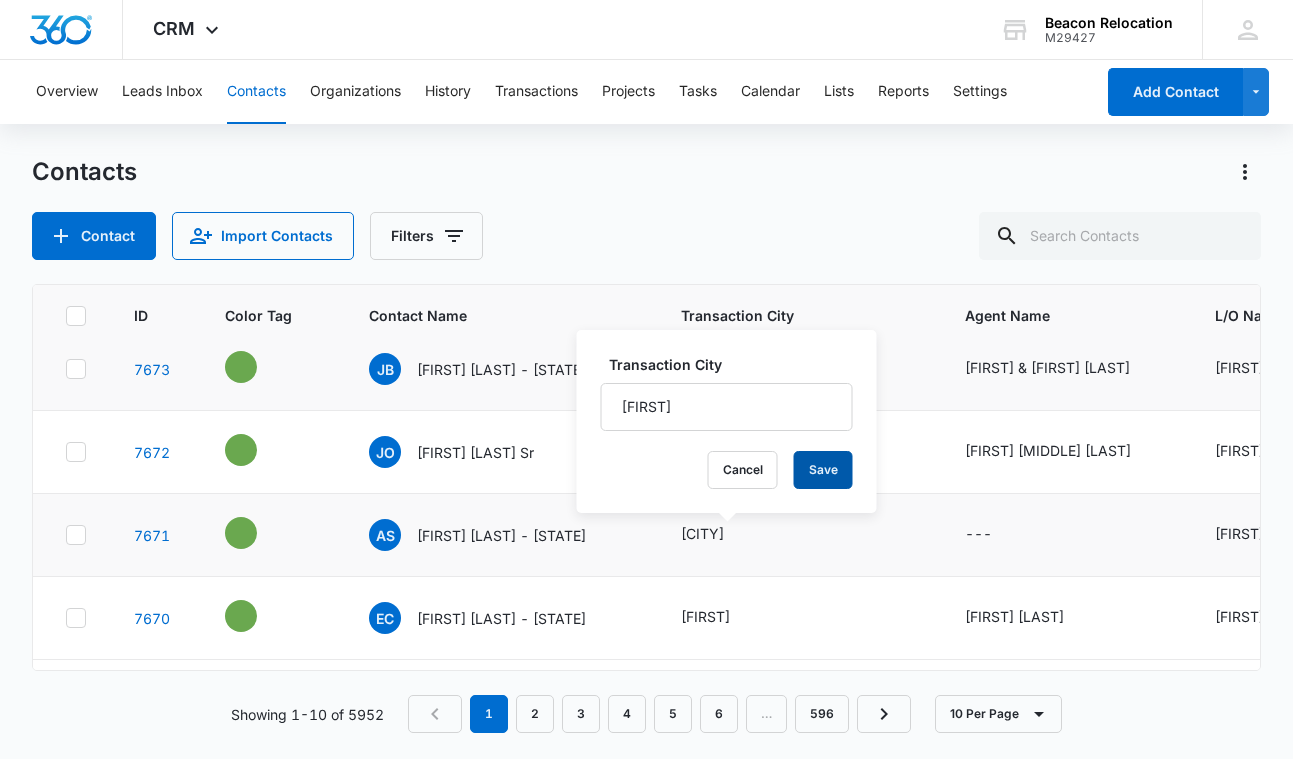 click on "Save" at bounding box center (823, 470) 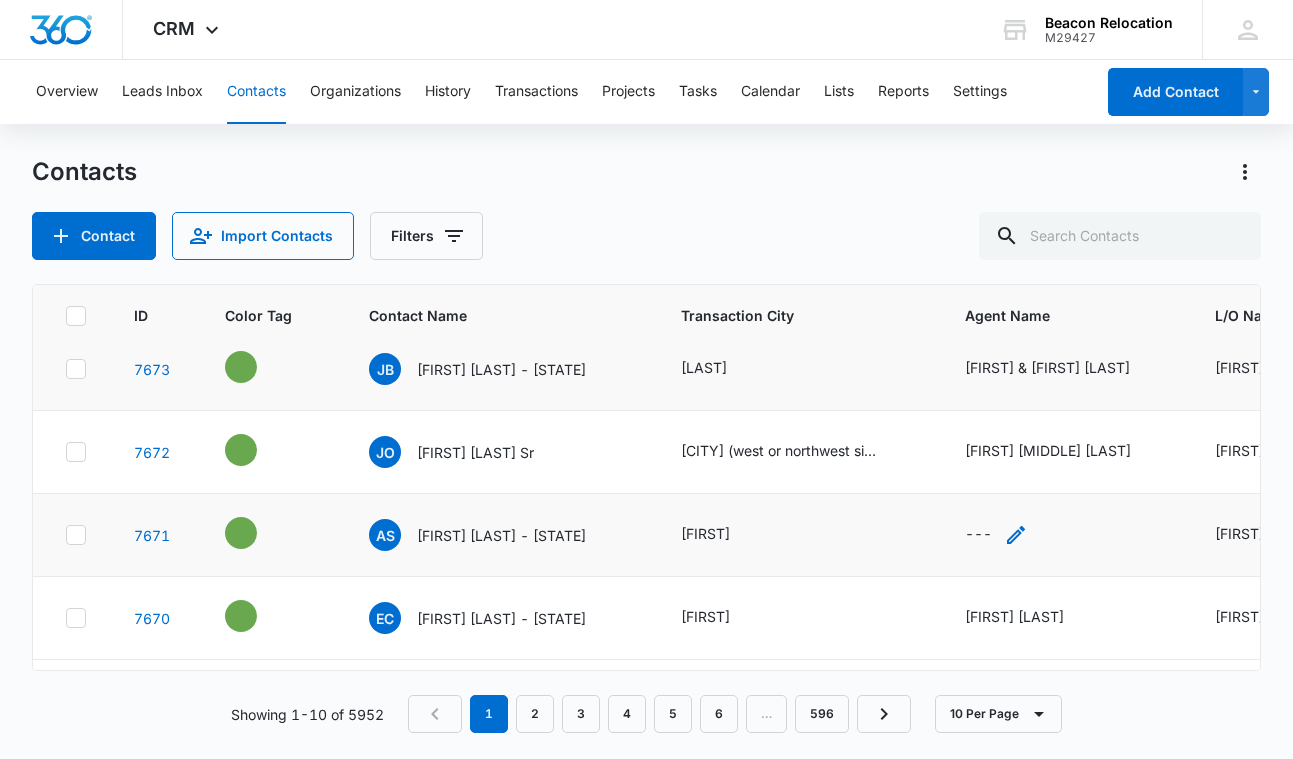 click 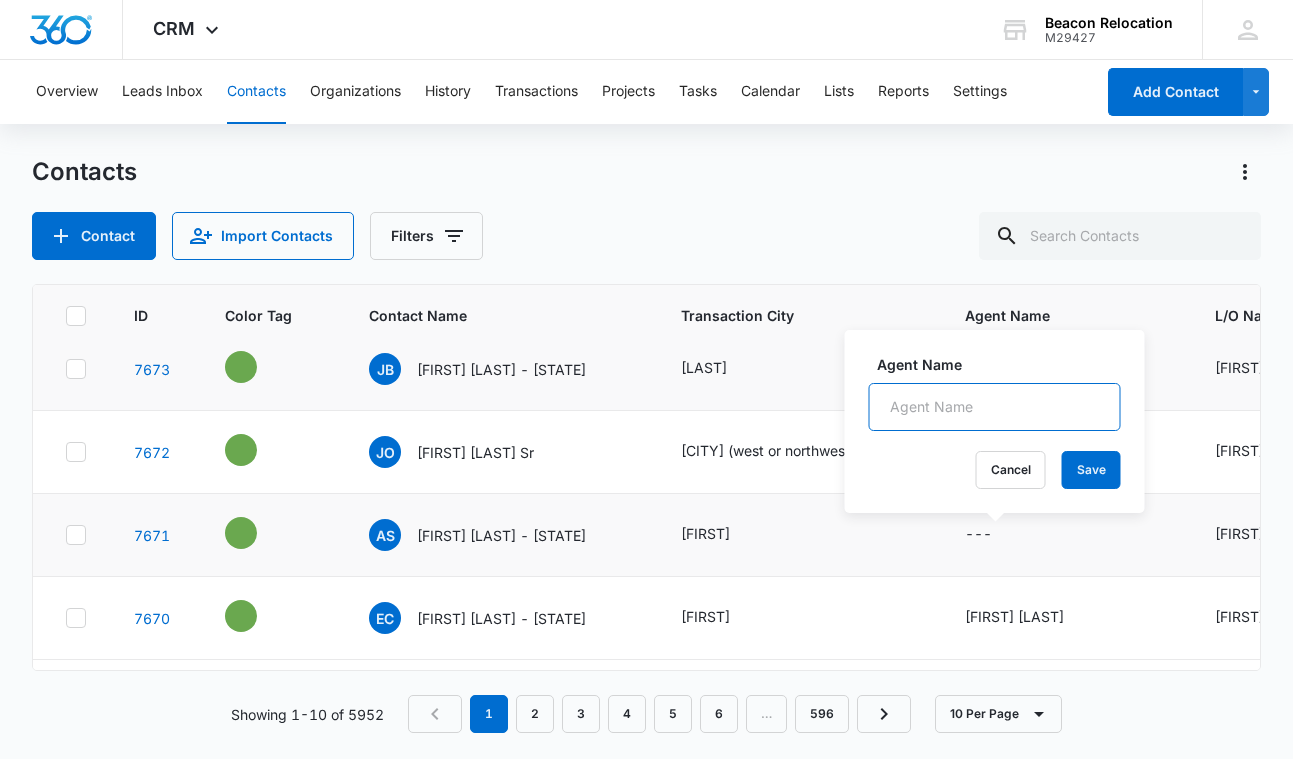 click on "Agent Name" at bounding box center [995, 407] 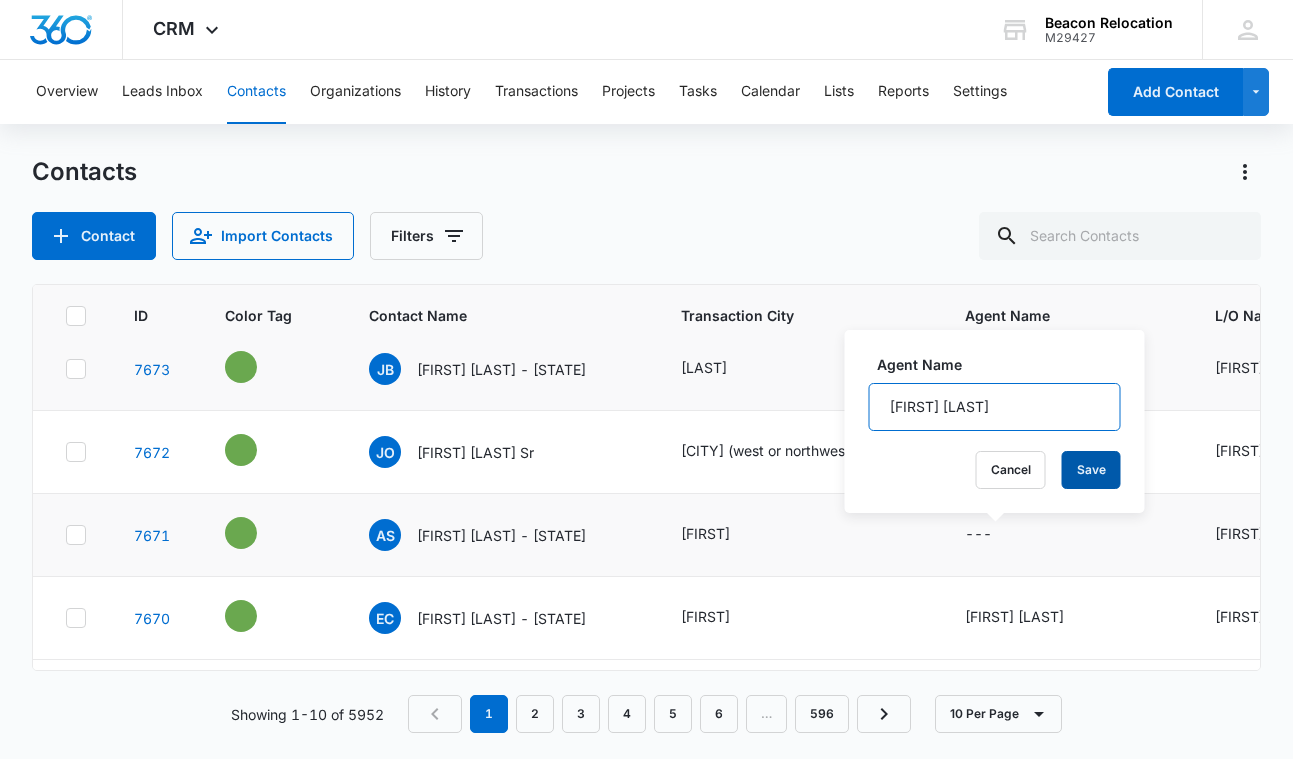 type on "[FIRST] [LAST]" 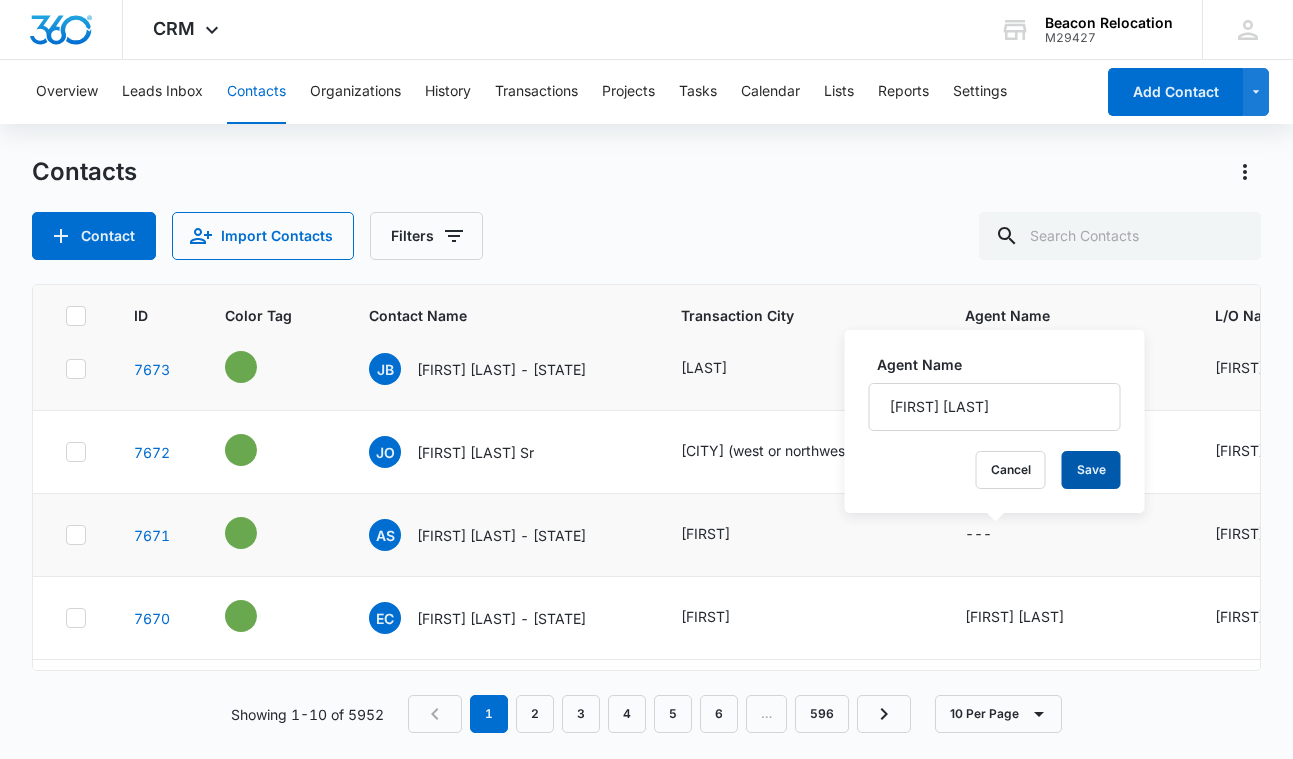 click on "Save" at bounding box center [1091, 470] 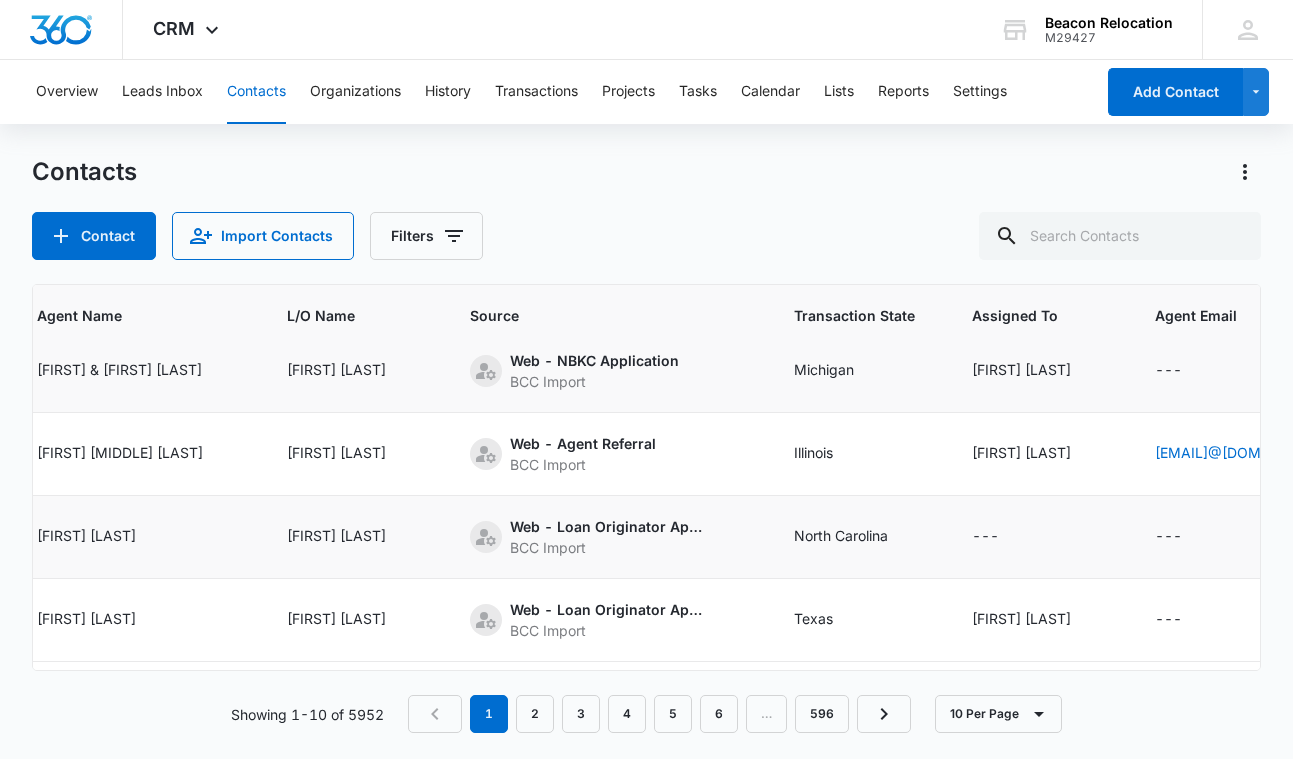 scroll, scrollTop: 432, scrollLeft: 930, axis: both 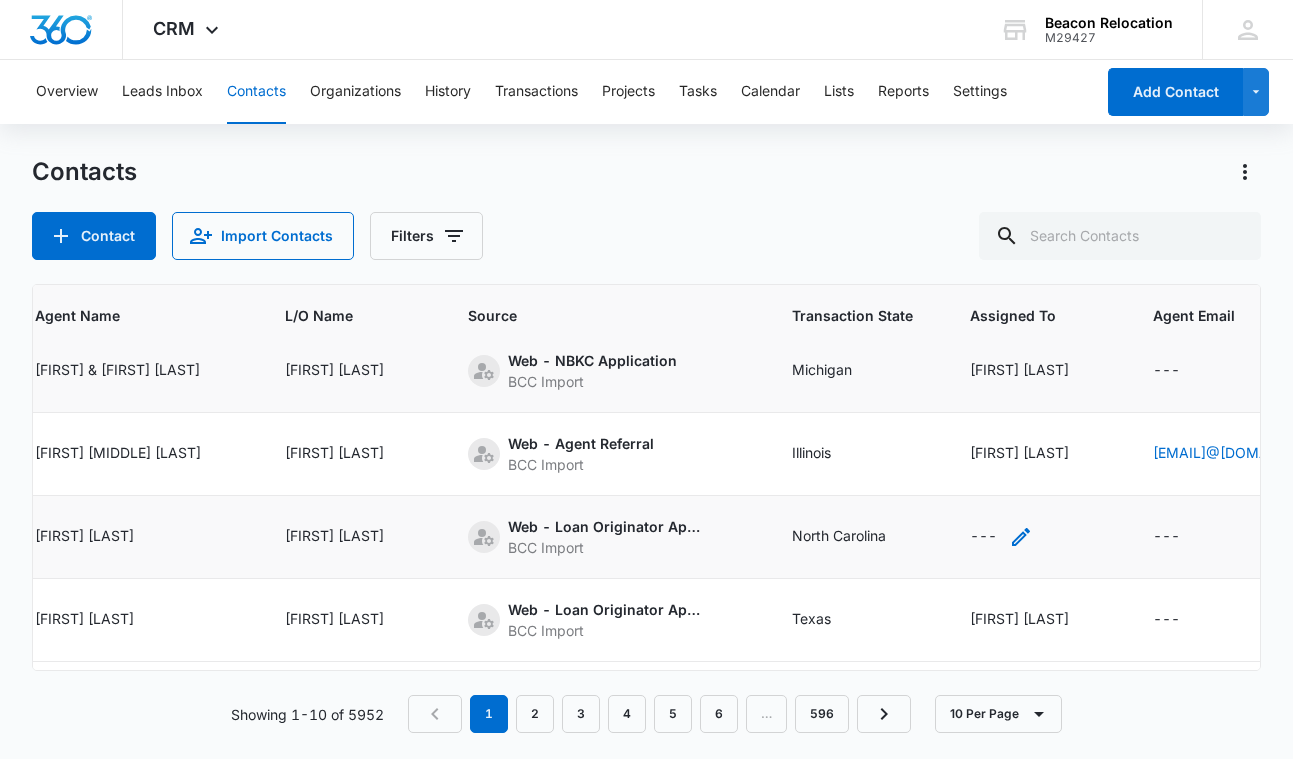 click 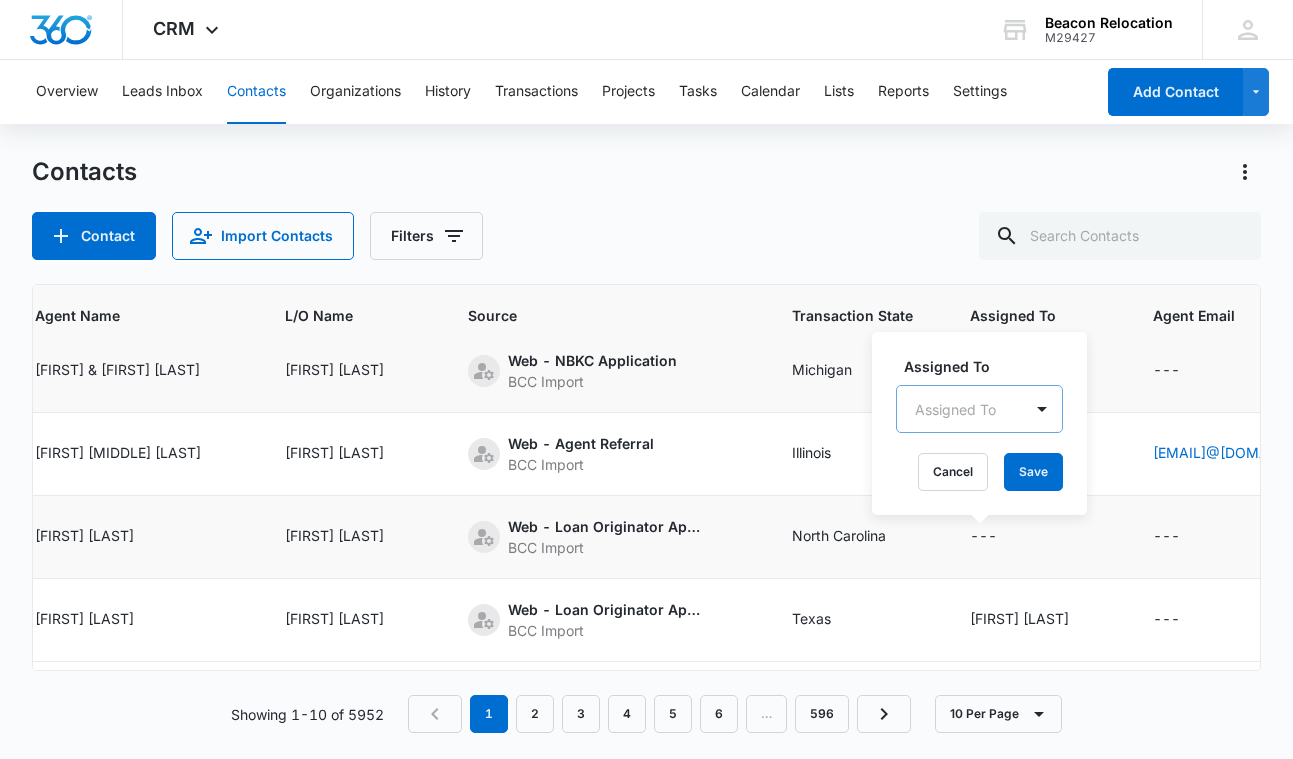 click on "Assigned To" at bounding box center (955, 409) 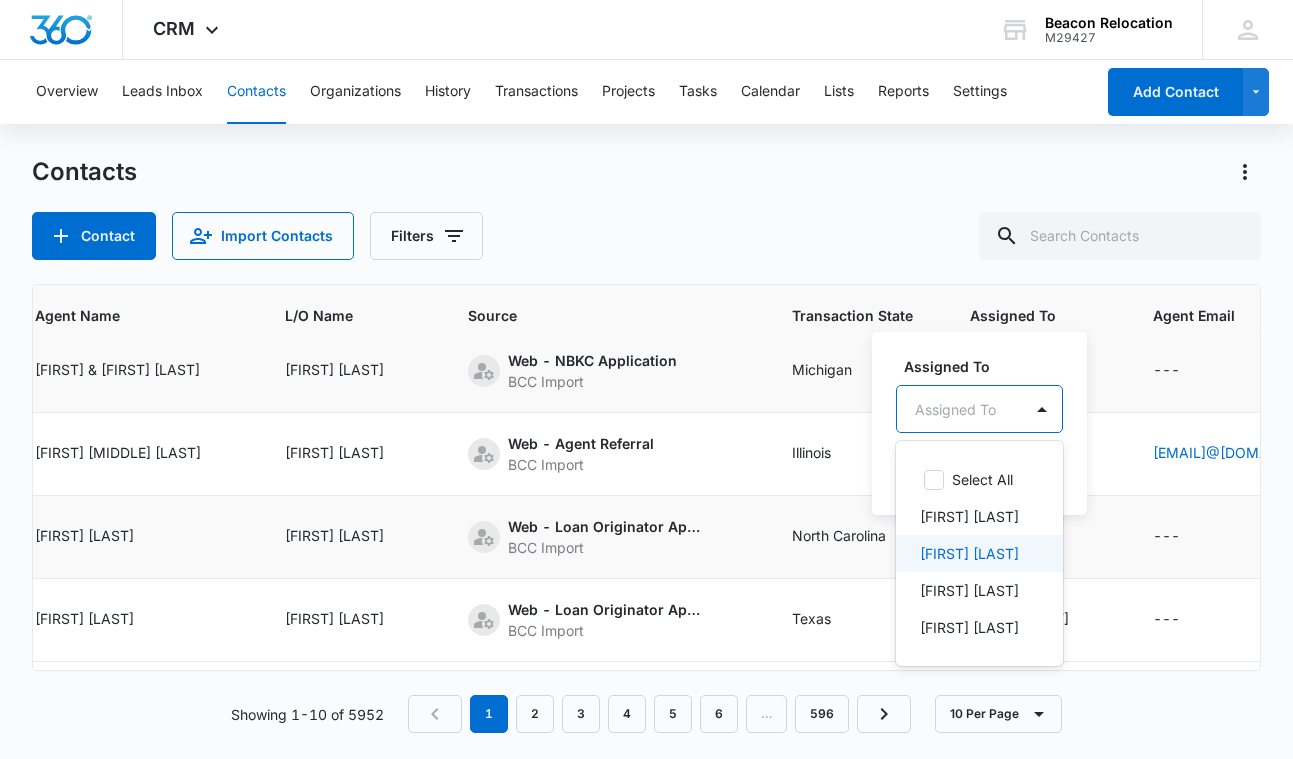 click on "[FIRST] [LAST]" at bounding box center (979, 553) 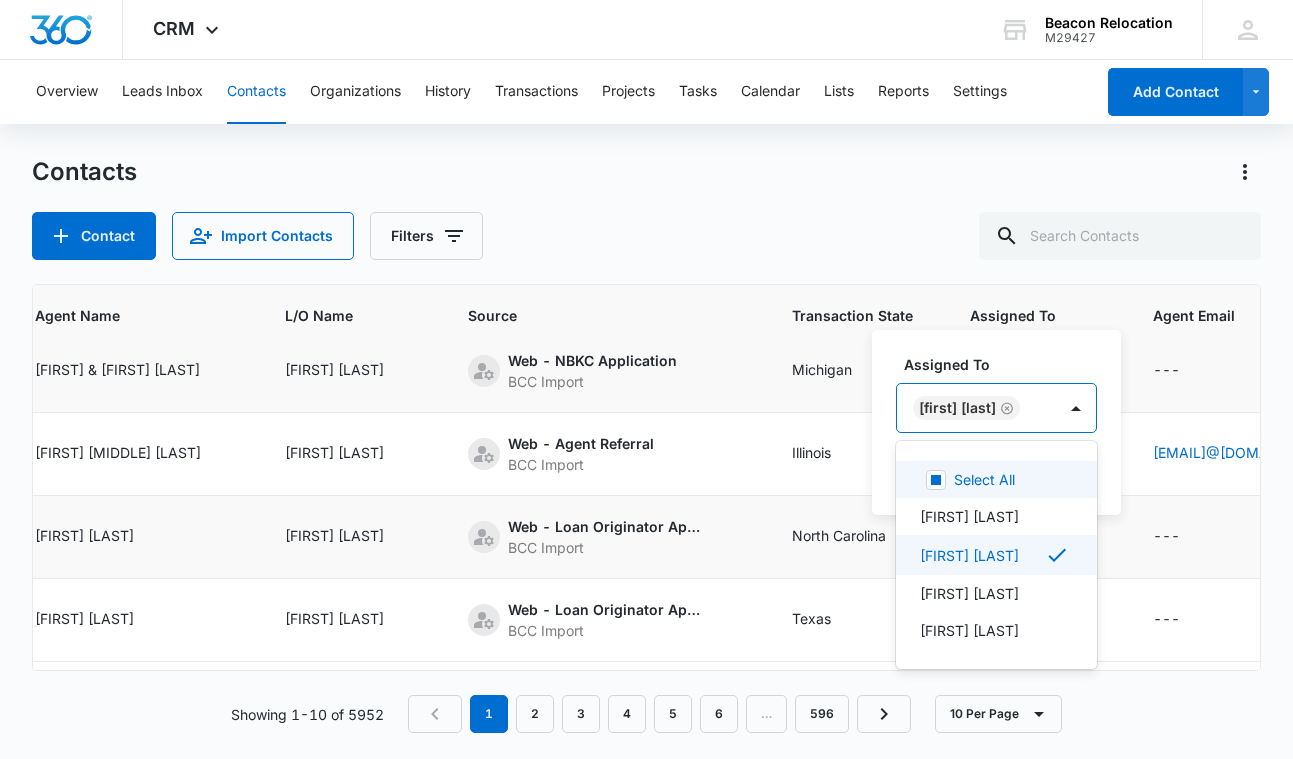click on "[FIRST] [LAST]" at bounding box center [976, 408] 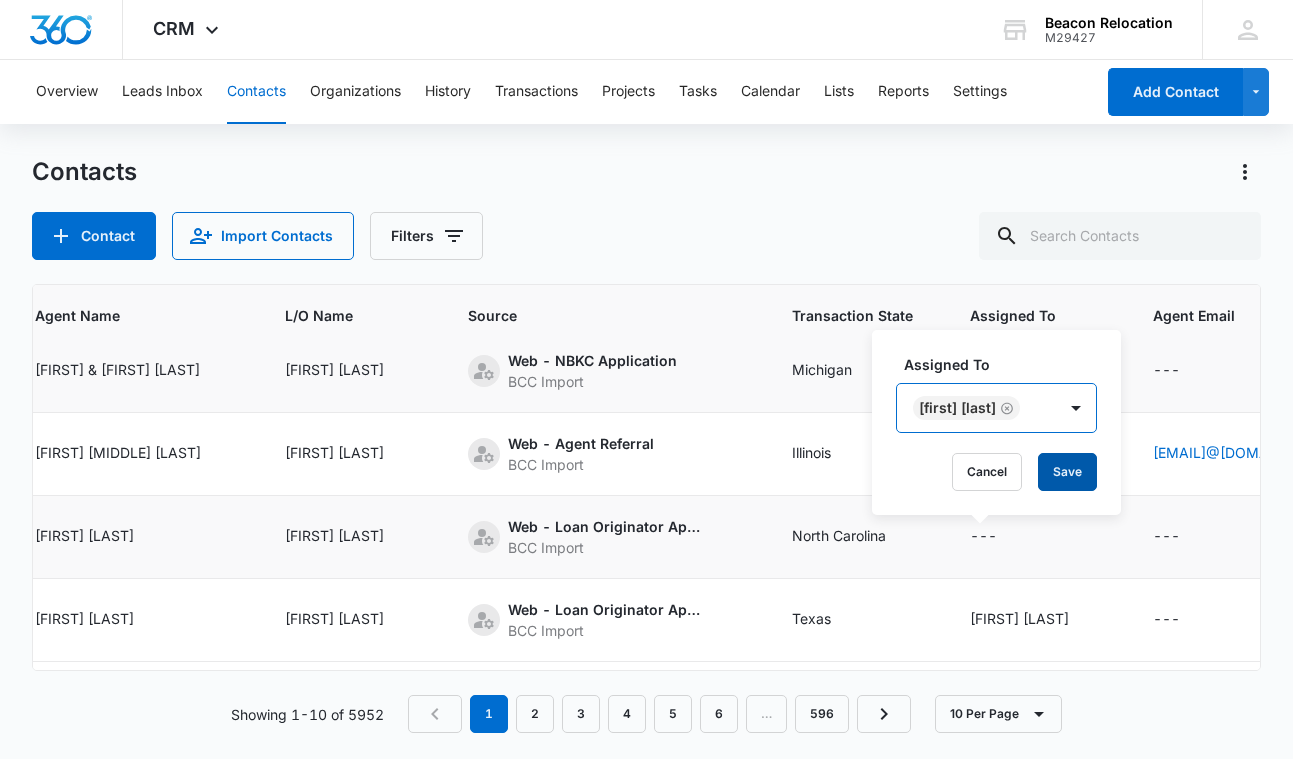 click on "Save" at bounding box center [1067, 472] 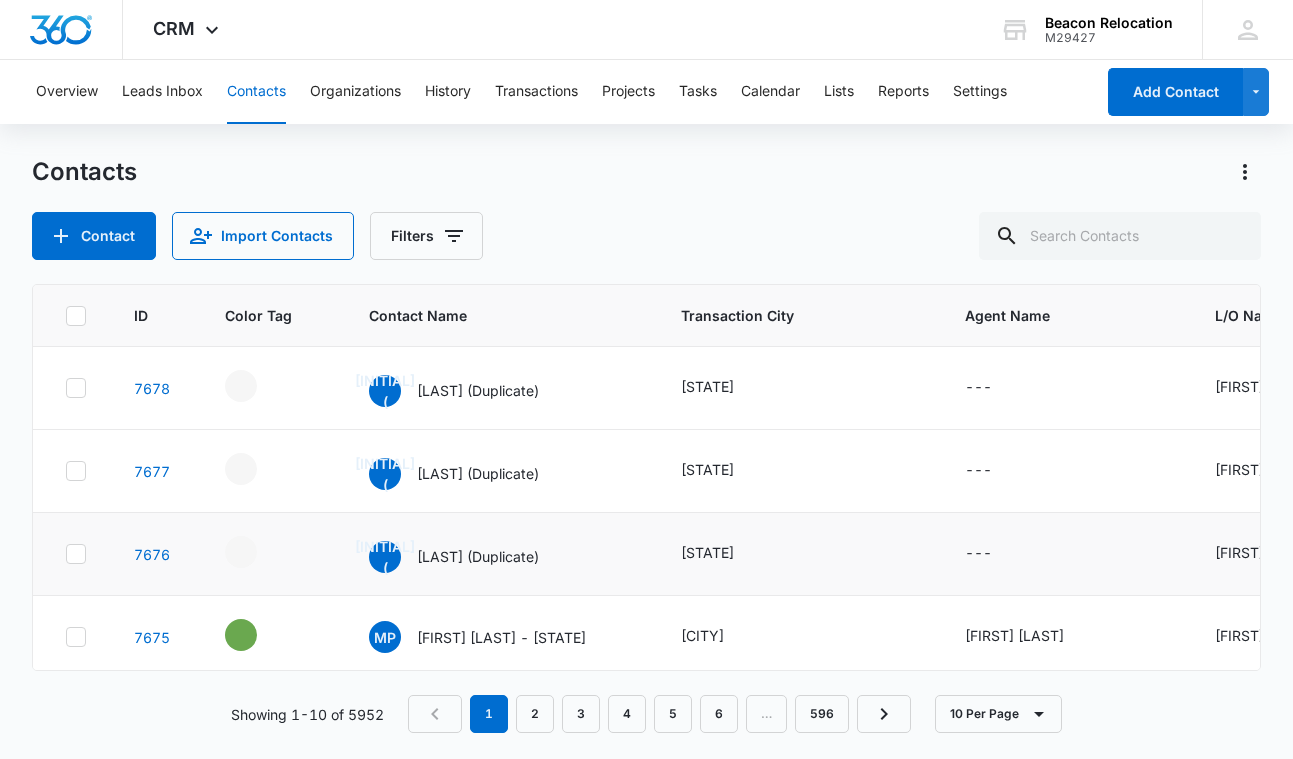 scroll, scrollTop: 0, scrollLeft: 0, axis: both 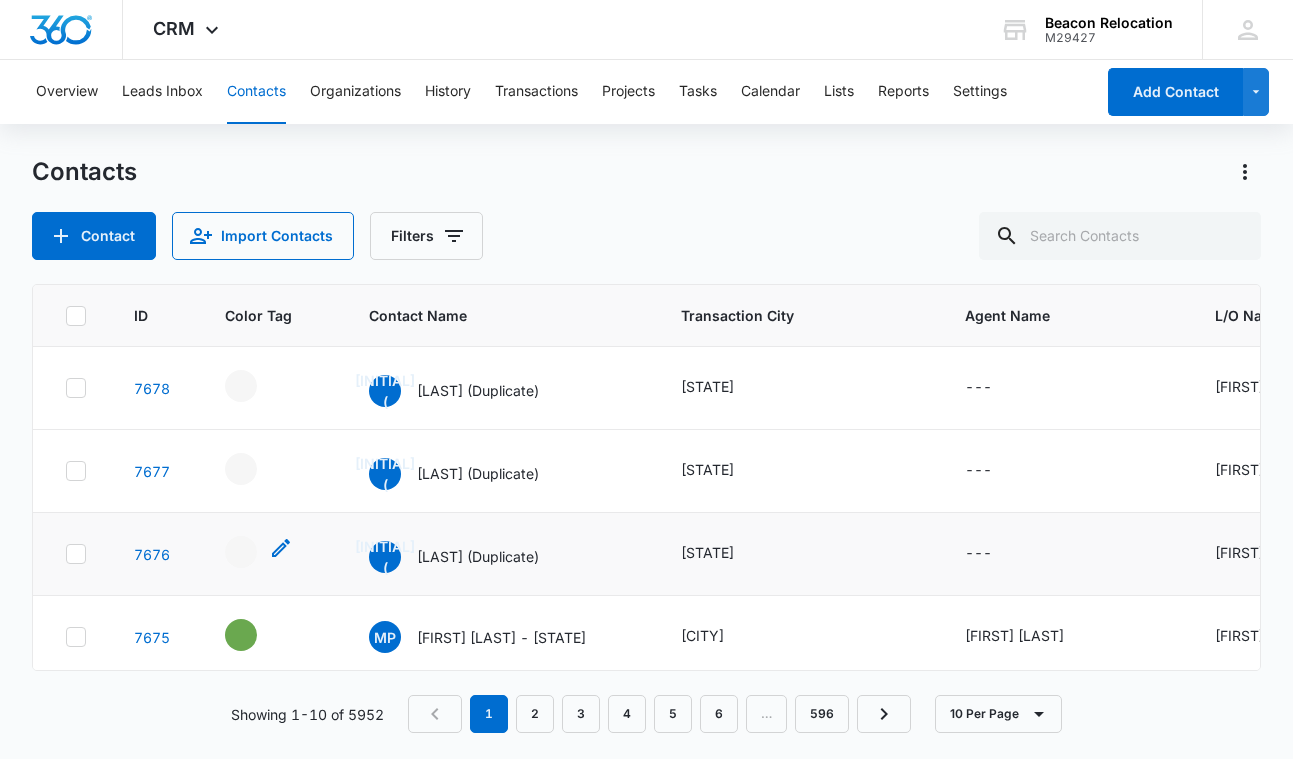 click 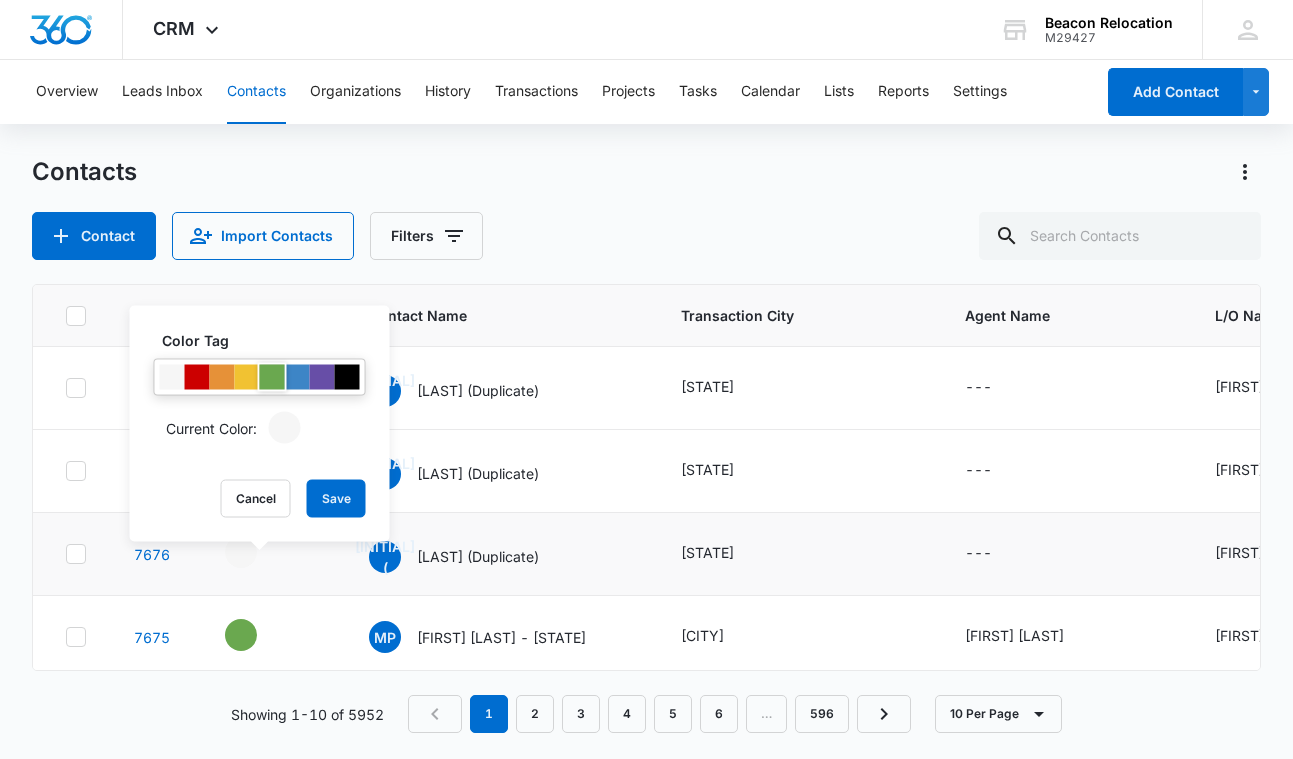click at bounding box center [272, 377] 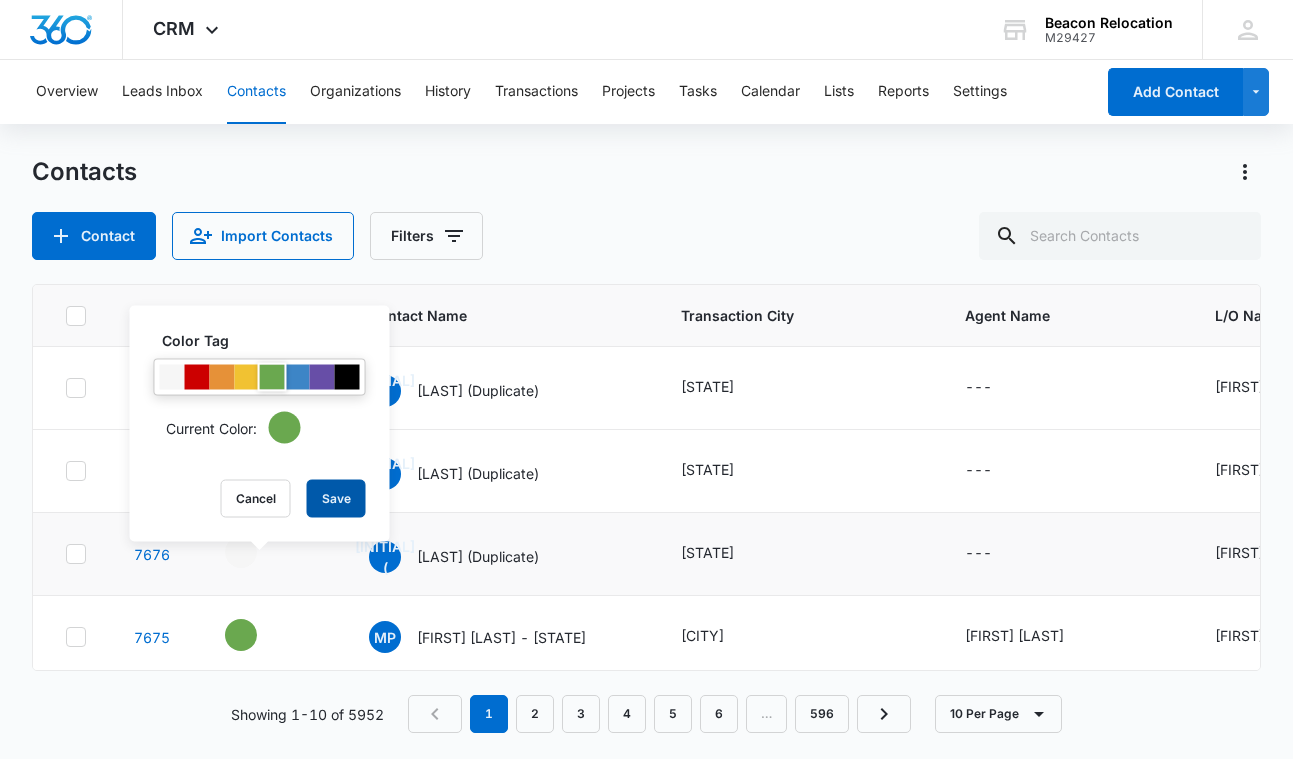 click on "Save" at bounding box center [336, 499] 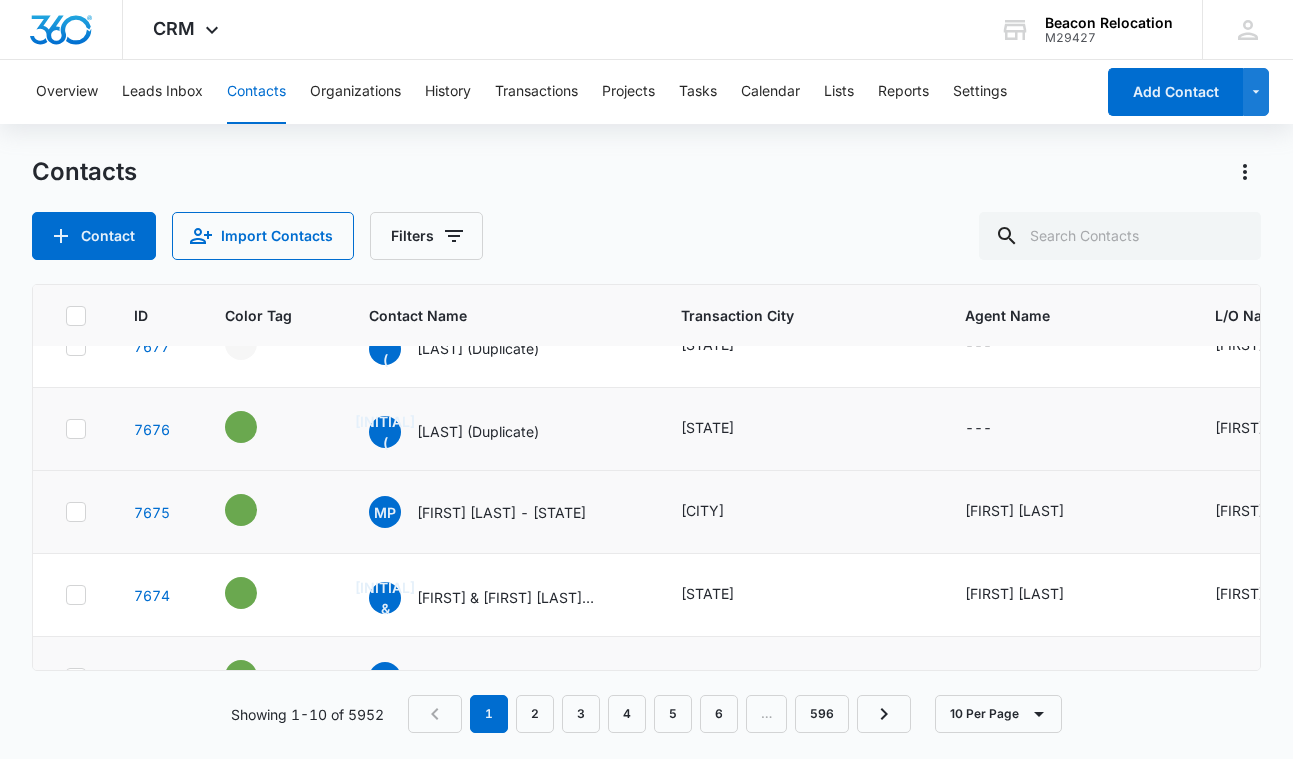 scroll, scrollTop: 124, scrollLeft: 0, axis: vertical 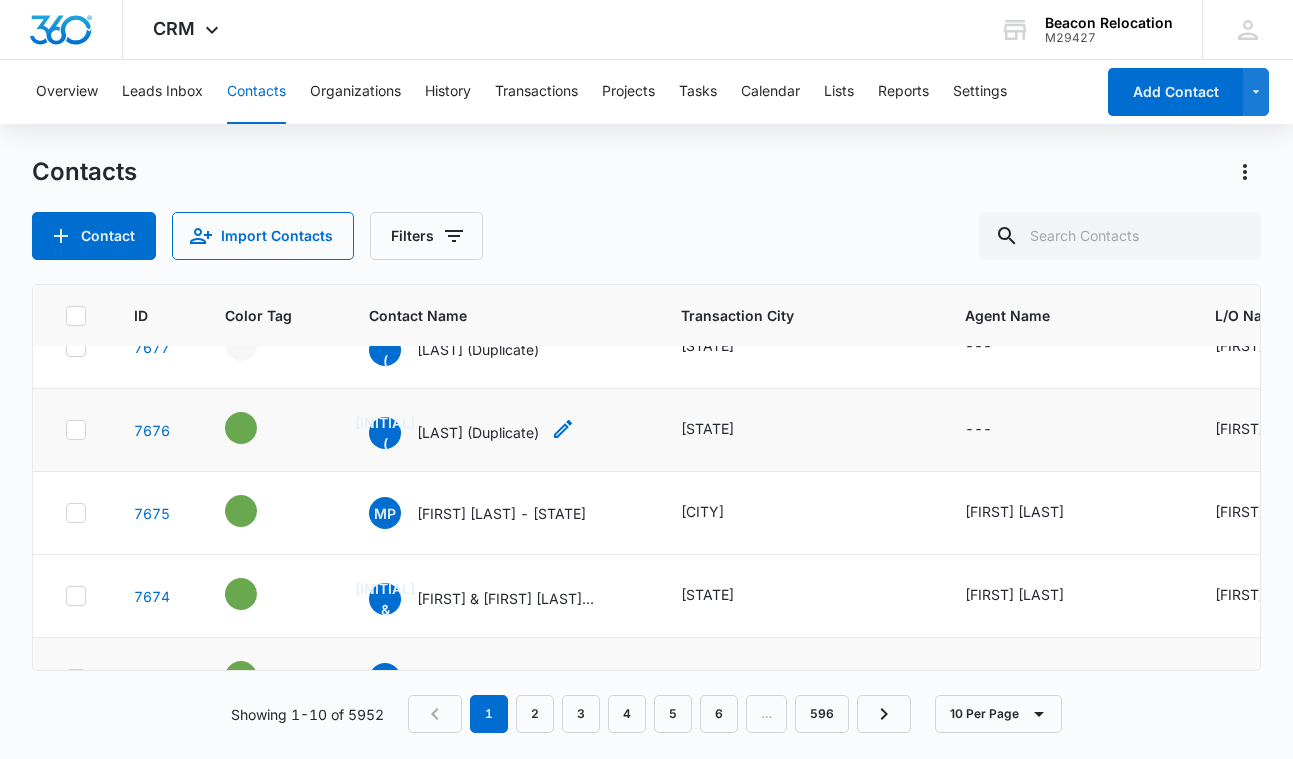 click 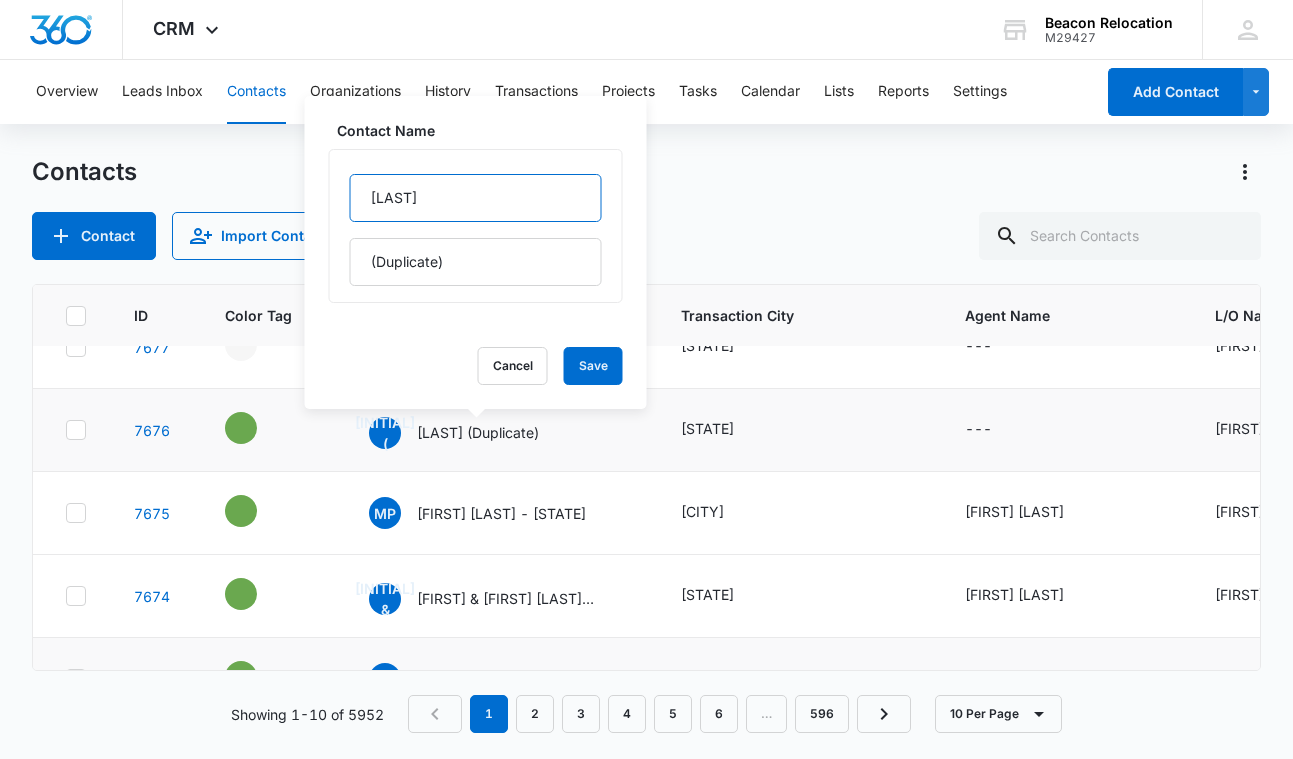 click on "[LAST]" at bounding box center (476, 198) 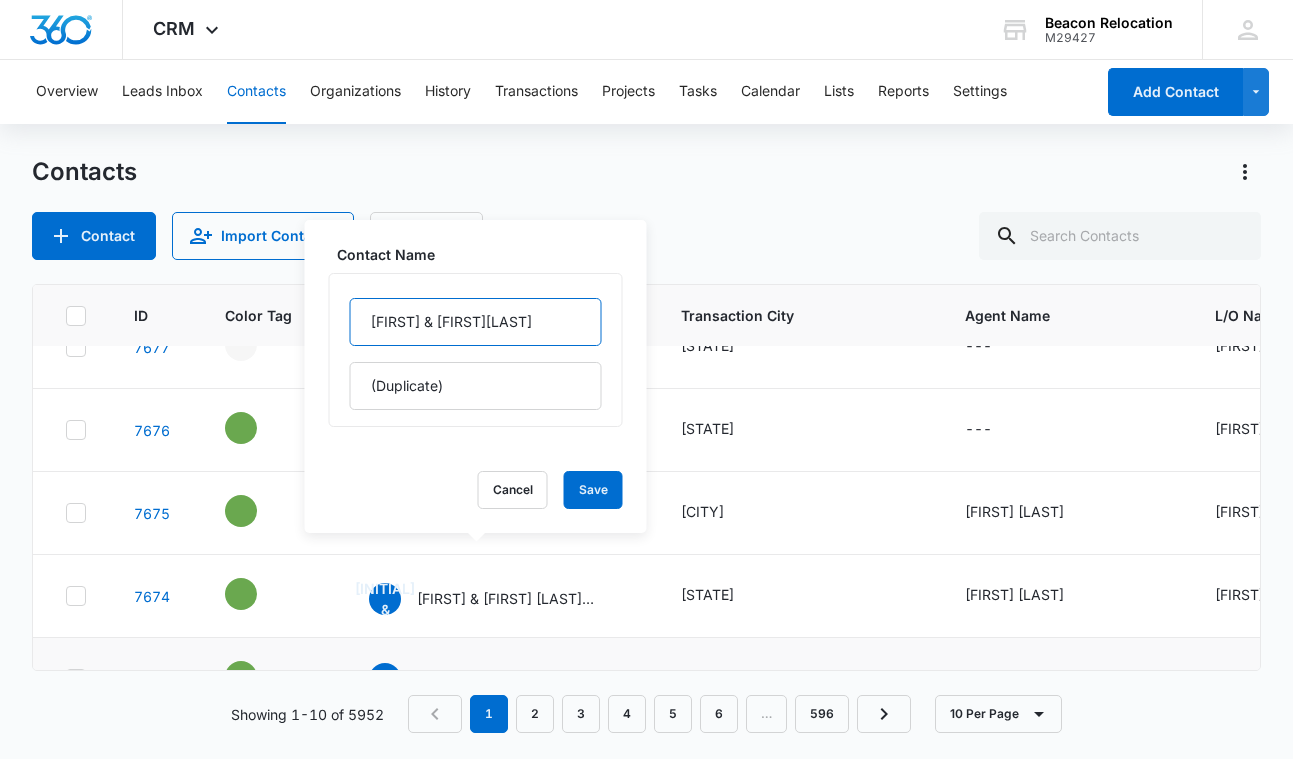 scroll, scrollTop: 0, scrollLeft: 0, axis: both 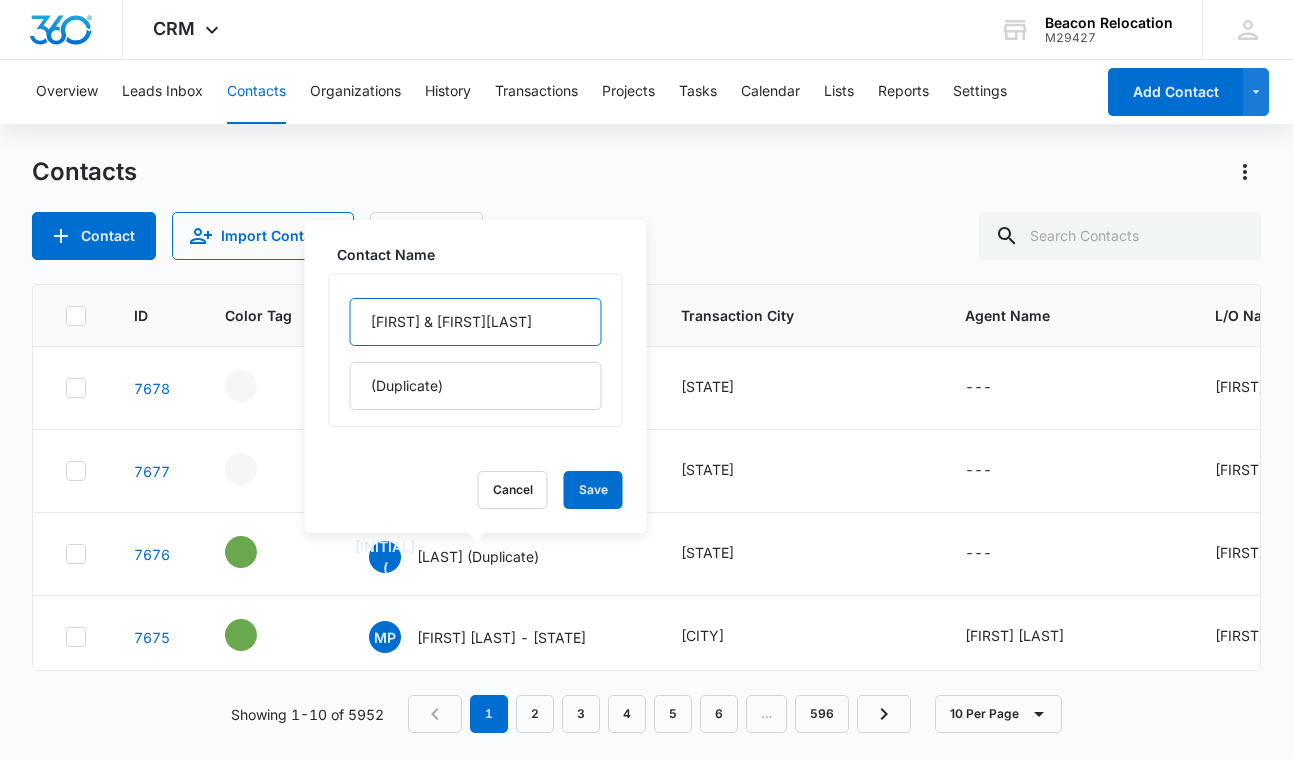 drag, startPoint x: 522, startPoint y: 197, endPoint x: 488, endPoint y: 195, distance: 34.058773 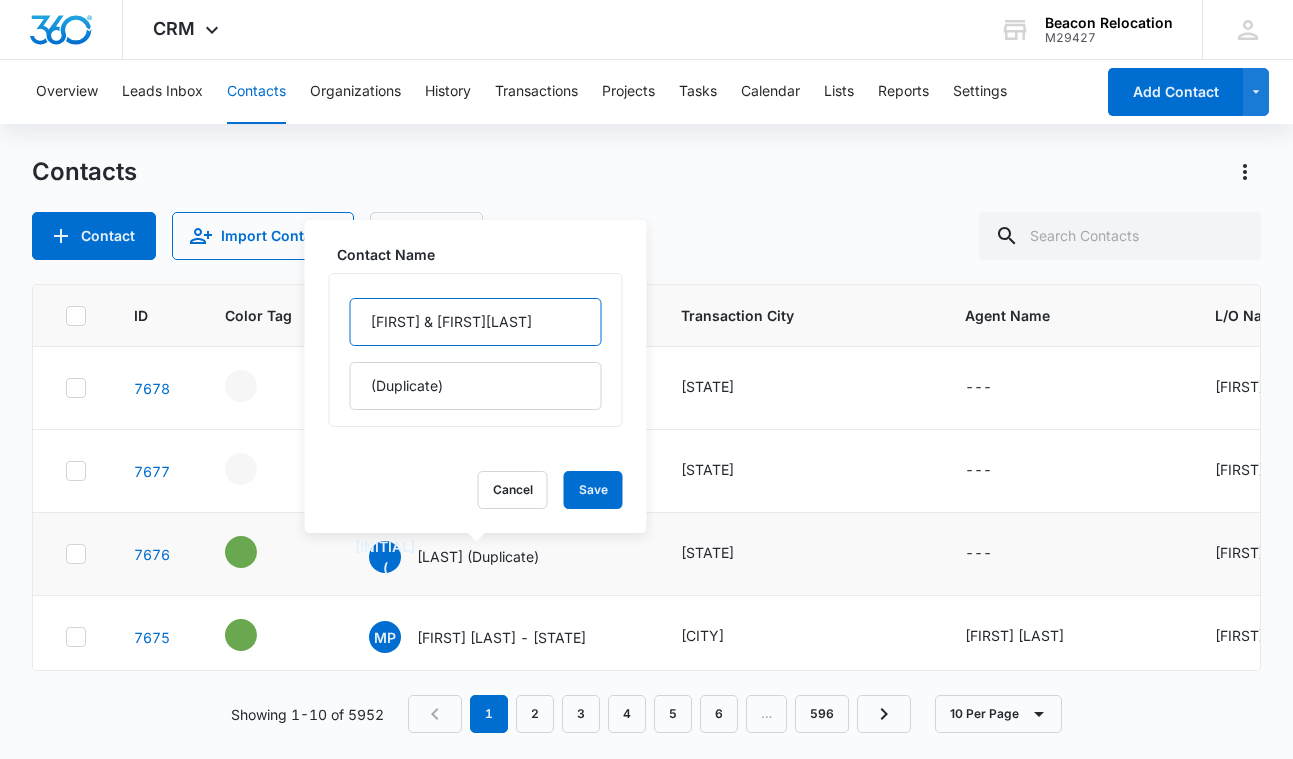 click on "[FIRST] & [FIRST][LAST]" at bounding box center (476, 322) 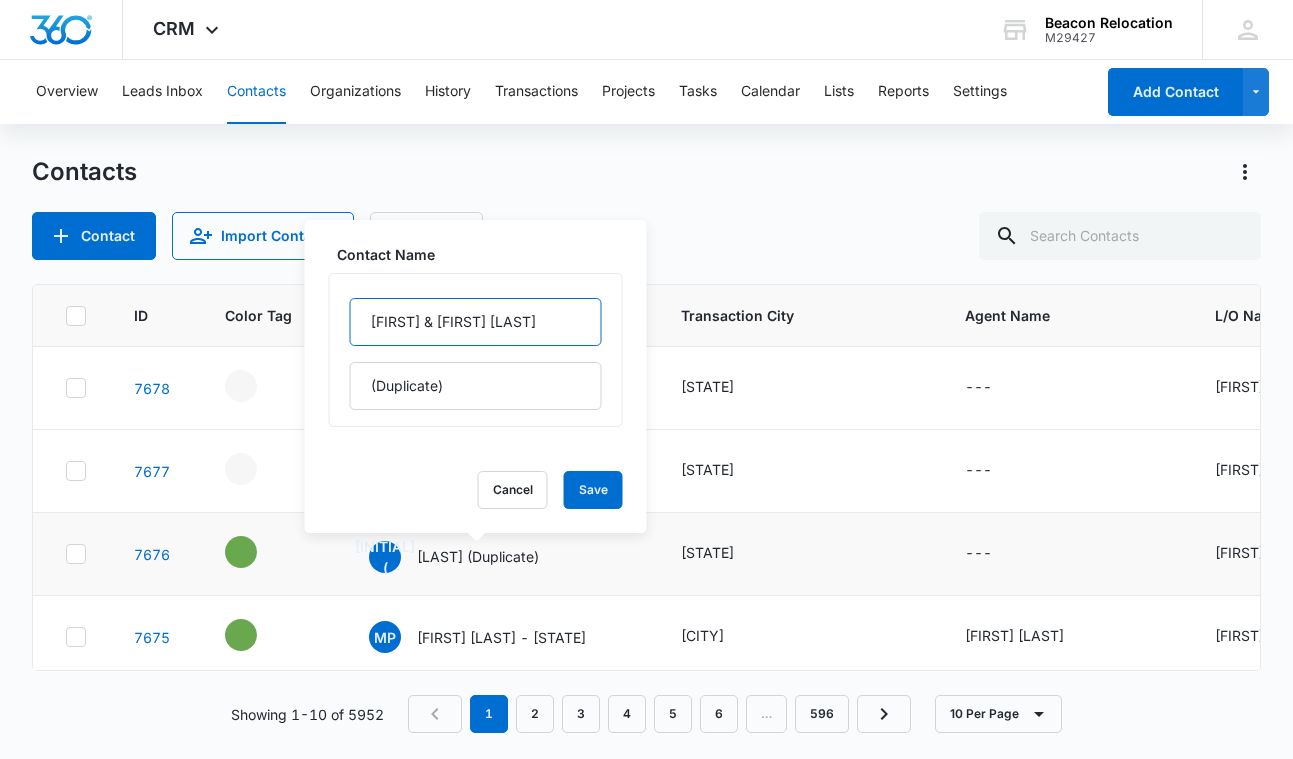 click on "[FIRST] & [FIRST] [LAST]" at bounding box center (476, 322) 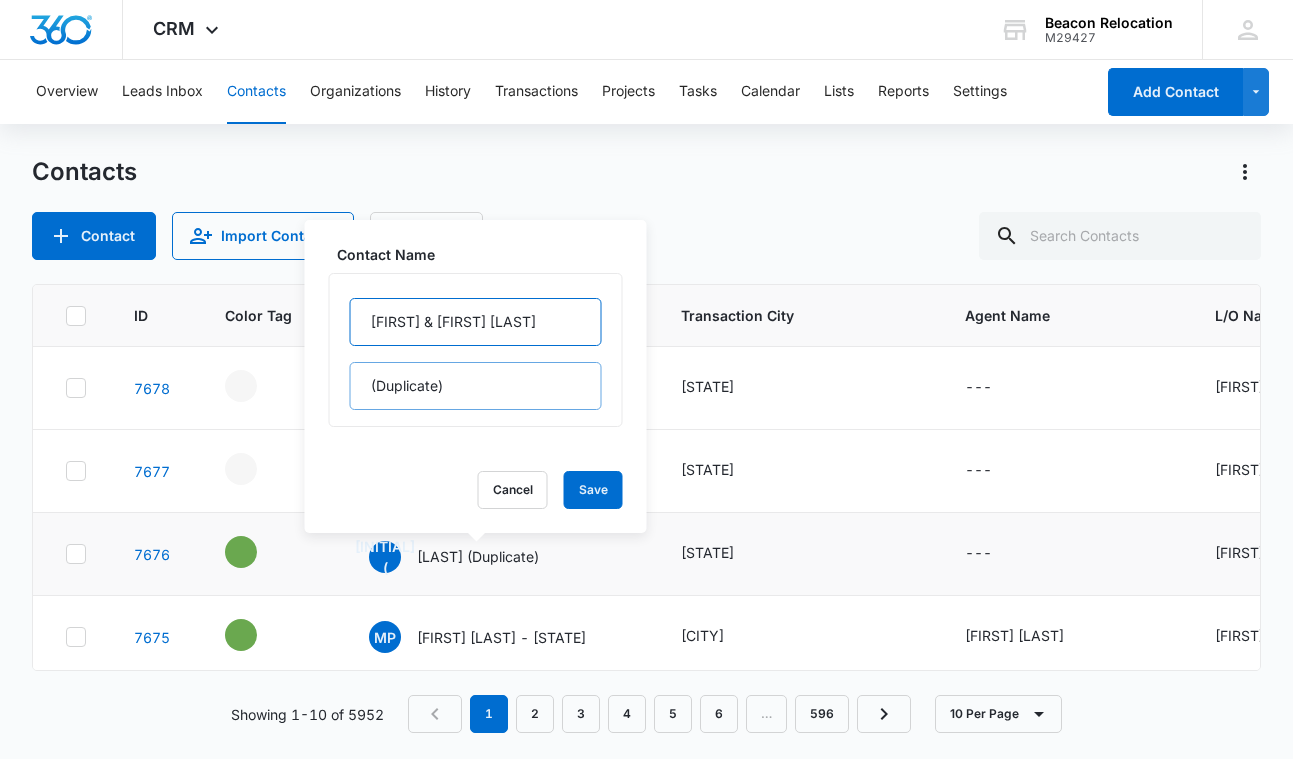 type on "[FIRST] & [FIRST] [LAST]" 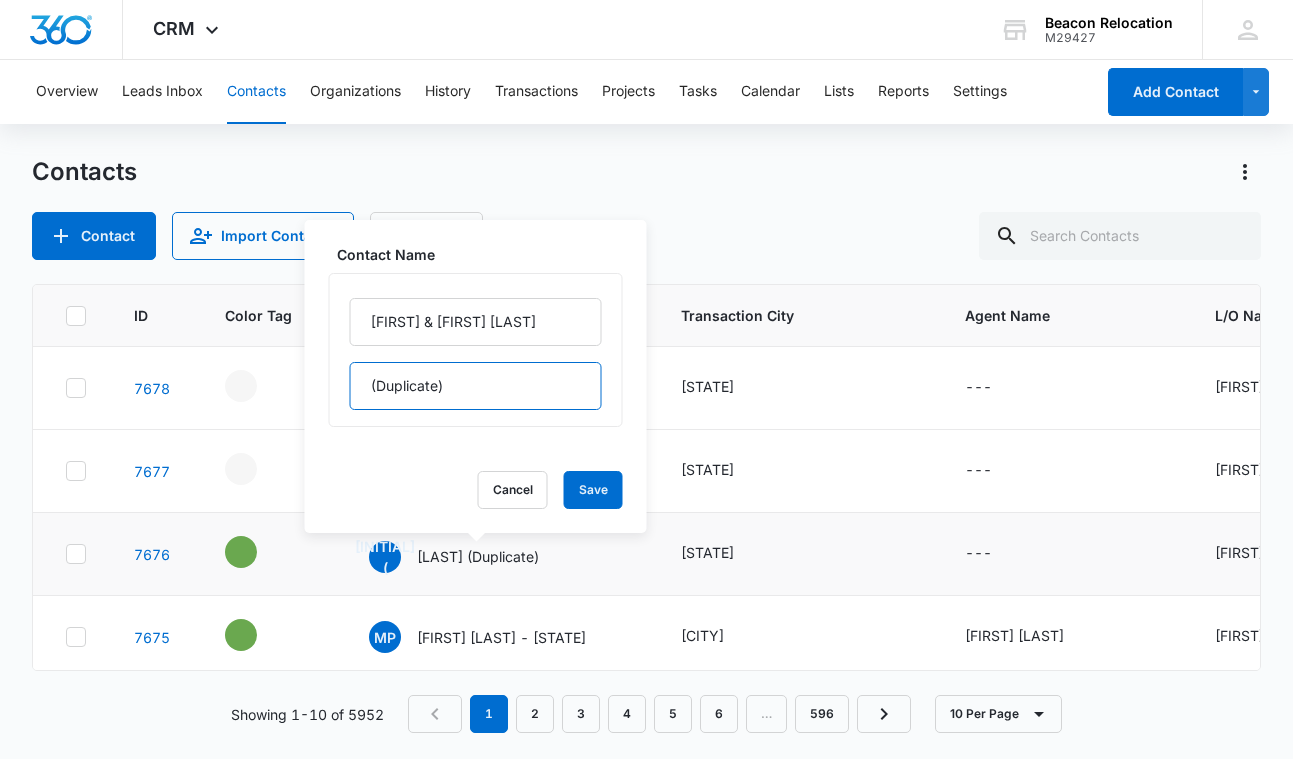 drag, startPoint x: 445, startPoint y: 388, endPoint x: 336, endPoint y: 382, distance: 109.165016 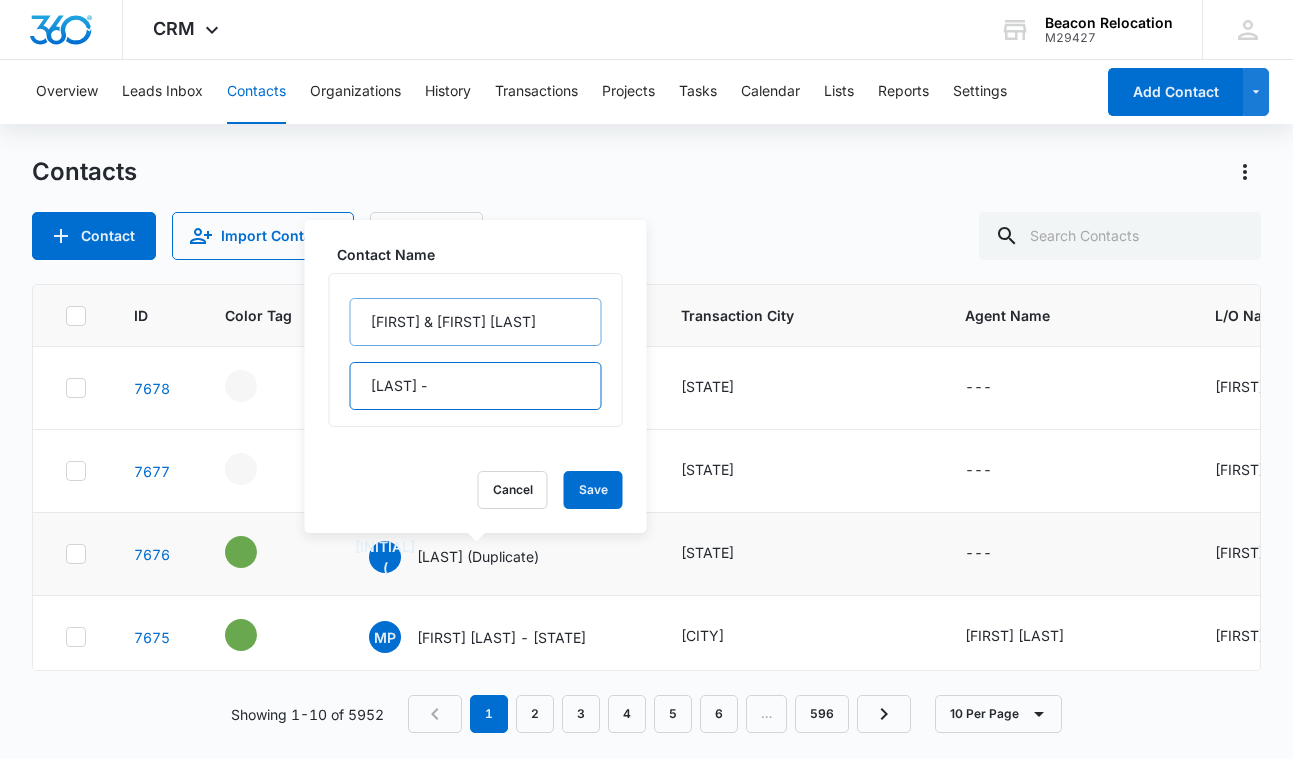 type on "[LAST] -" 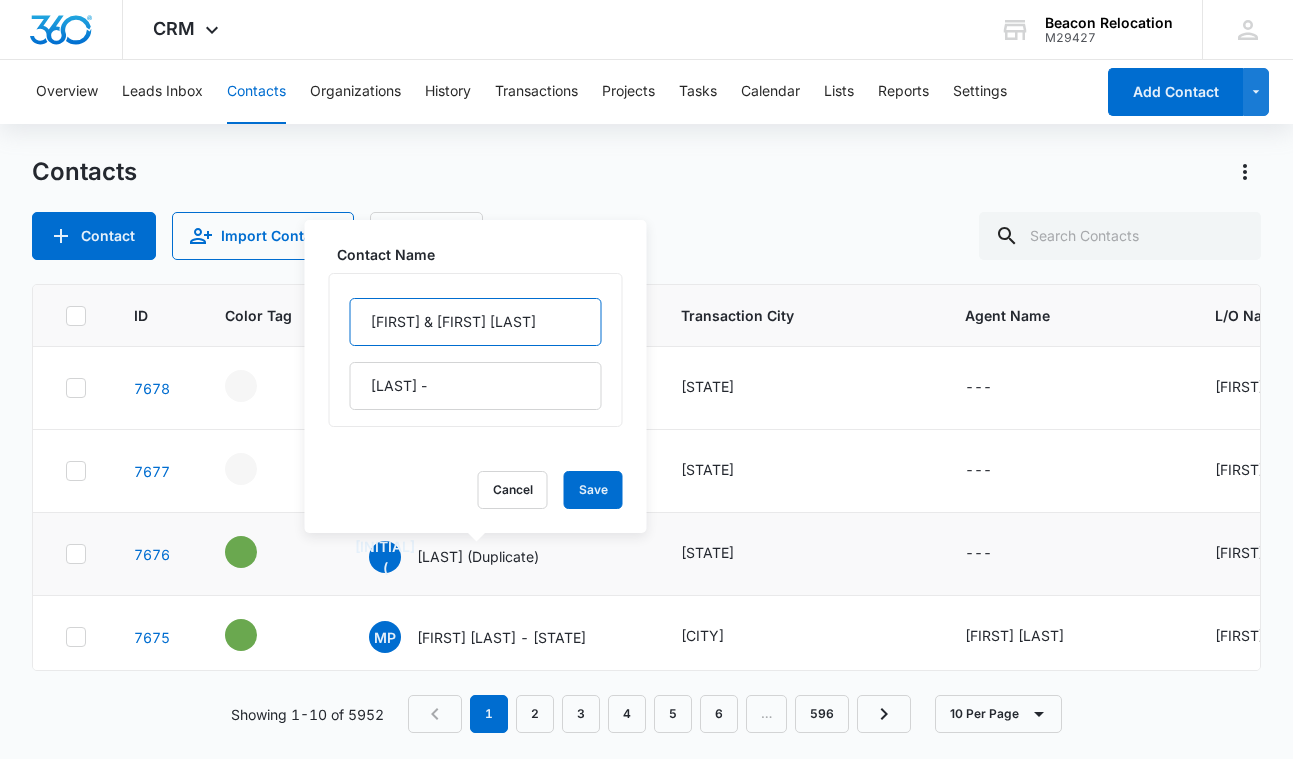 click on "[FIRST] & [FIRST] [LAST]" at bounding box center (476, 322) 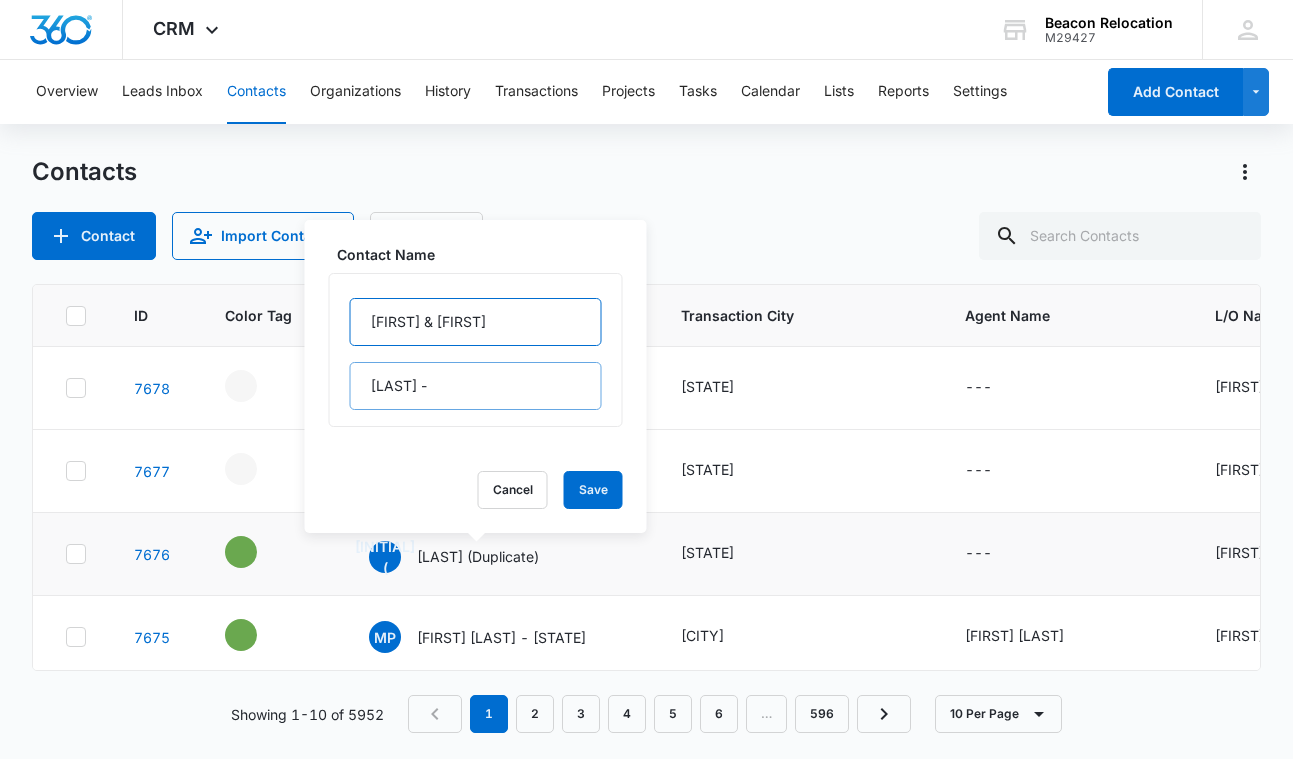type on "[FIRST] & [FIRST]" 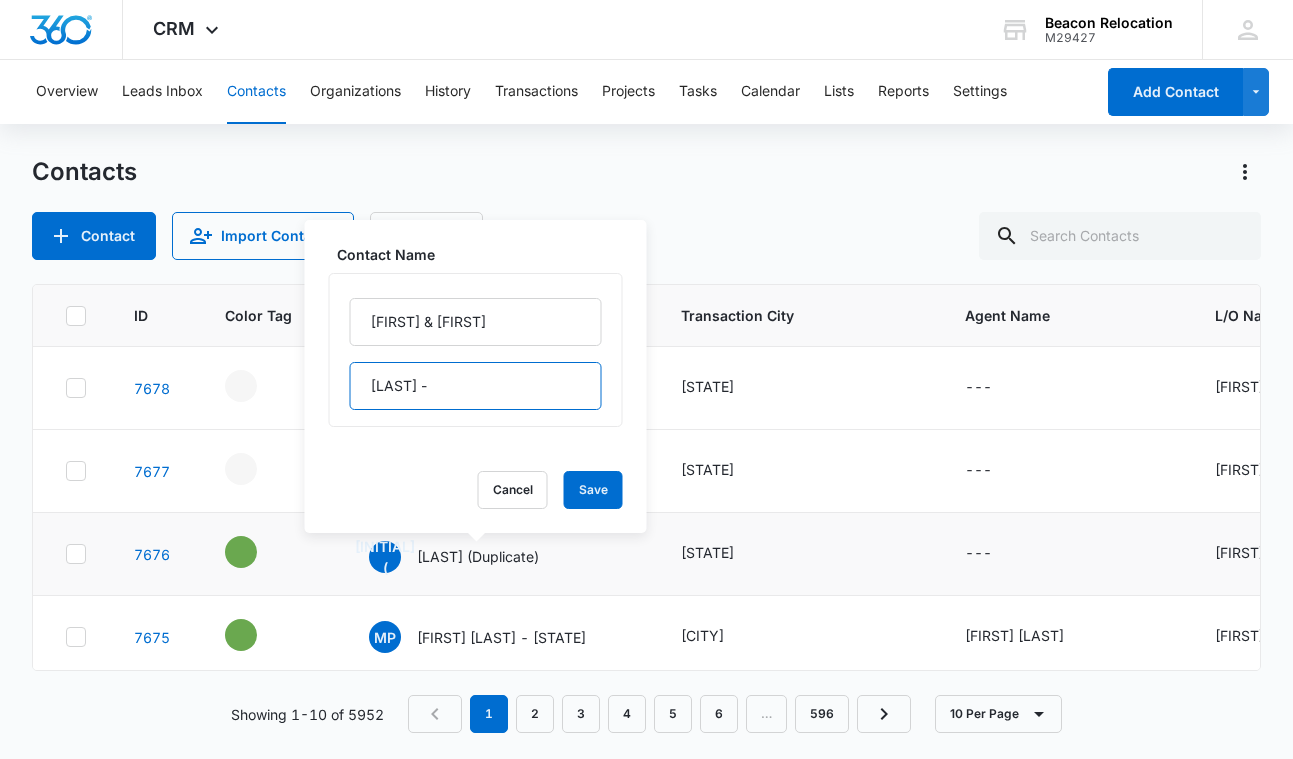 click on "[LAST] -" at bounding box center (476, 386) 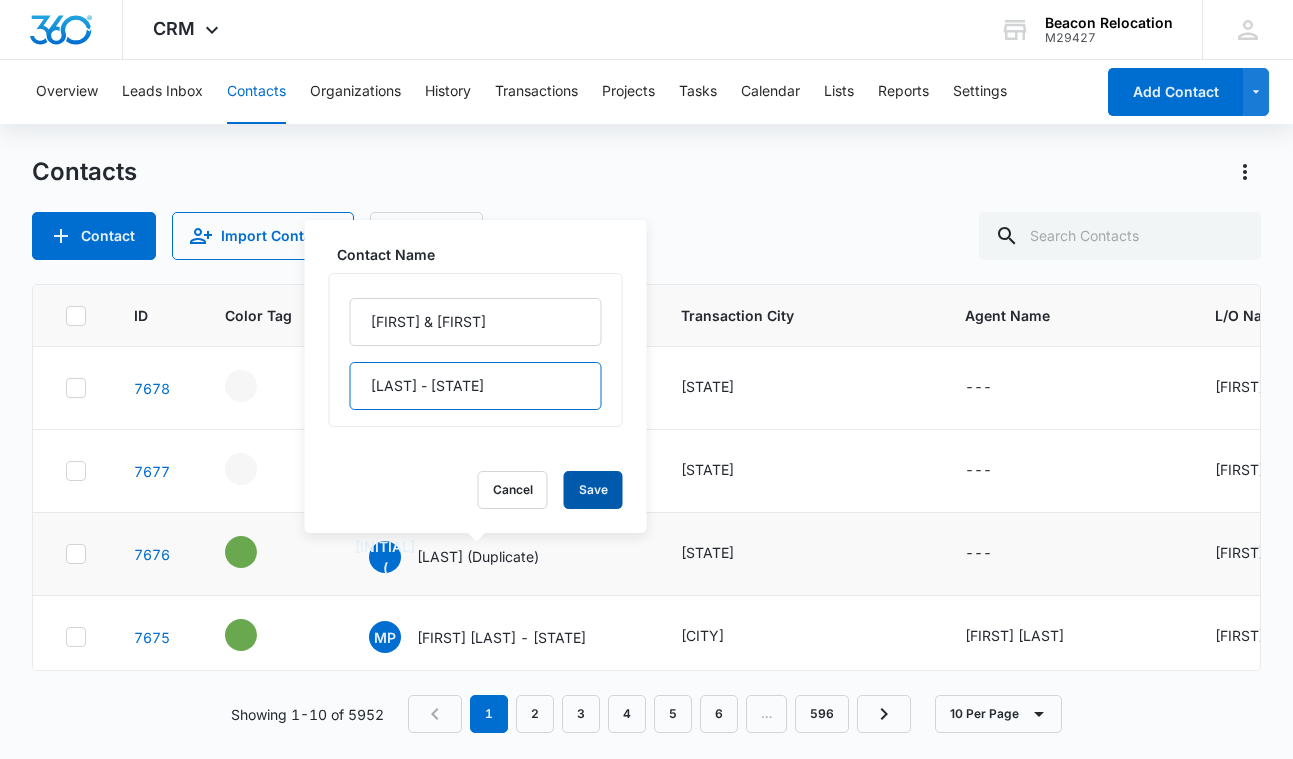 type on "[LAST] - [STATE]" 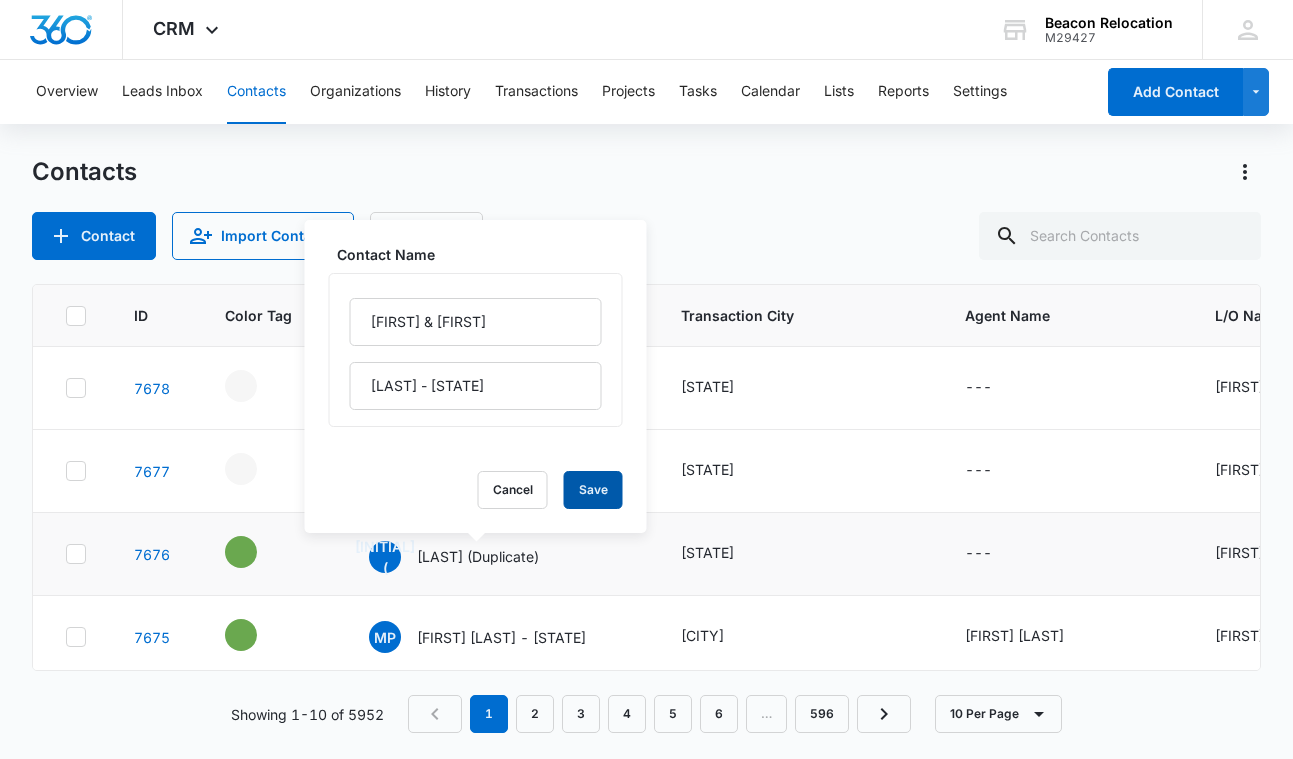 click on "Save" at bounding box center (593, 490) 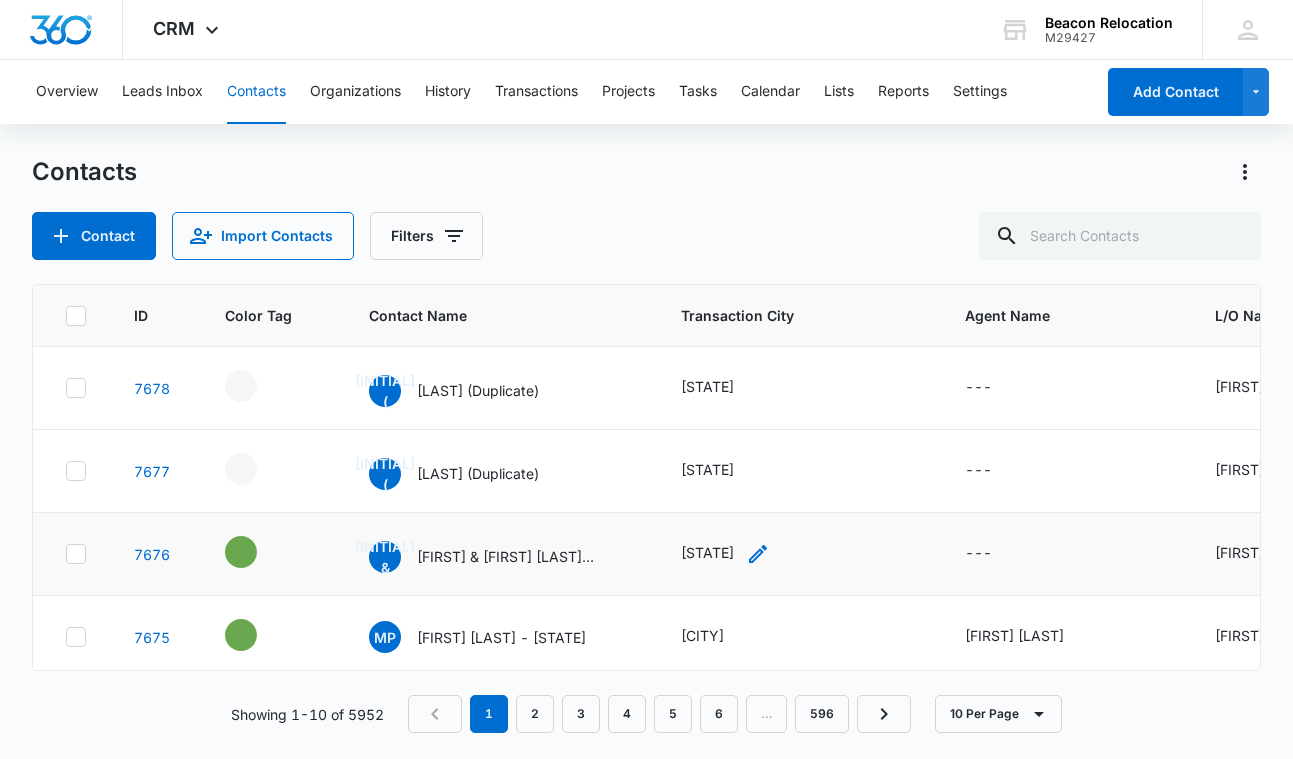 click 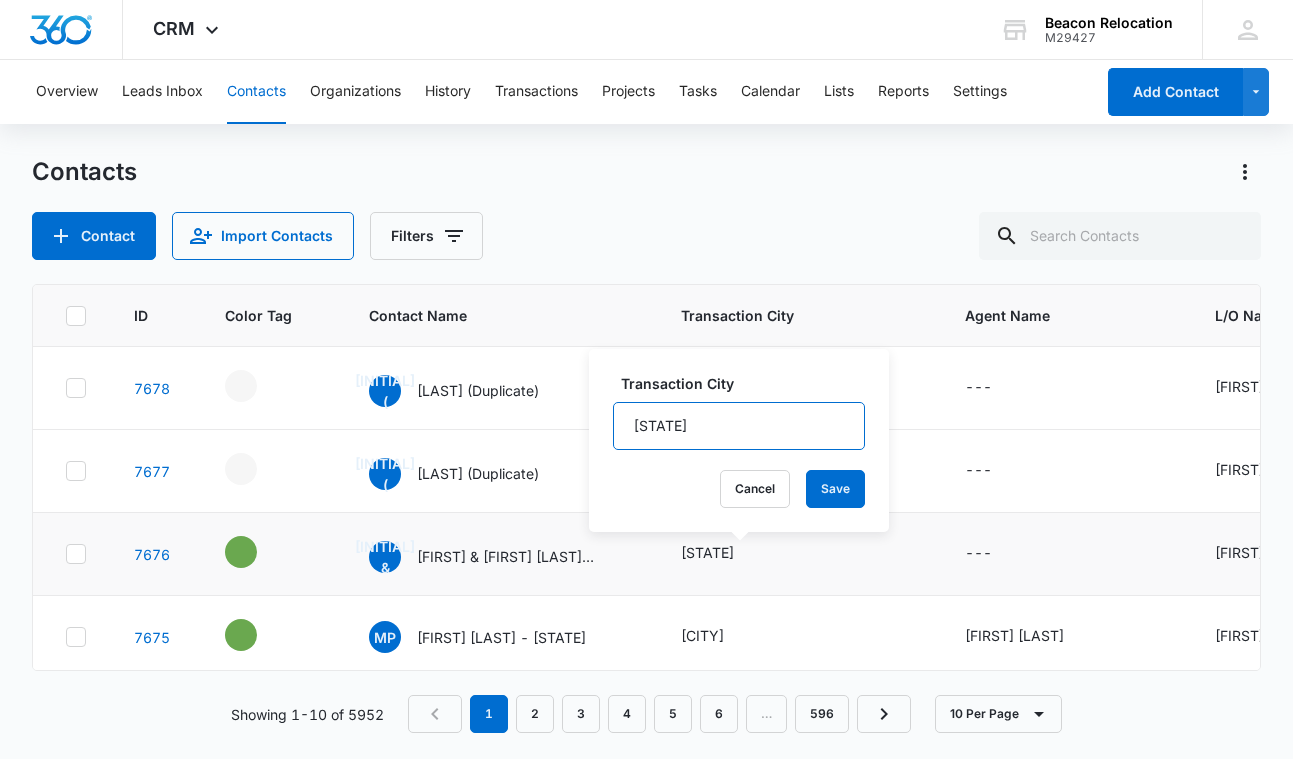 drag, startPoint x: 758, startPoint y: 416, endPoint x: 607, endPoint y: 422, distance: 151.11916 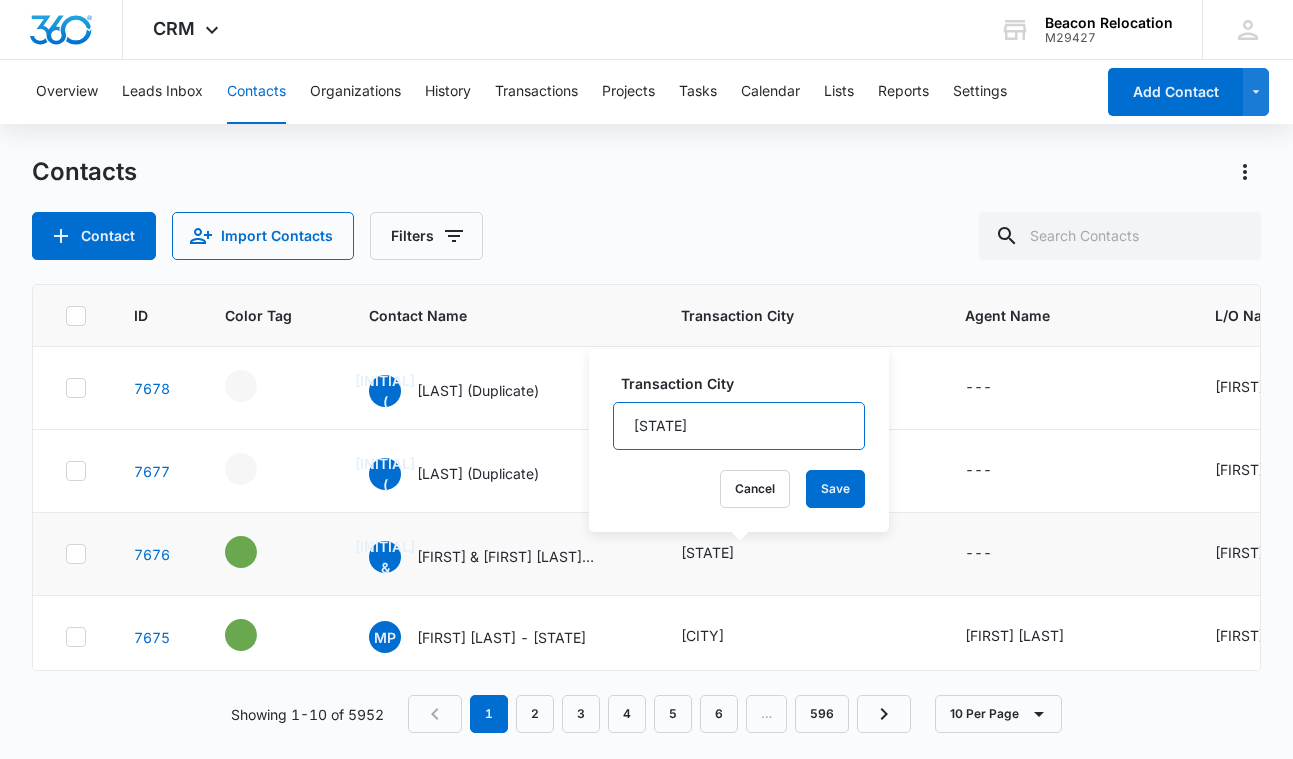 drag, startPoint x: 739, startPoint y: 429, endPoint x: 617, endPoint y: 428, distance: 122.0041 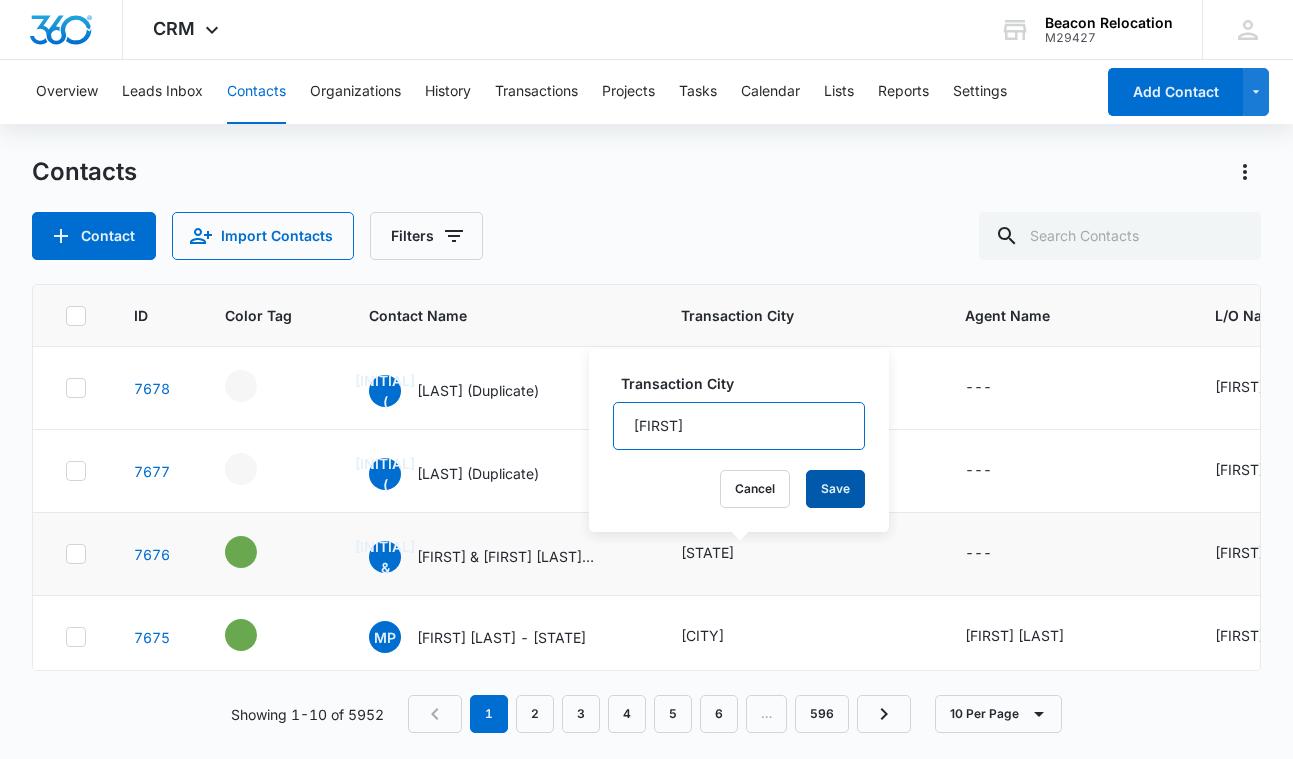type on "[FIRST]" 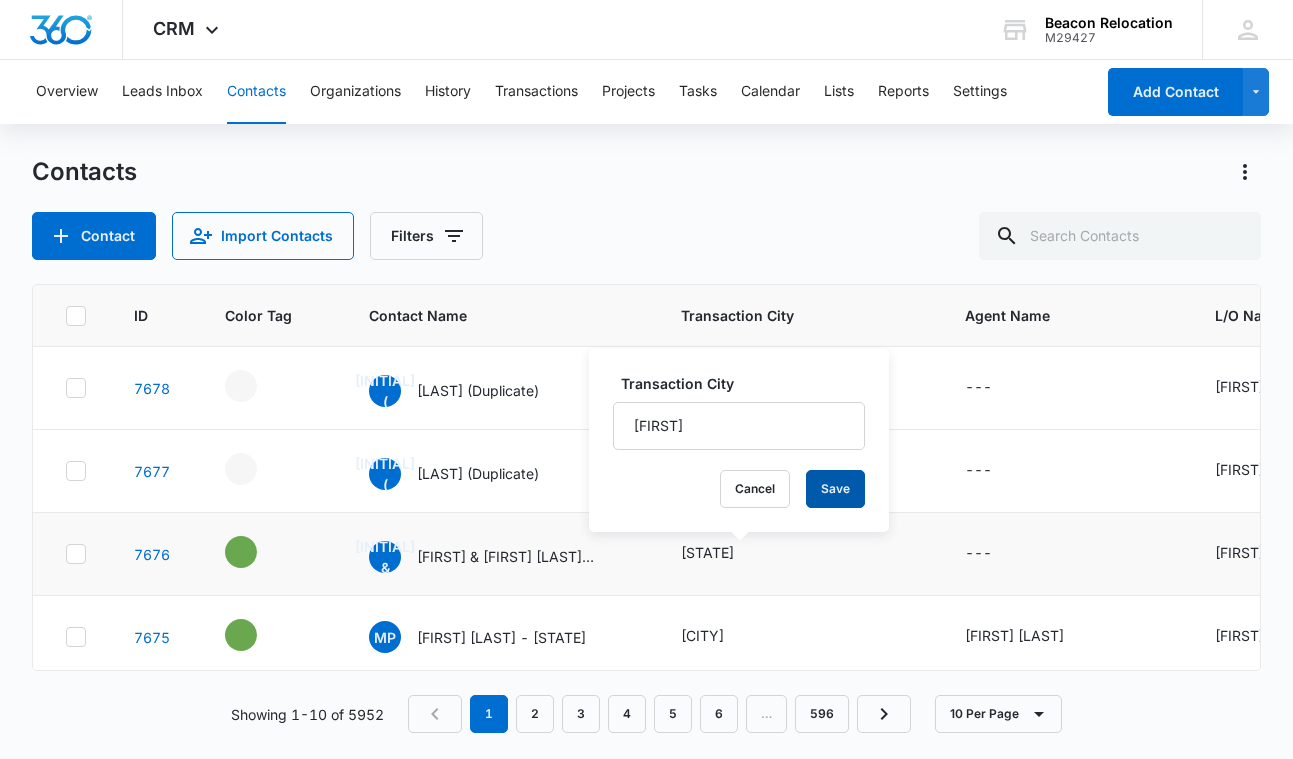 click on "Save" at bounding box center [835, 489] 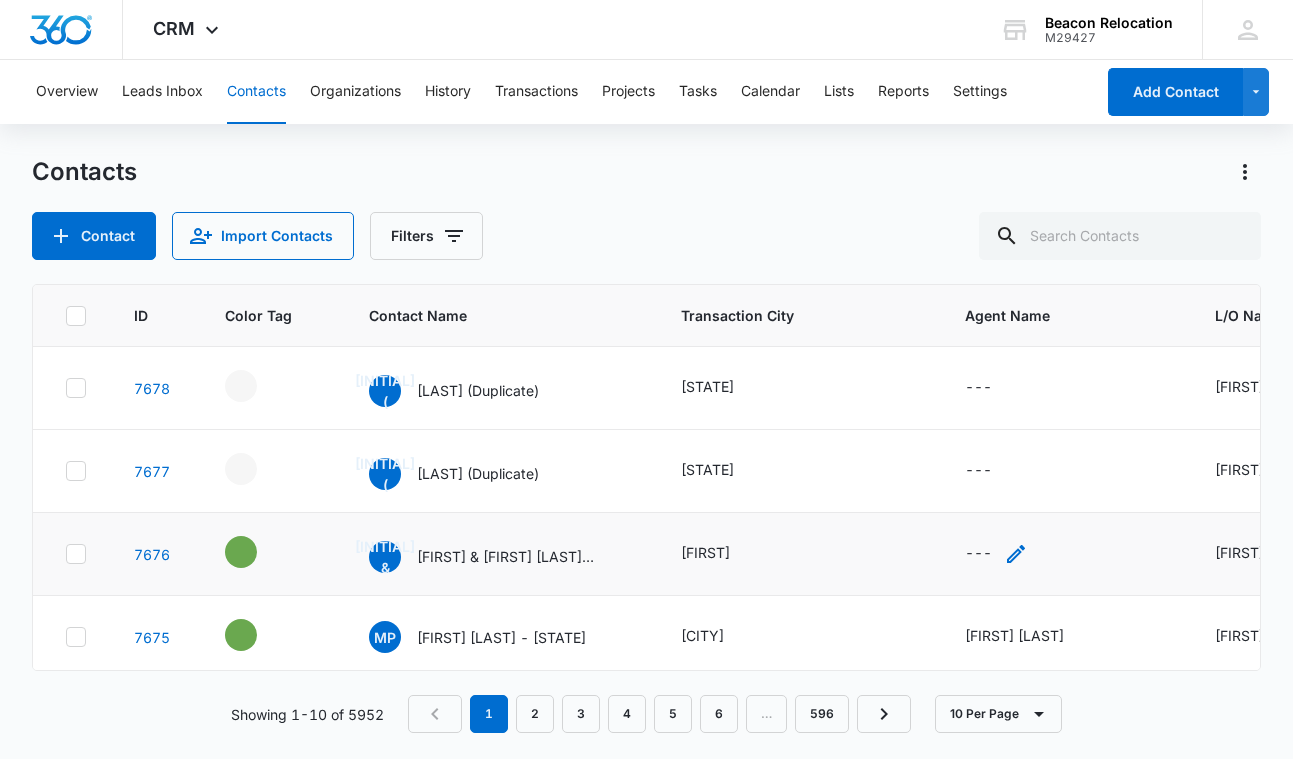 click 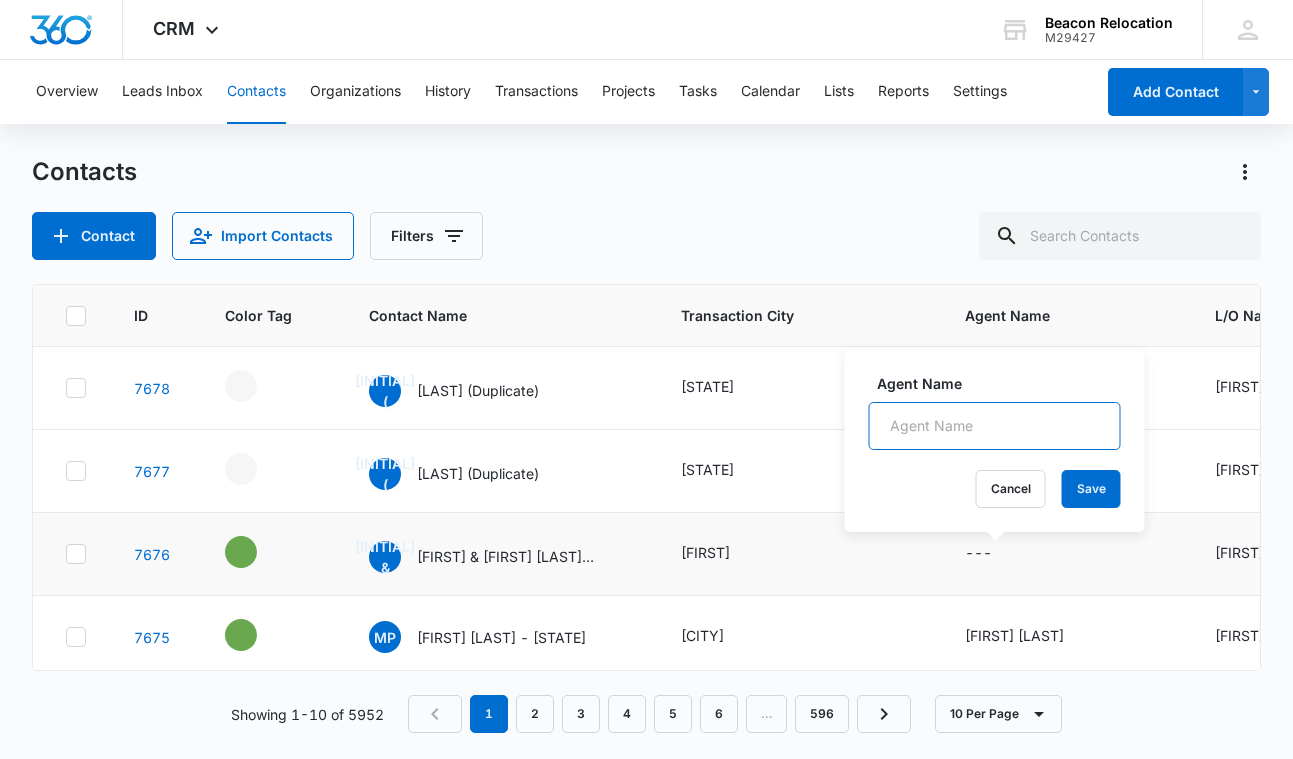 click on "Agent Name" at bounding box center [995, 426] 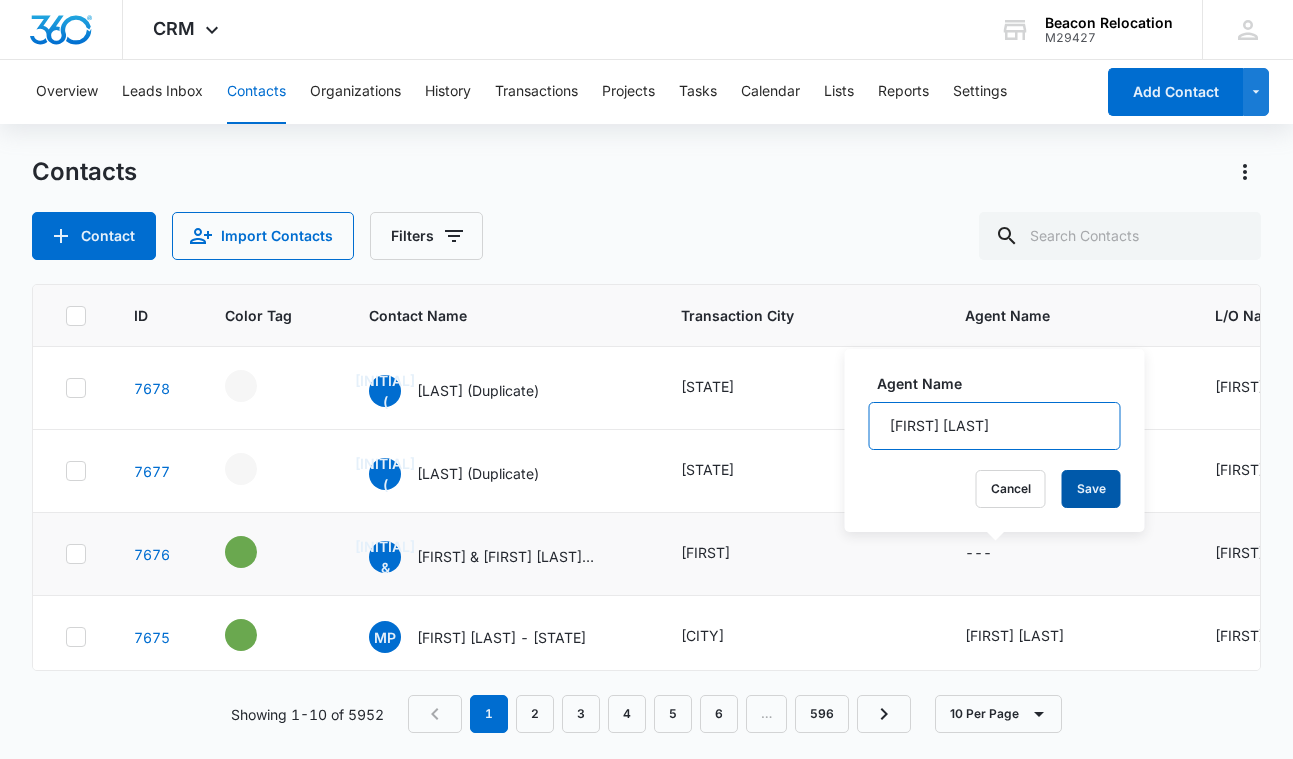 type on "[FIRST] [LAST]" 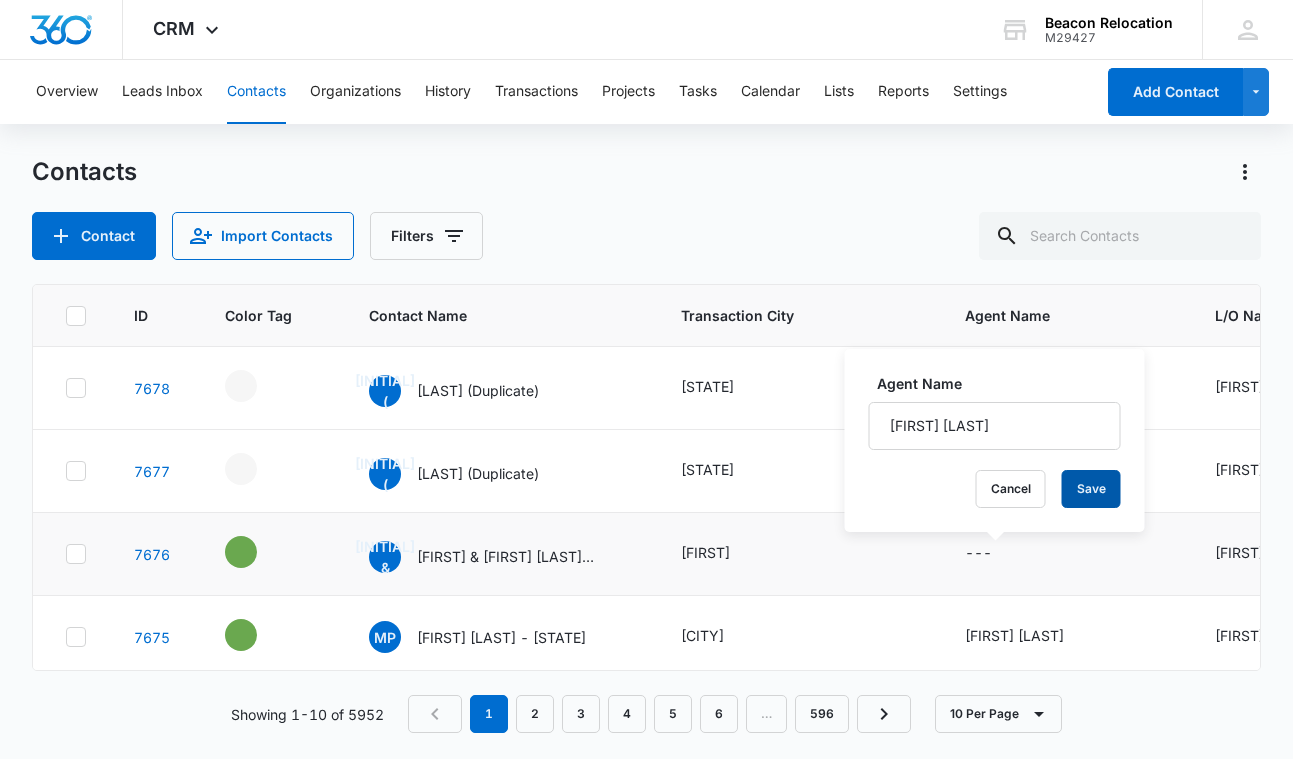 click on "Save" at bounding box center [1091, 489] 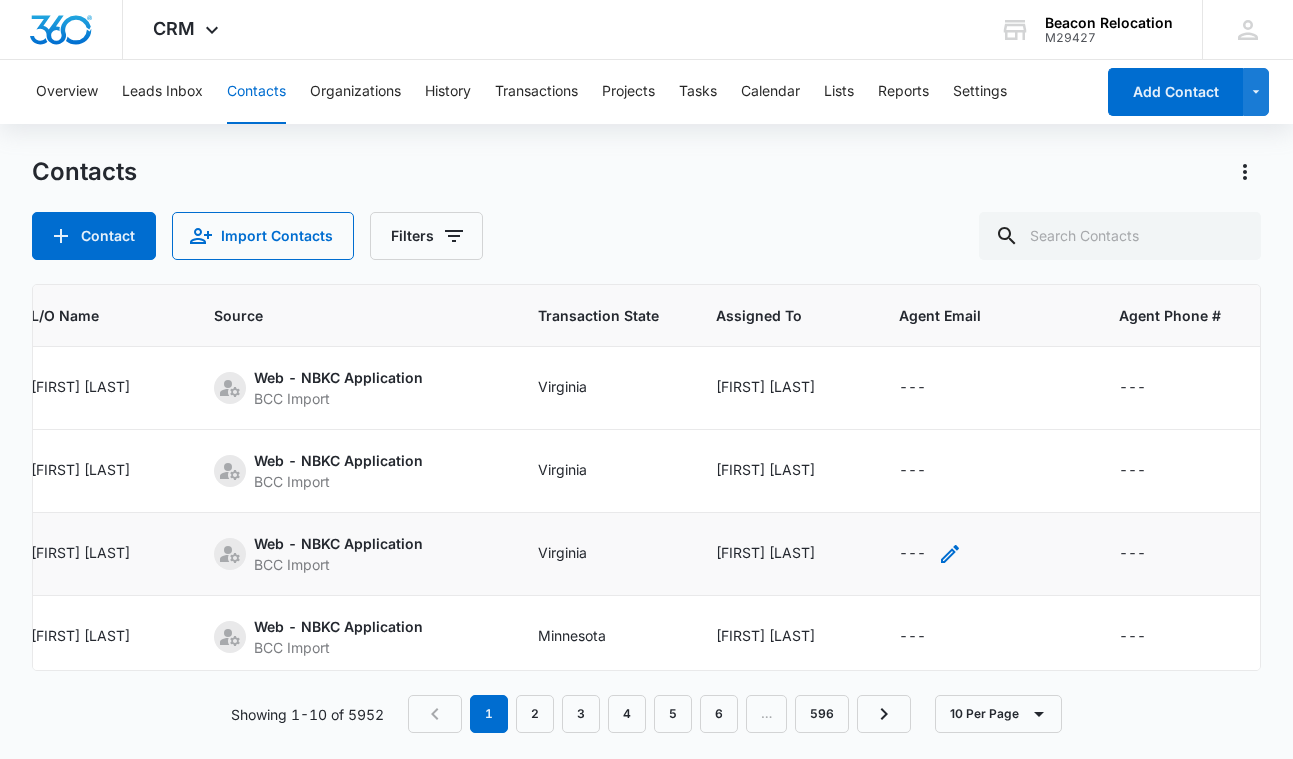 scroll, scrollTop: 0, scrollLeft: 1183, axis: horizontal 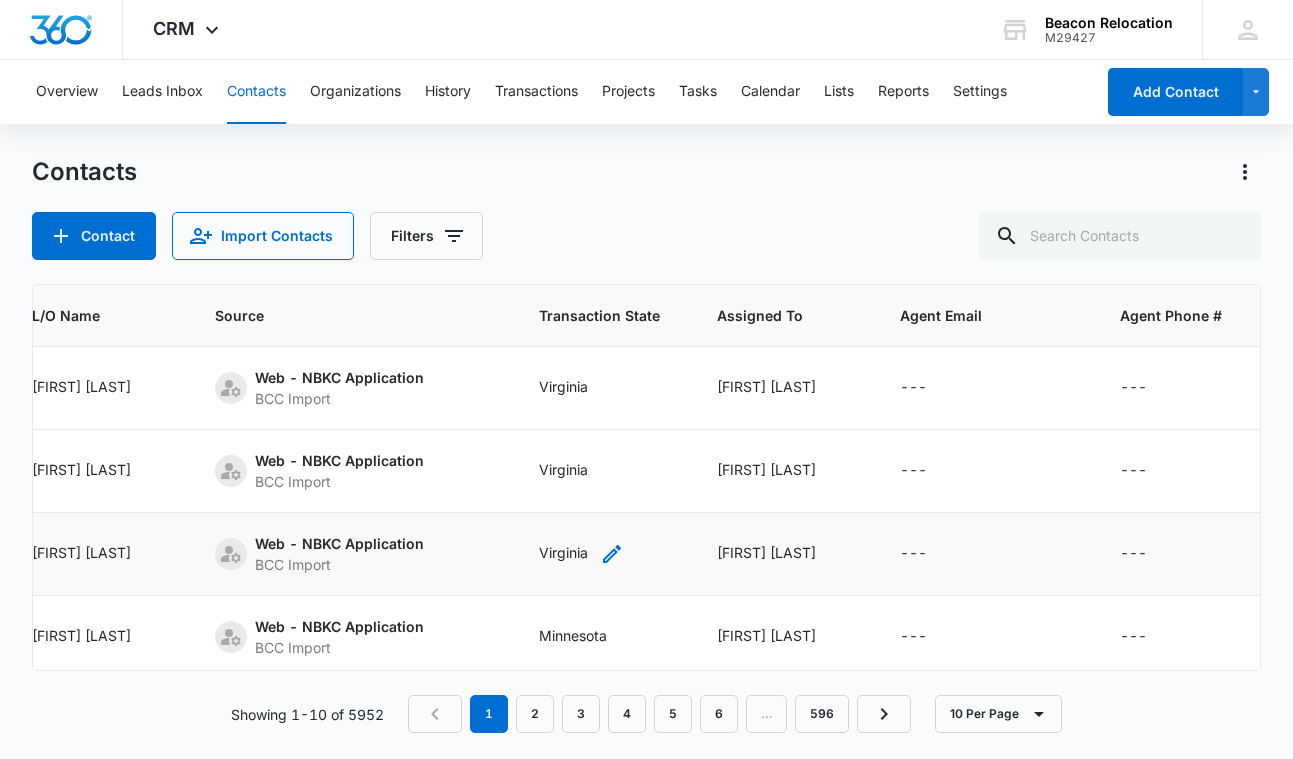 click 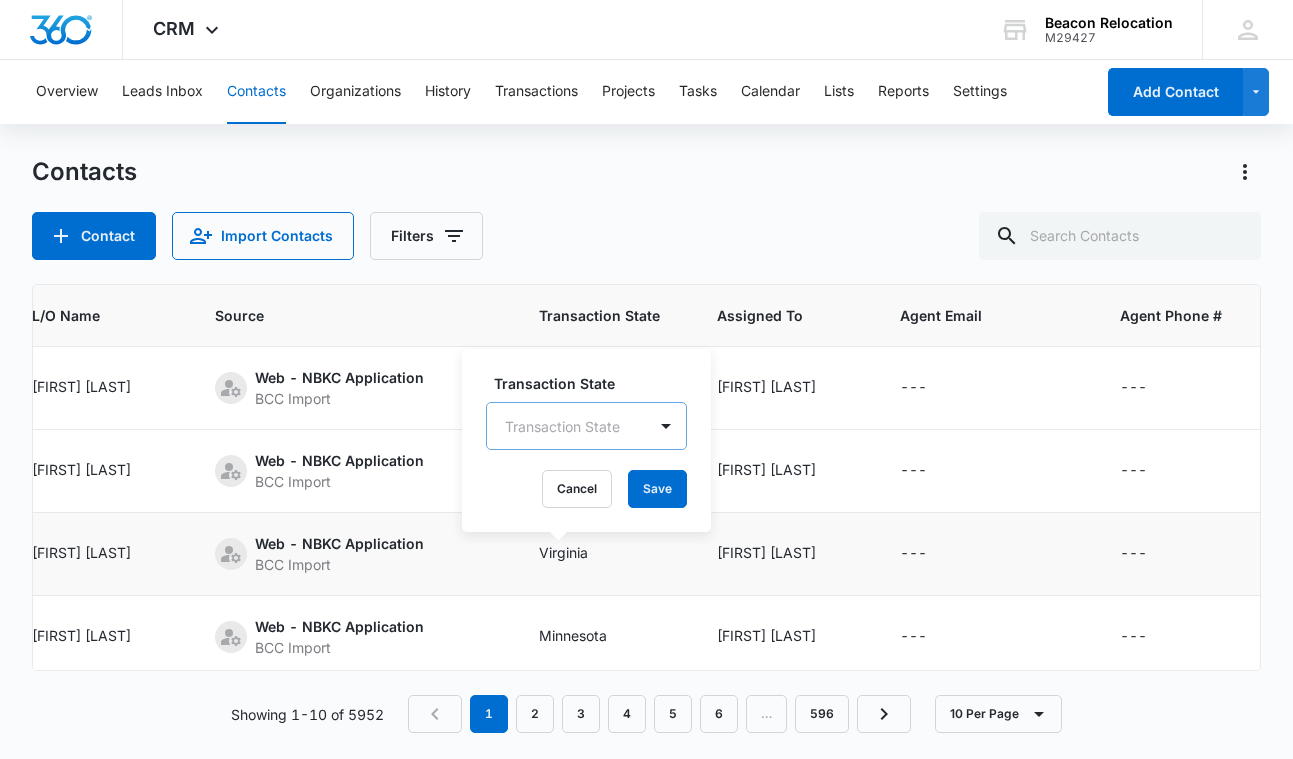 click on "Transaction State" at bounding box center (566, 426) 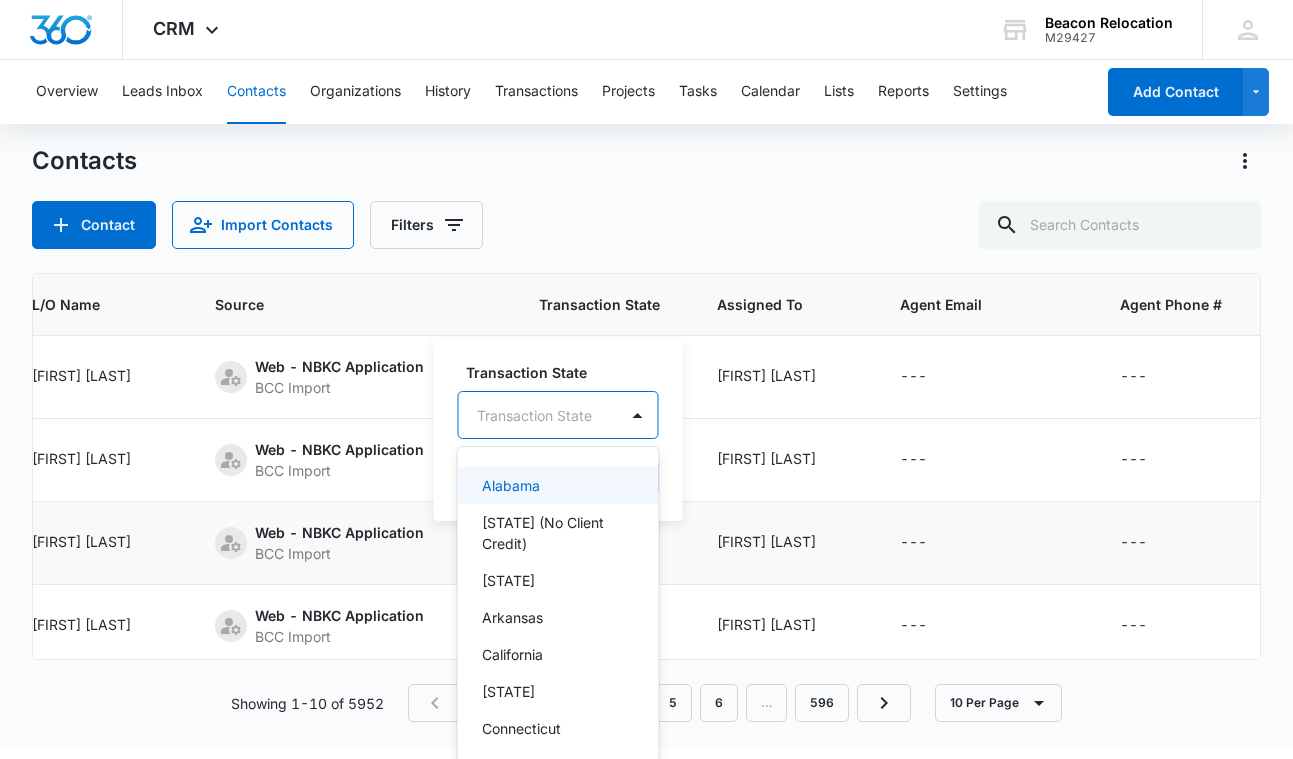 scroll, scrollTop: 13, scrollLeft: 0, axis: vertical 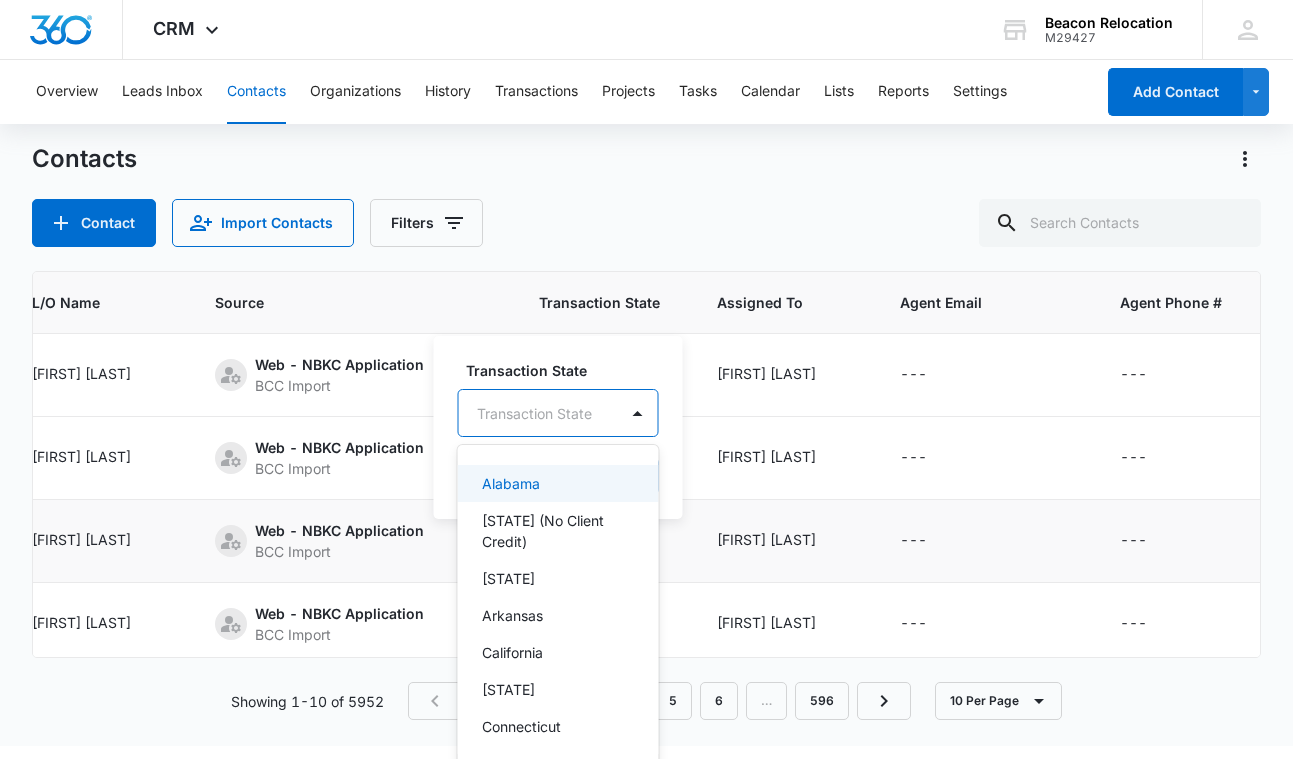 type on "m" 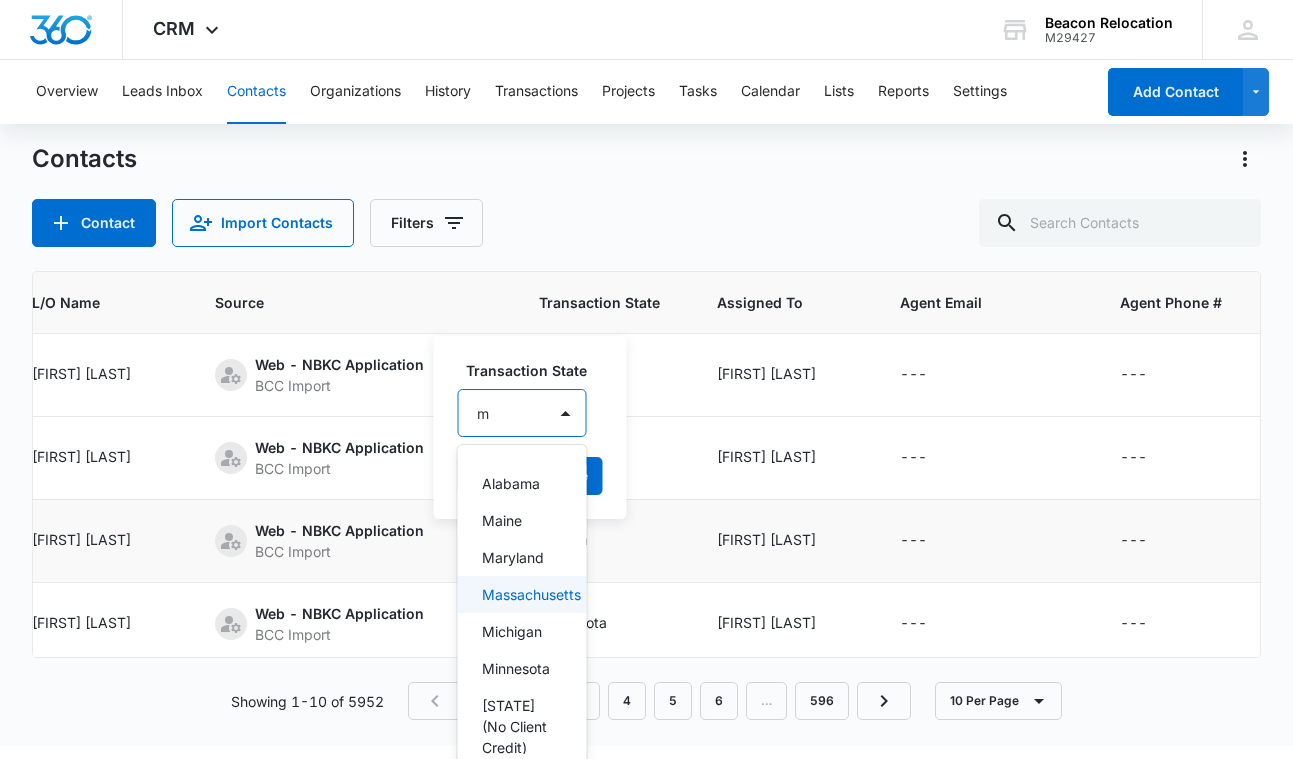 click on "Massachusetts" at bounding box center (520, 594) 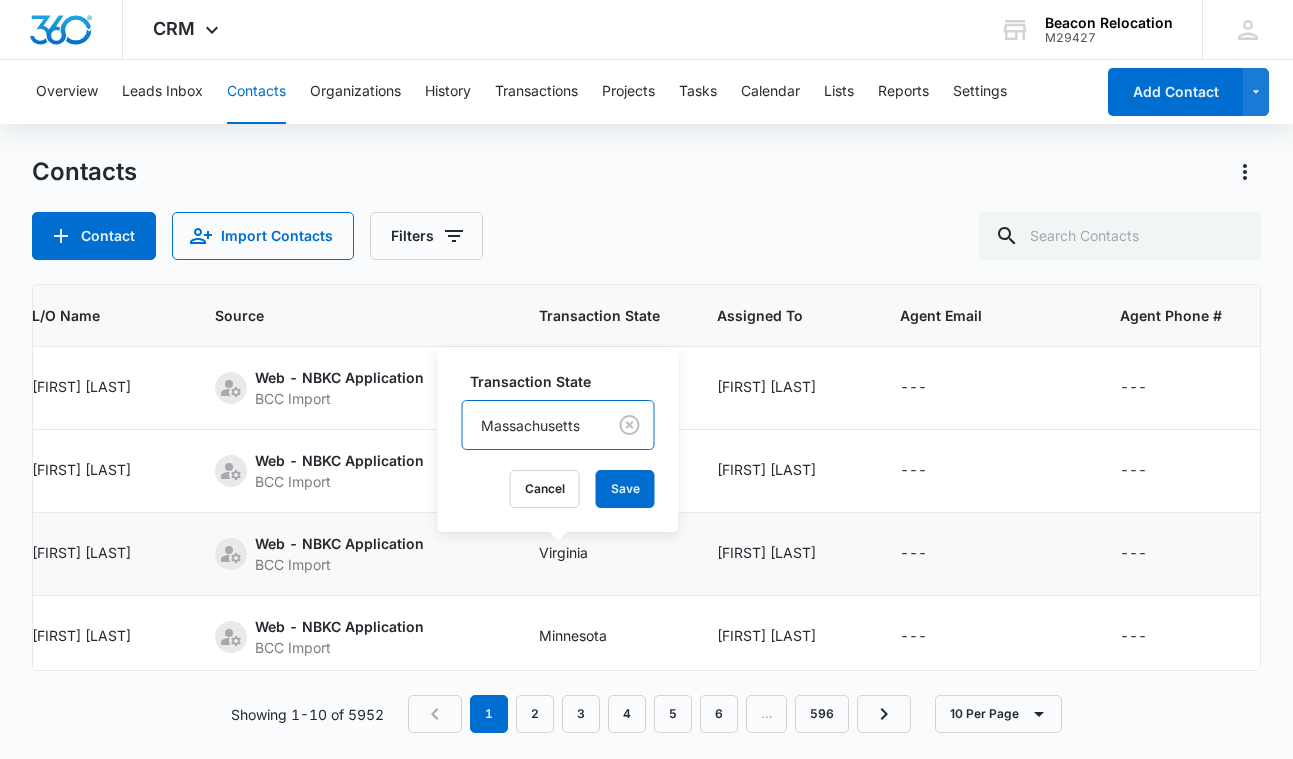 scroll, scrollTop: 0, scrollLeft: 0, axis: both 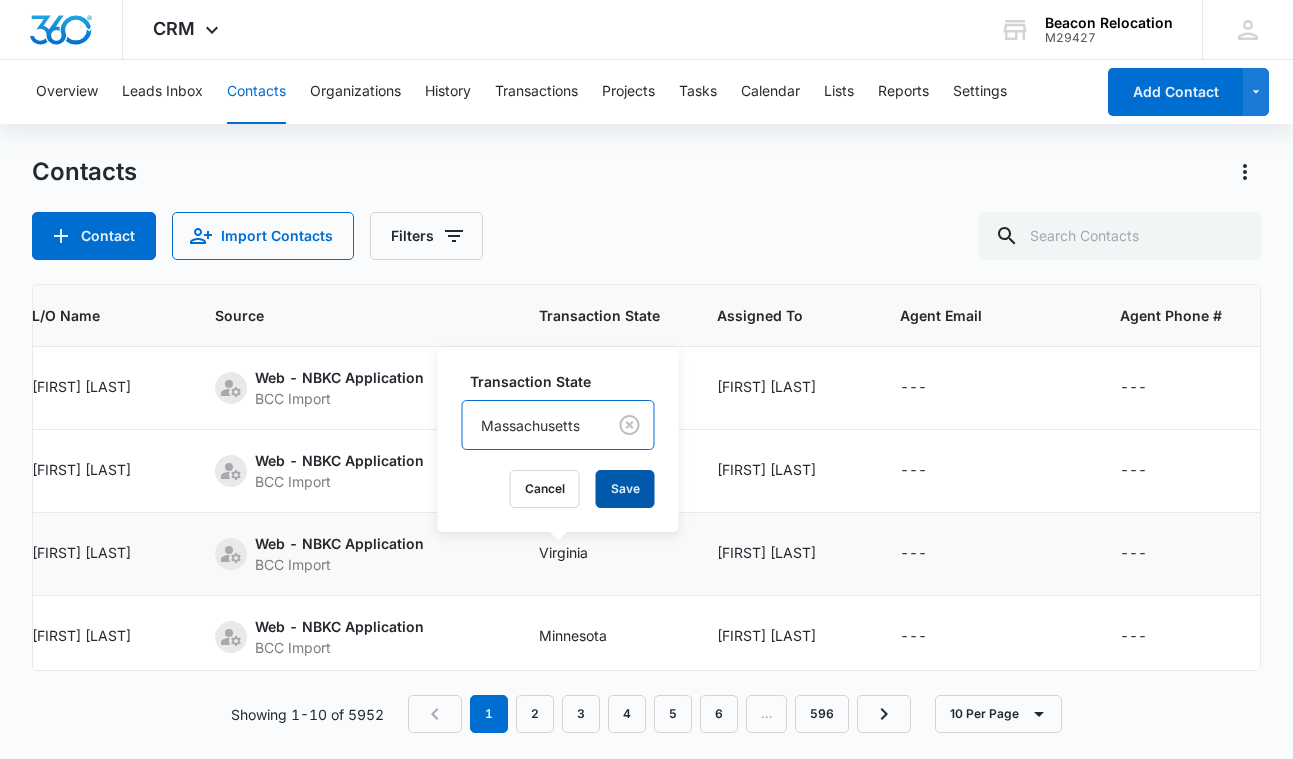 click on "Save" at bounding box center [625, 489] 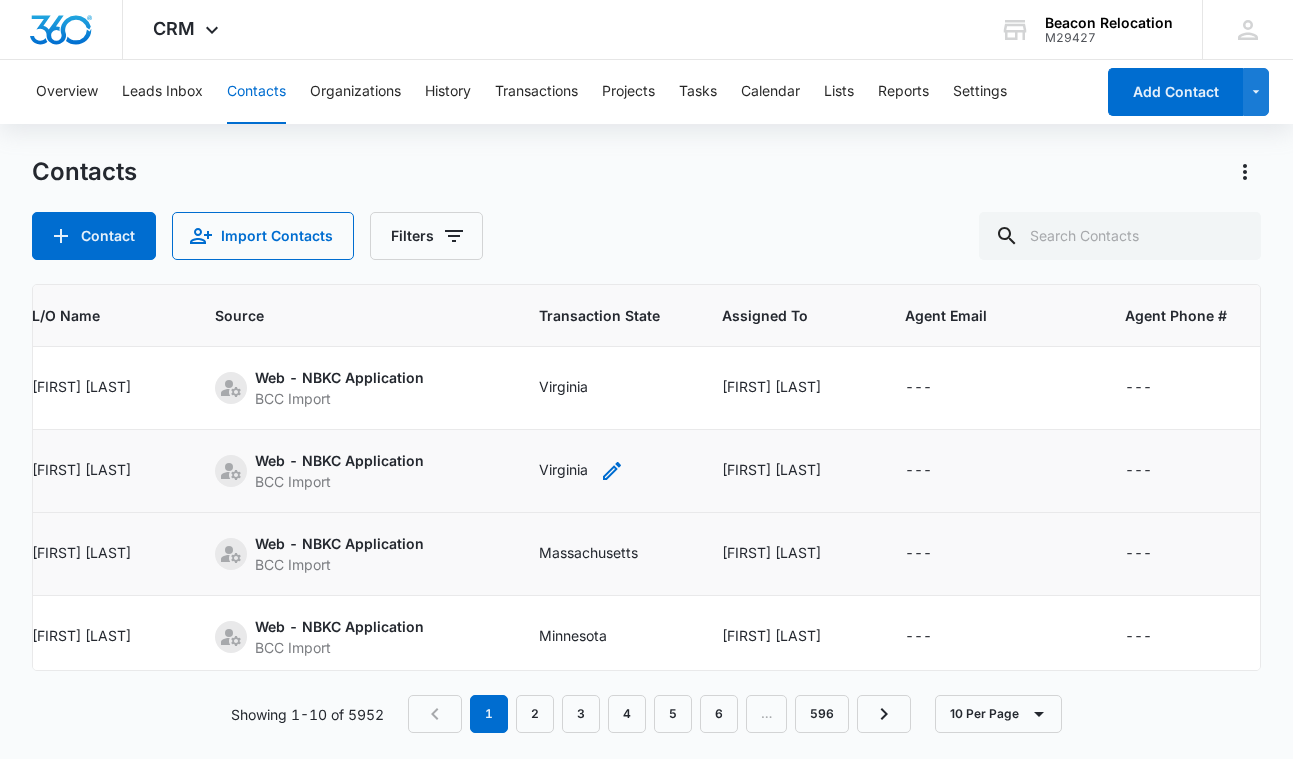 click 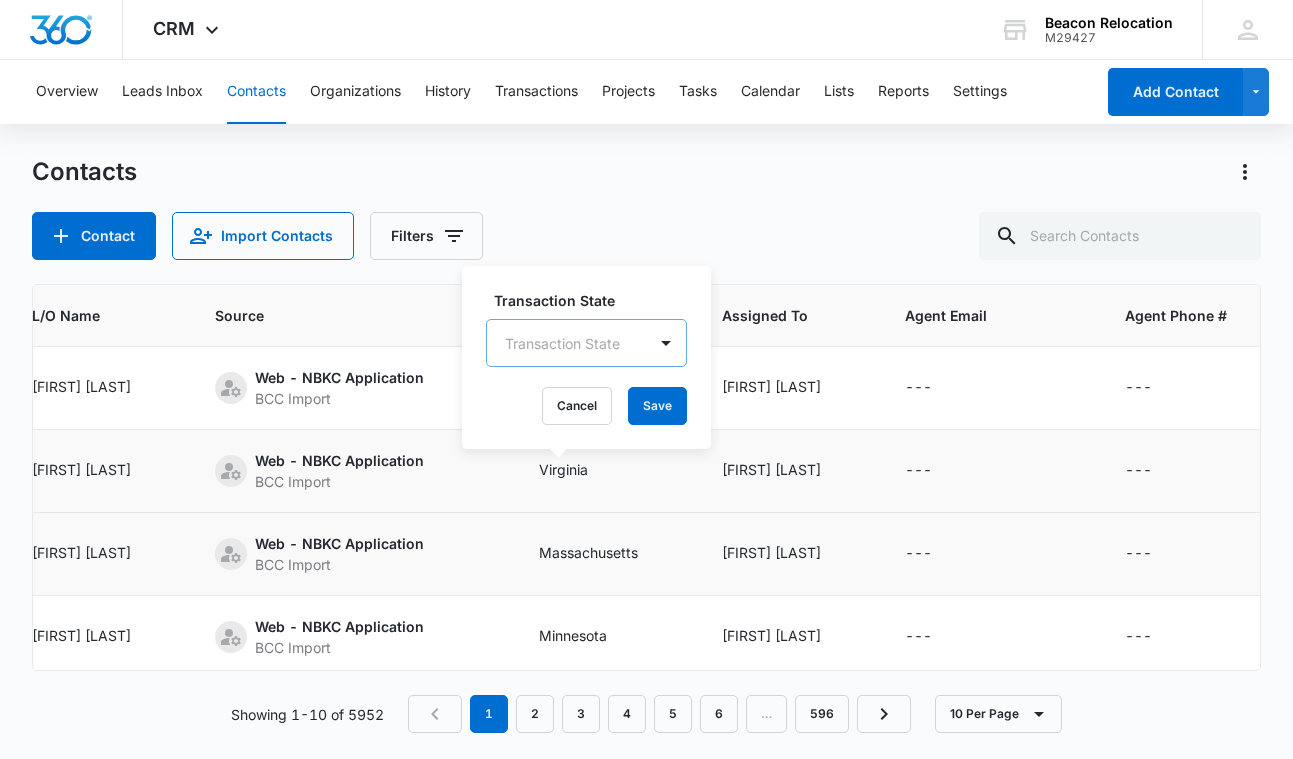 click on "Transaction State" at bounding box center (562, 343) 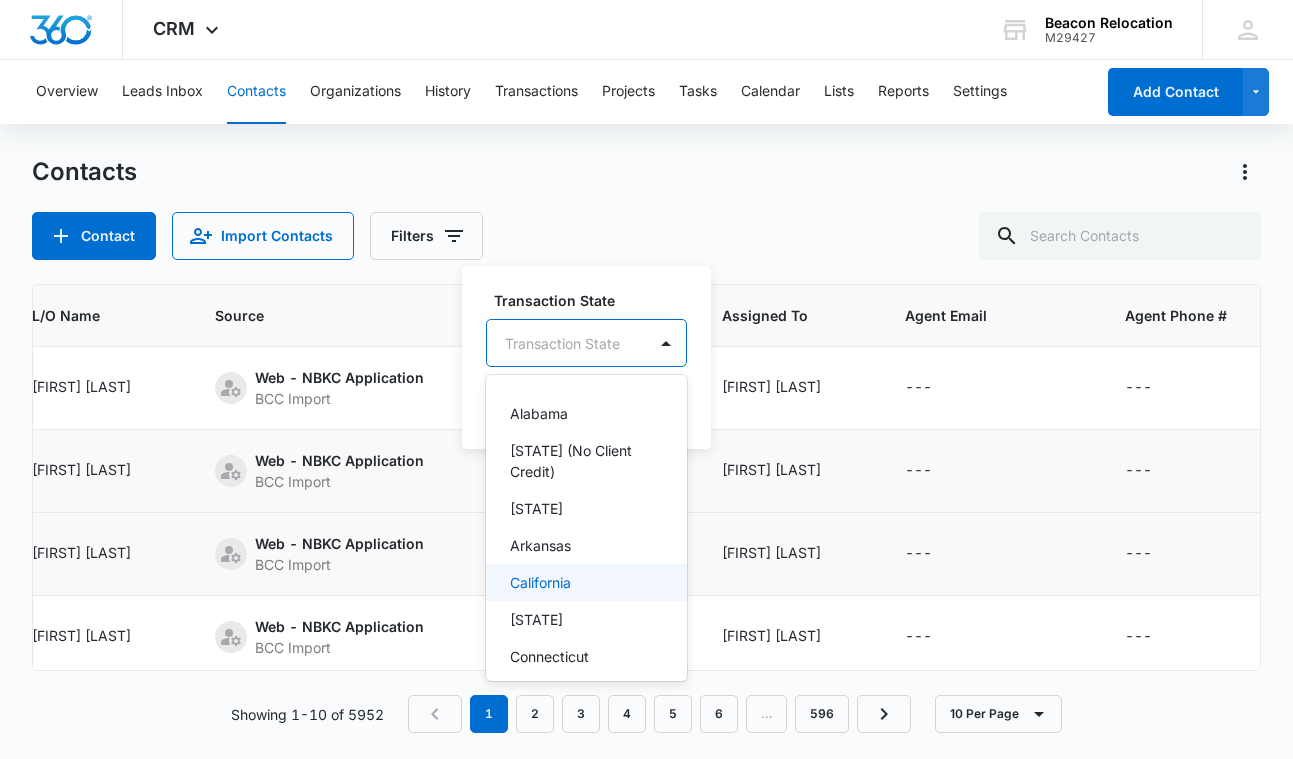 type on "m" 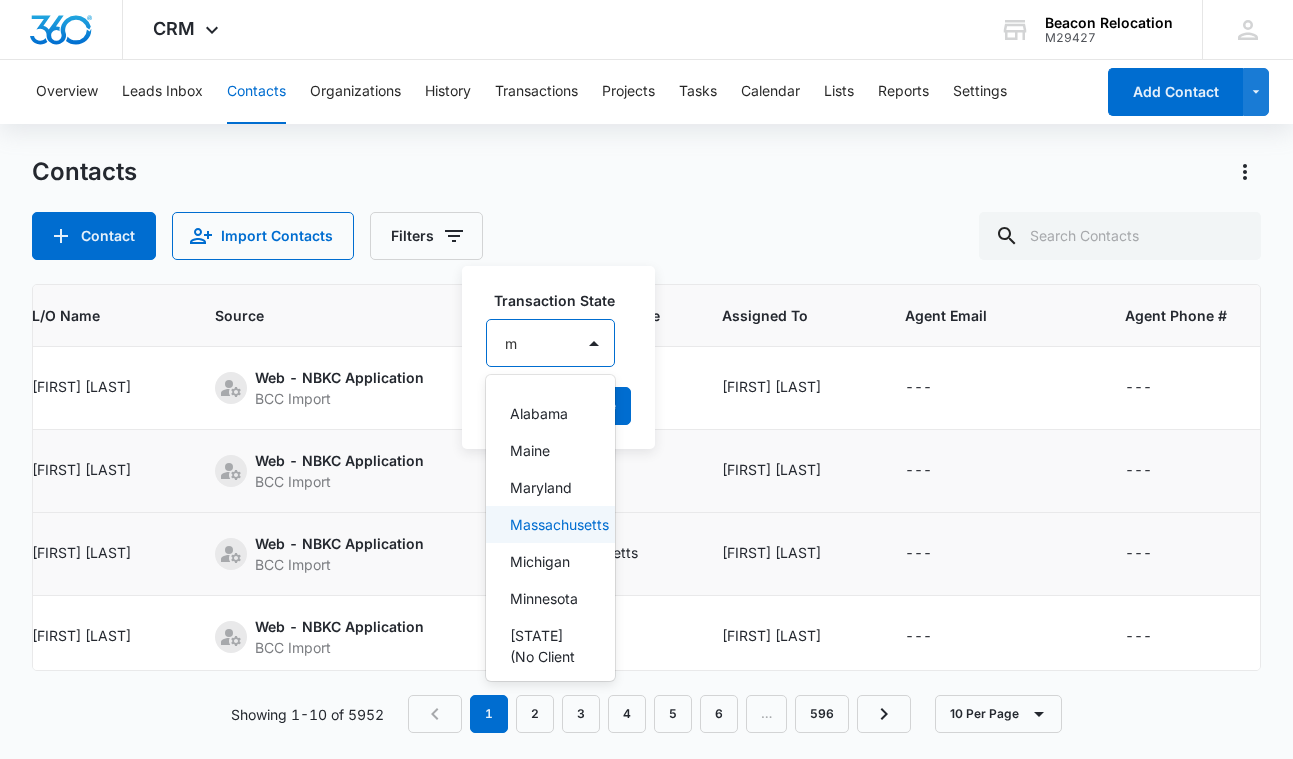 click on "Massachusetts" at bounding box center (548, 524) 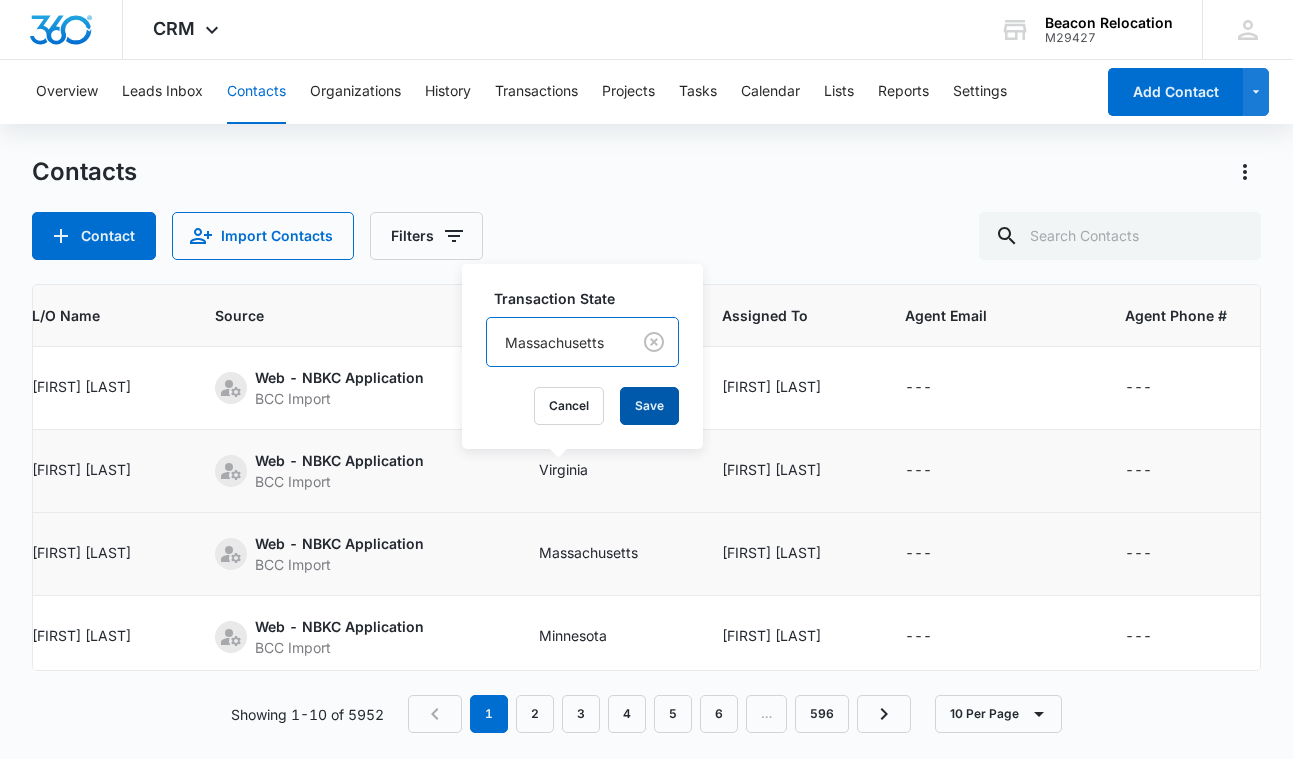 click on "Save" at bounding box center (649, 406) 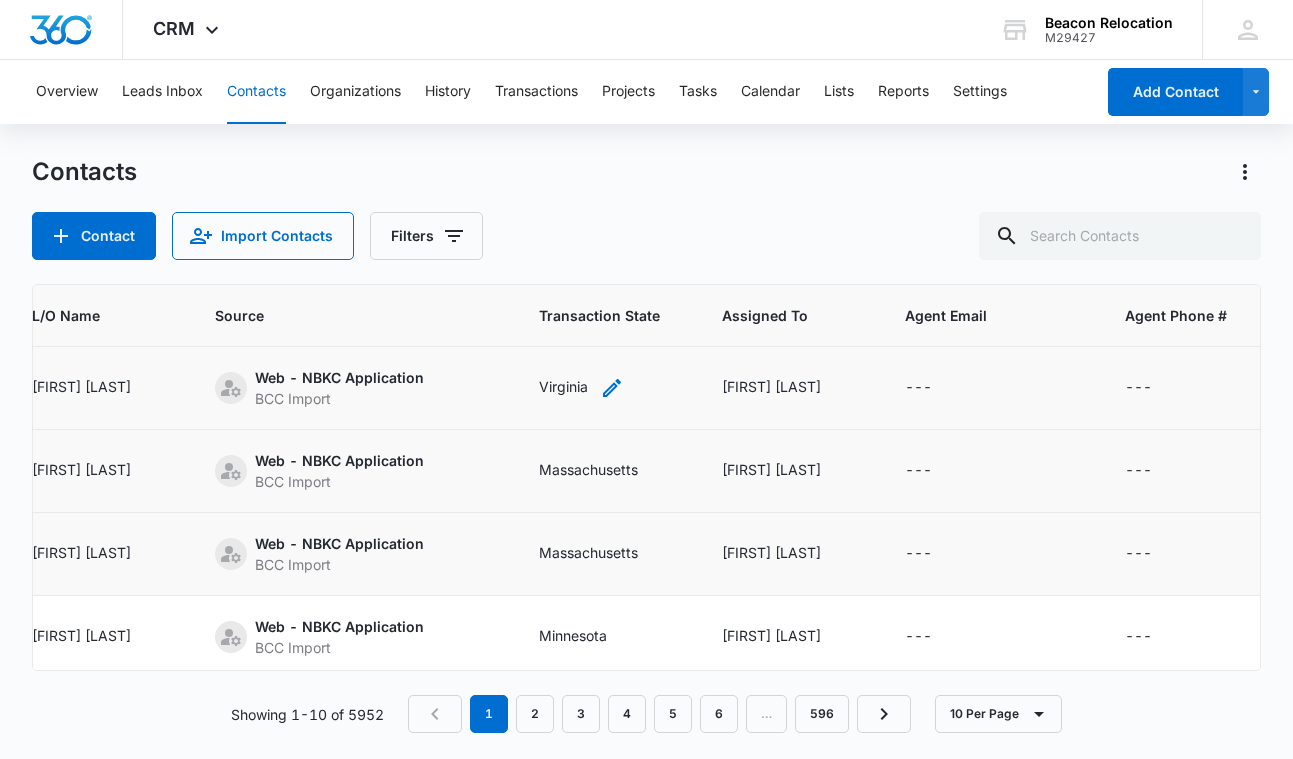 click 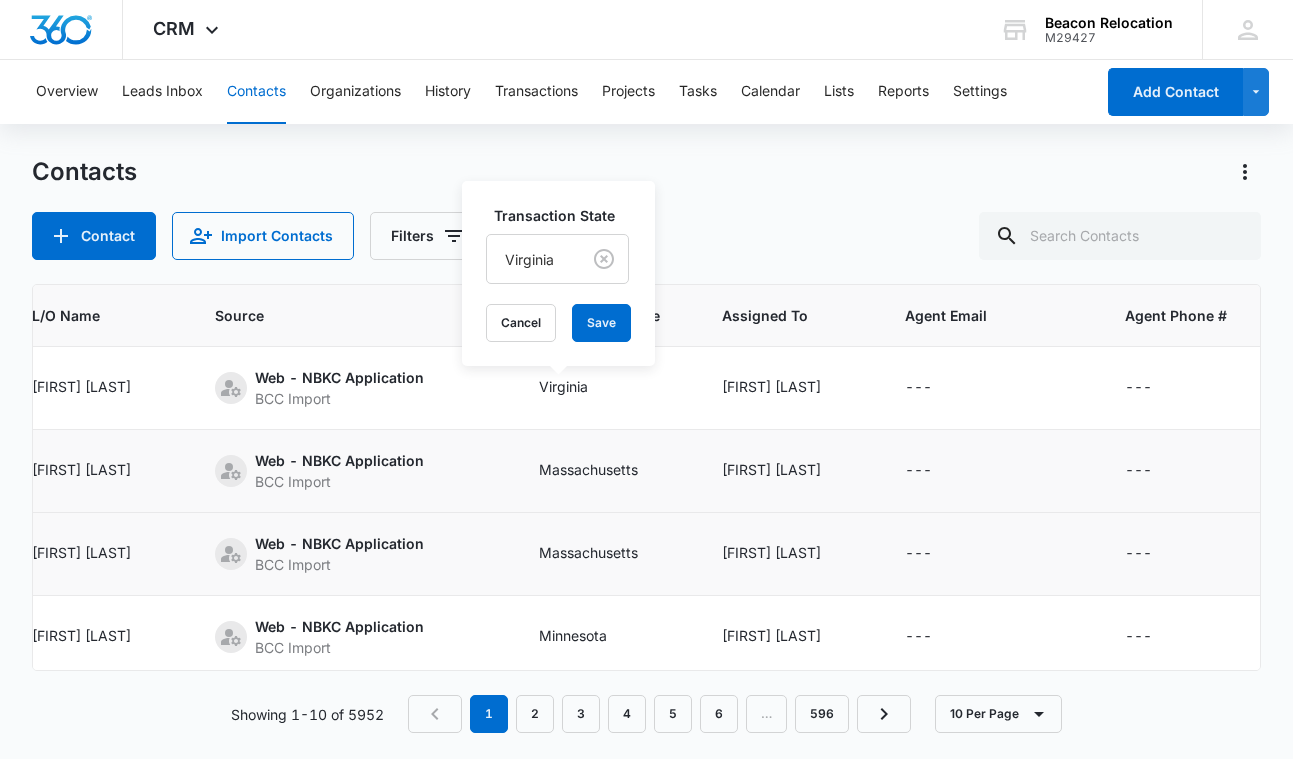 click on "Virginia" at bounding box center [529, 259] 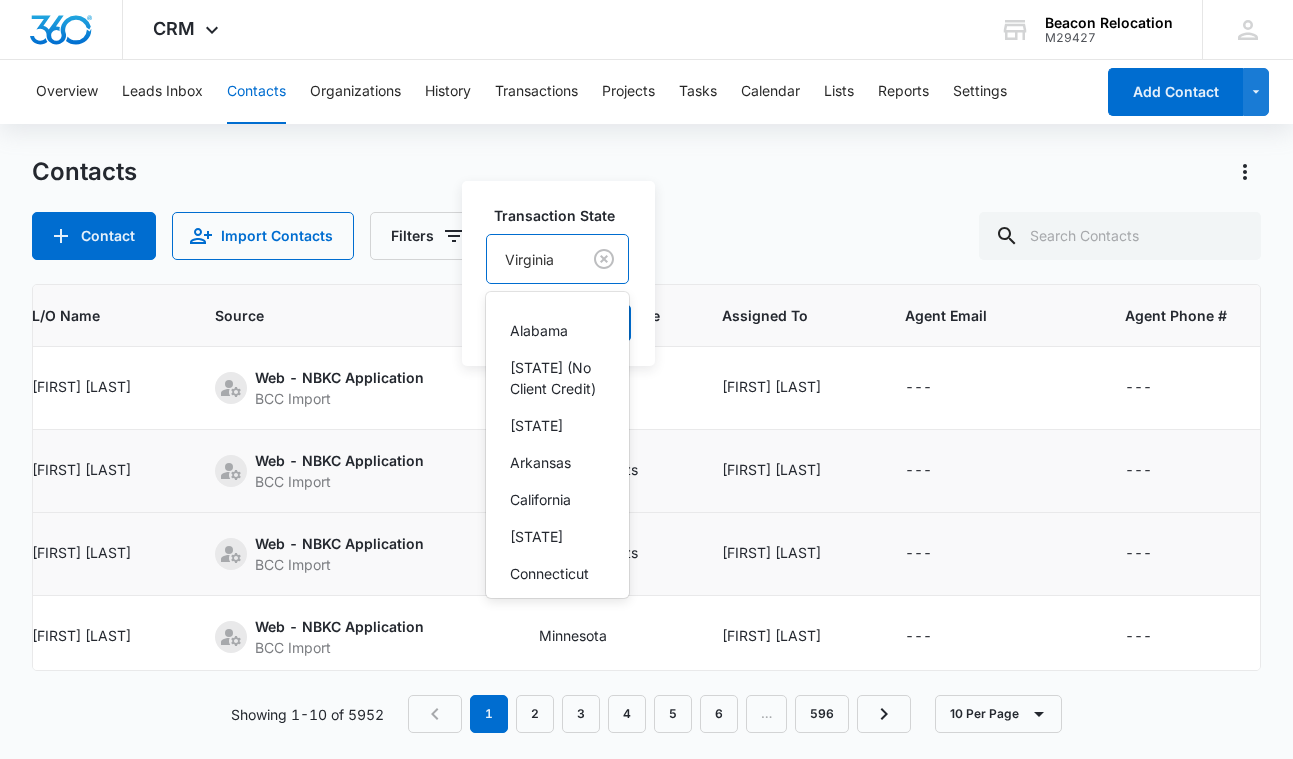 scroll, scrollTop: 1742, scrollLeft: 0, axis: vertical 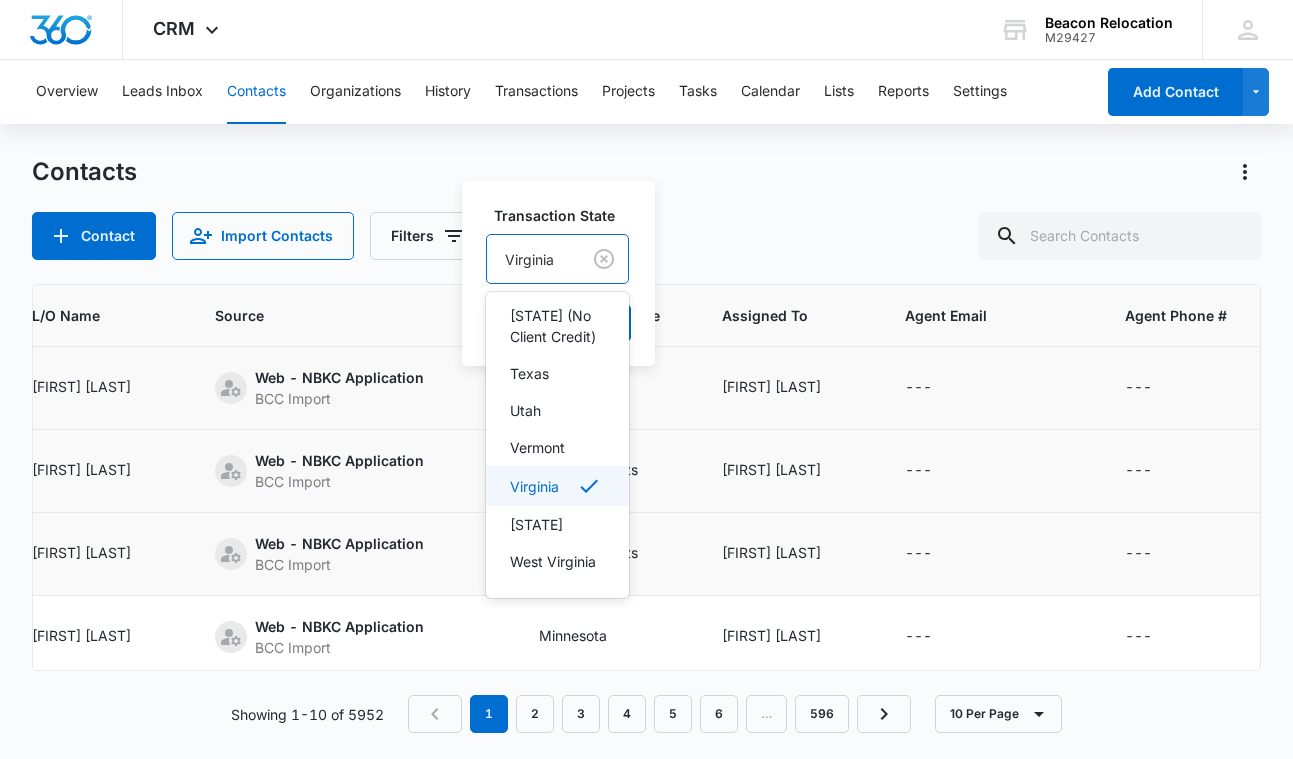 click on "Virginia" at bounding box center (534, 486) 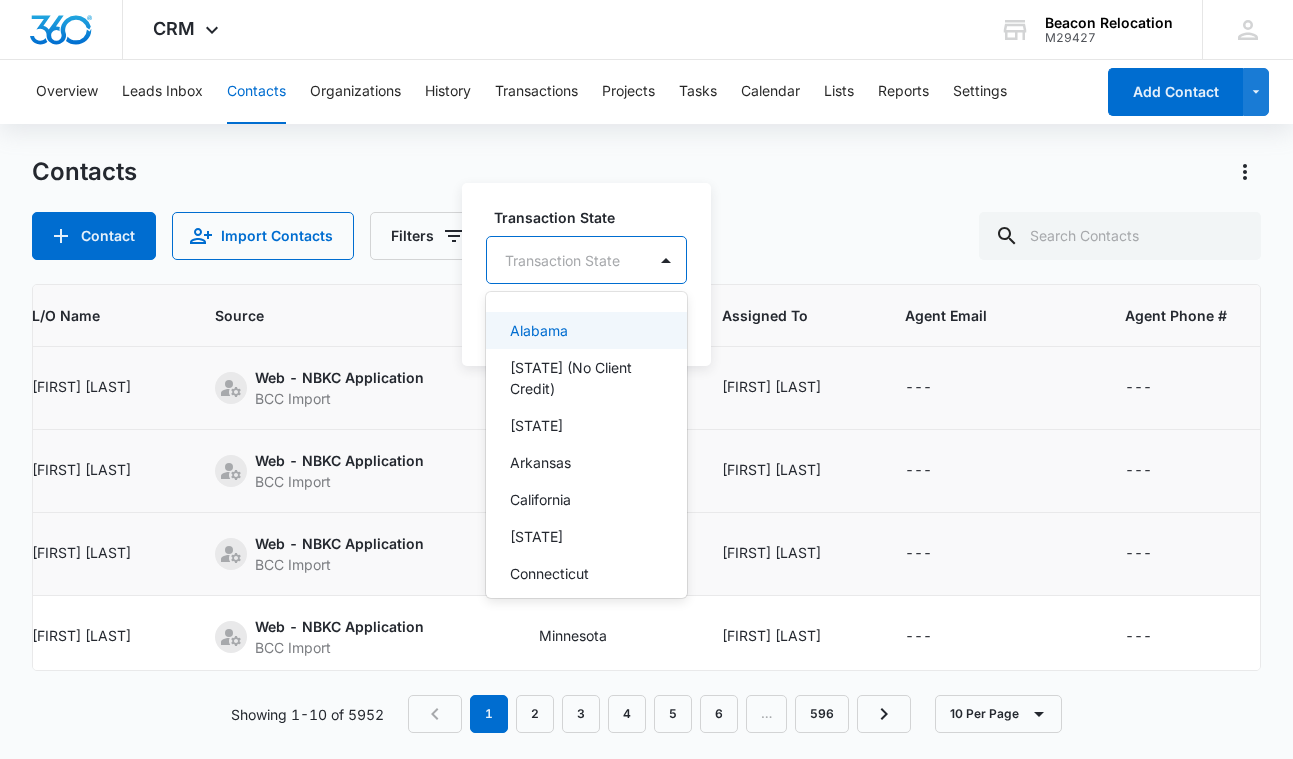 click on "Transaction State" at bounding box center [562, 260] 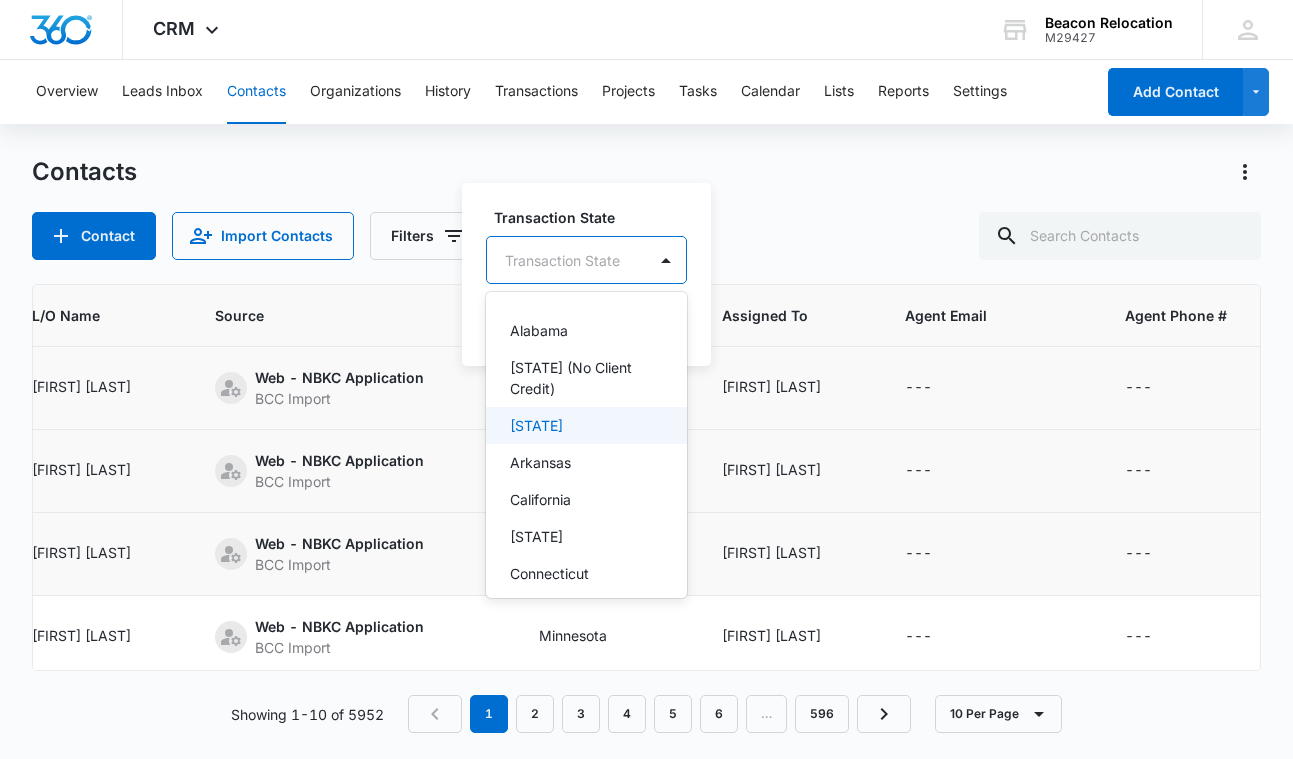 type on "f" 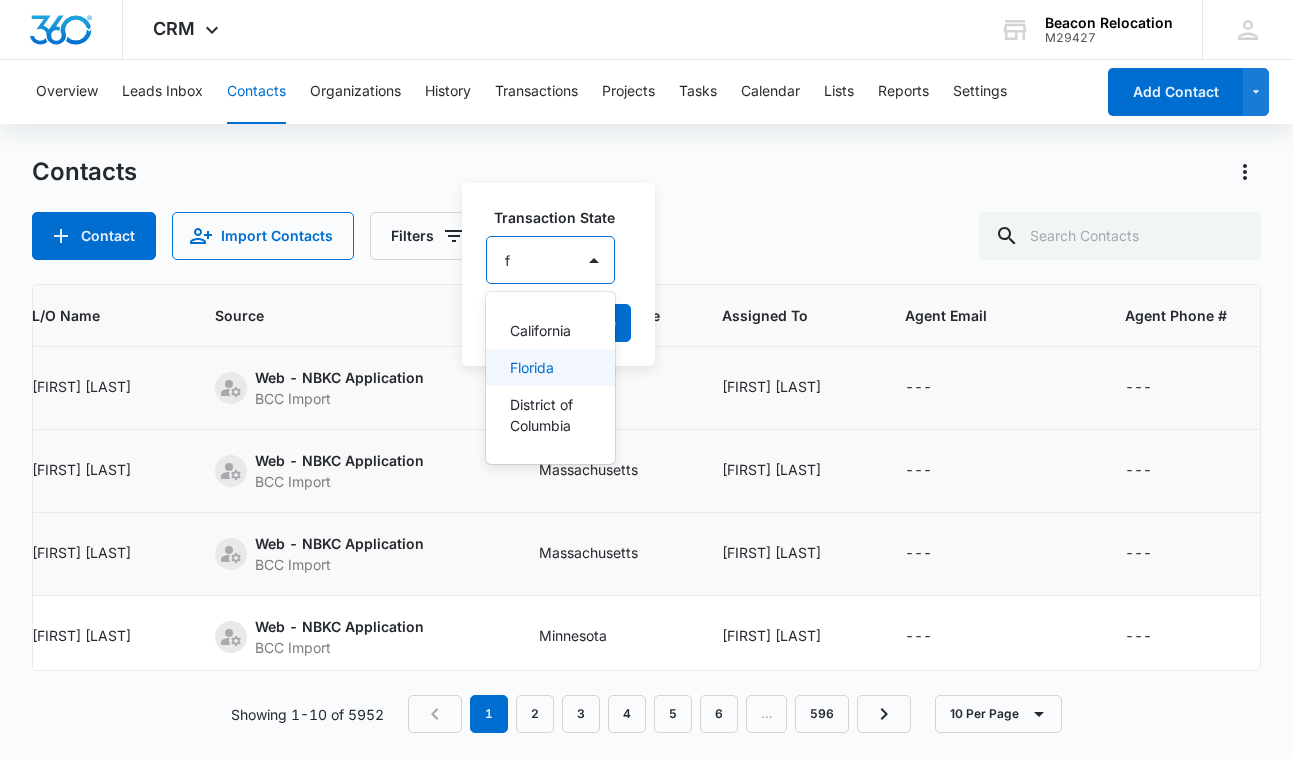 click on "Florida" at bounding box center [532, 367] 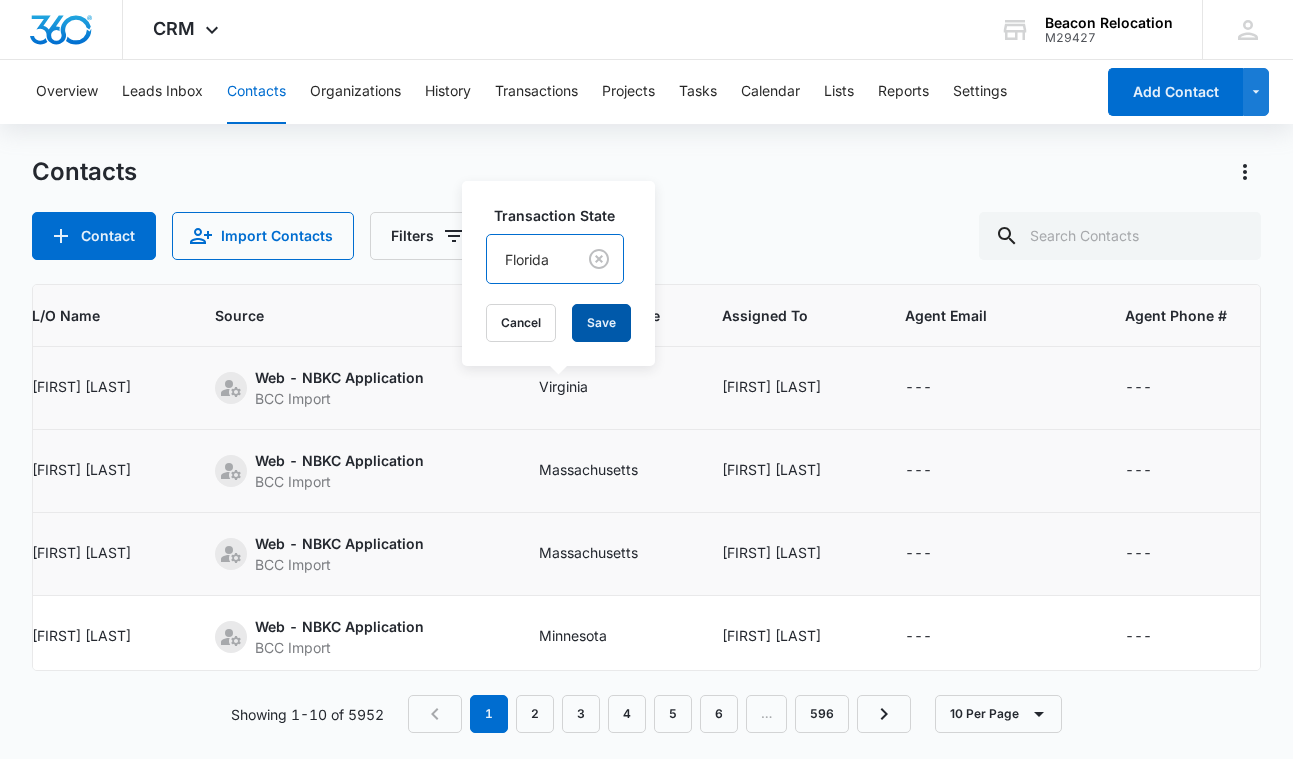 click on "Save" at bounding box center (601, 323) 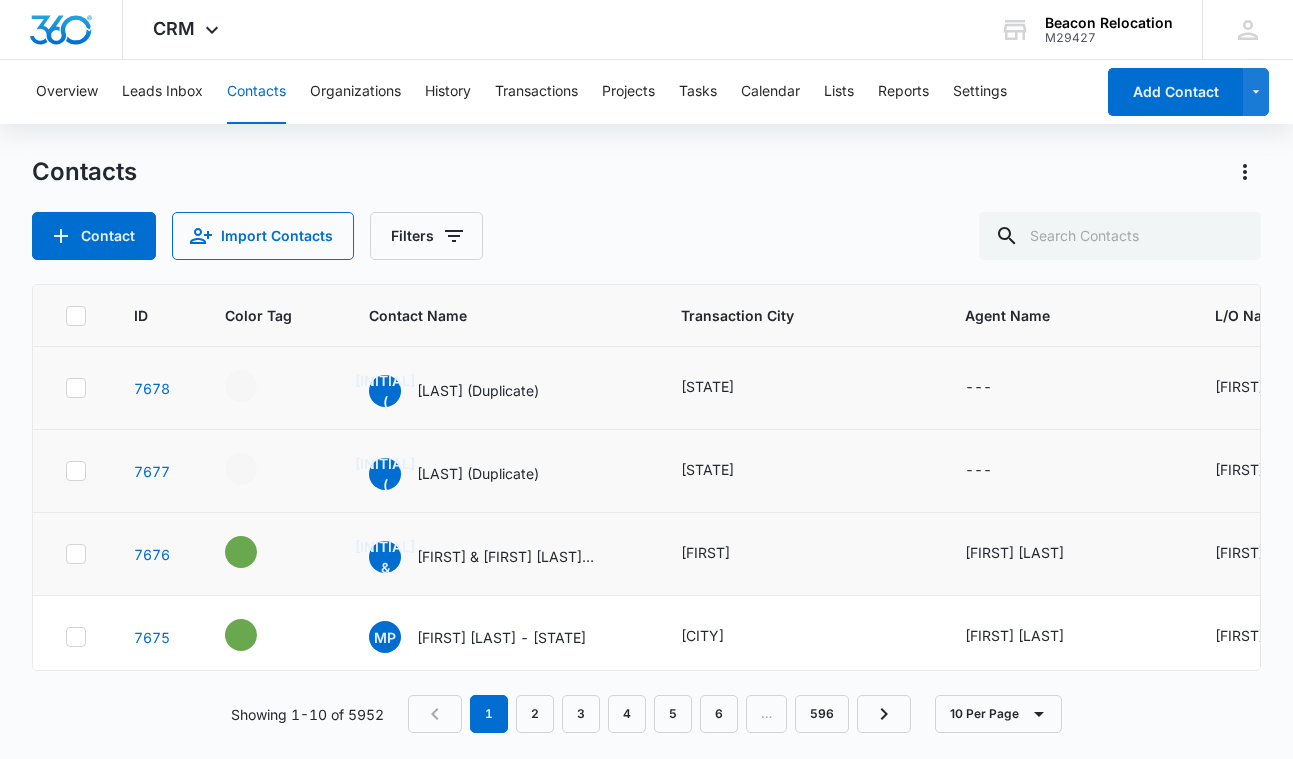 scroll, scrollTop: 0, scrollLeft: 0, axis: both 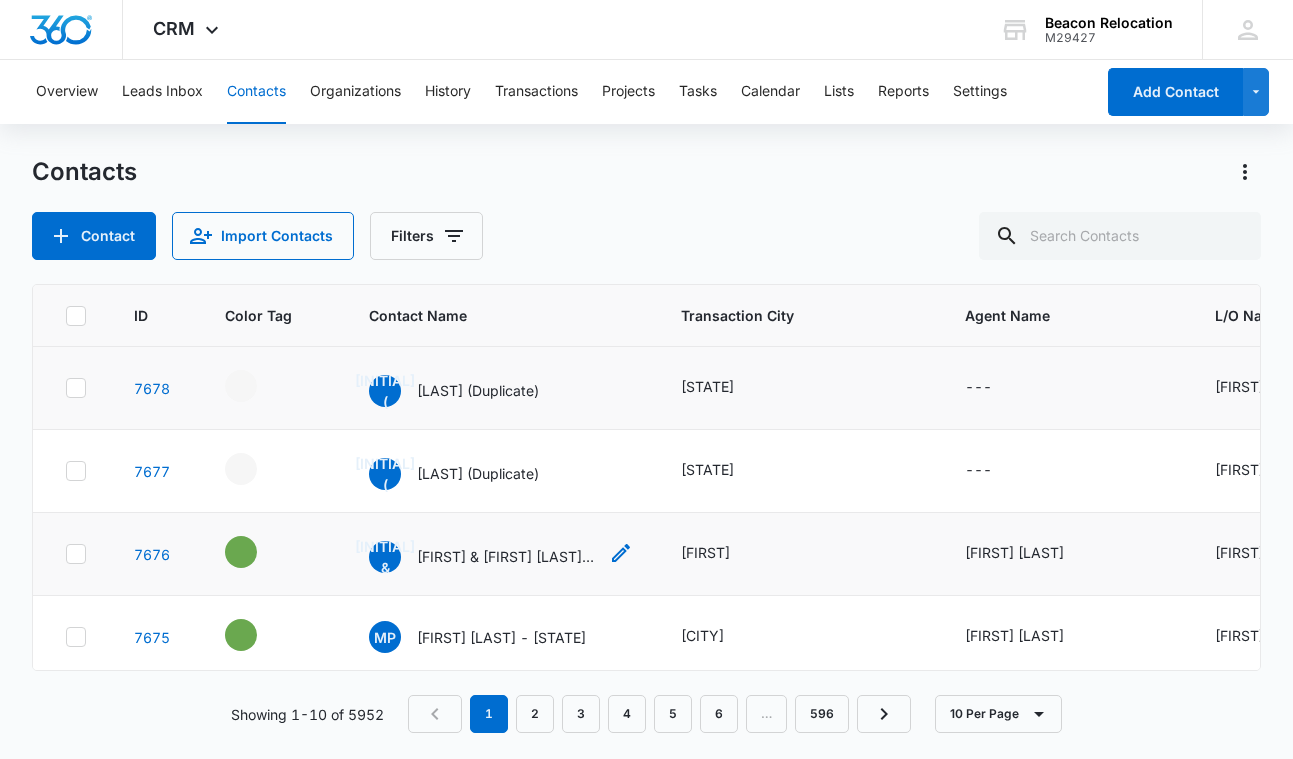 click 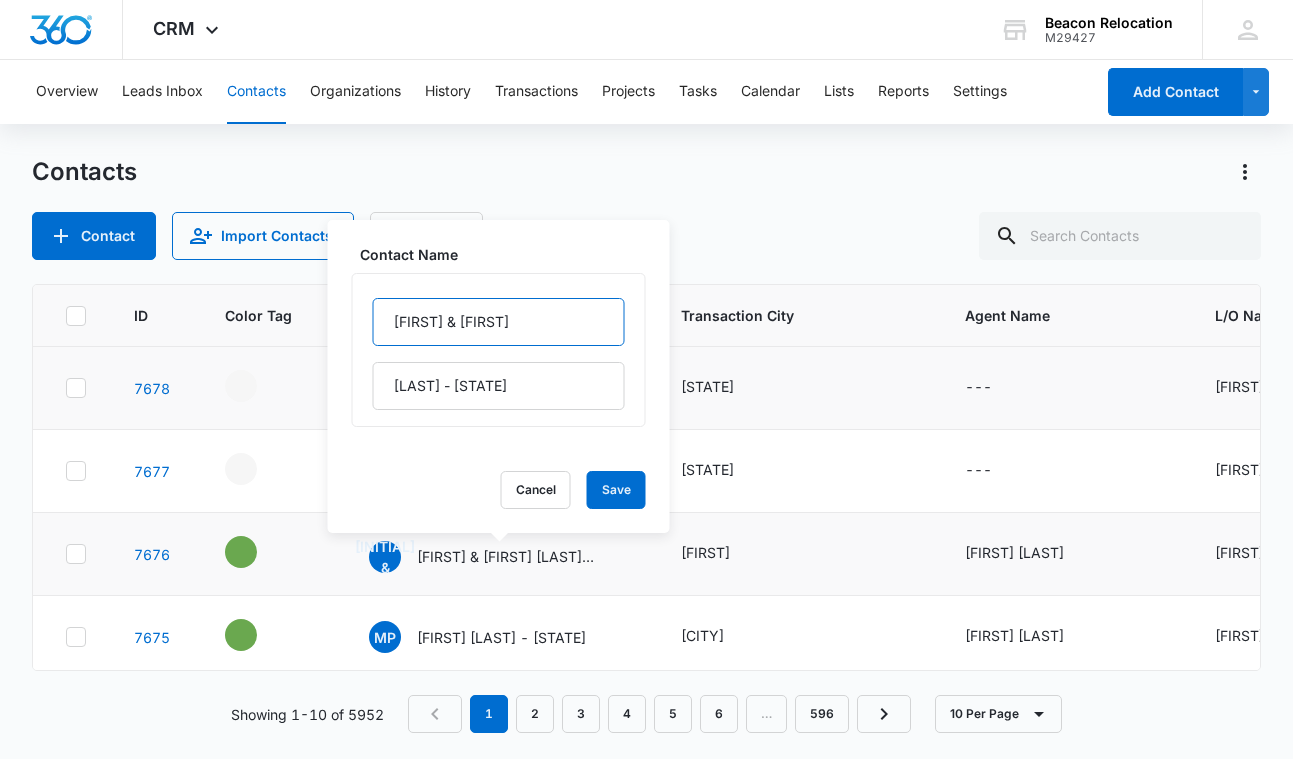 drag, startPoint x: 513, startPoint y: 329, endPoint x: 378, endPoint y: 322, distance: 135.18137 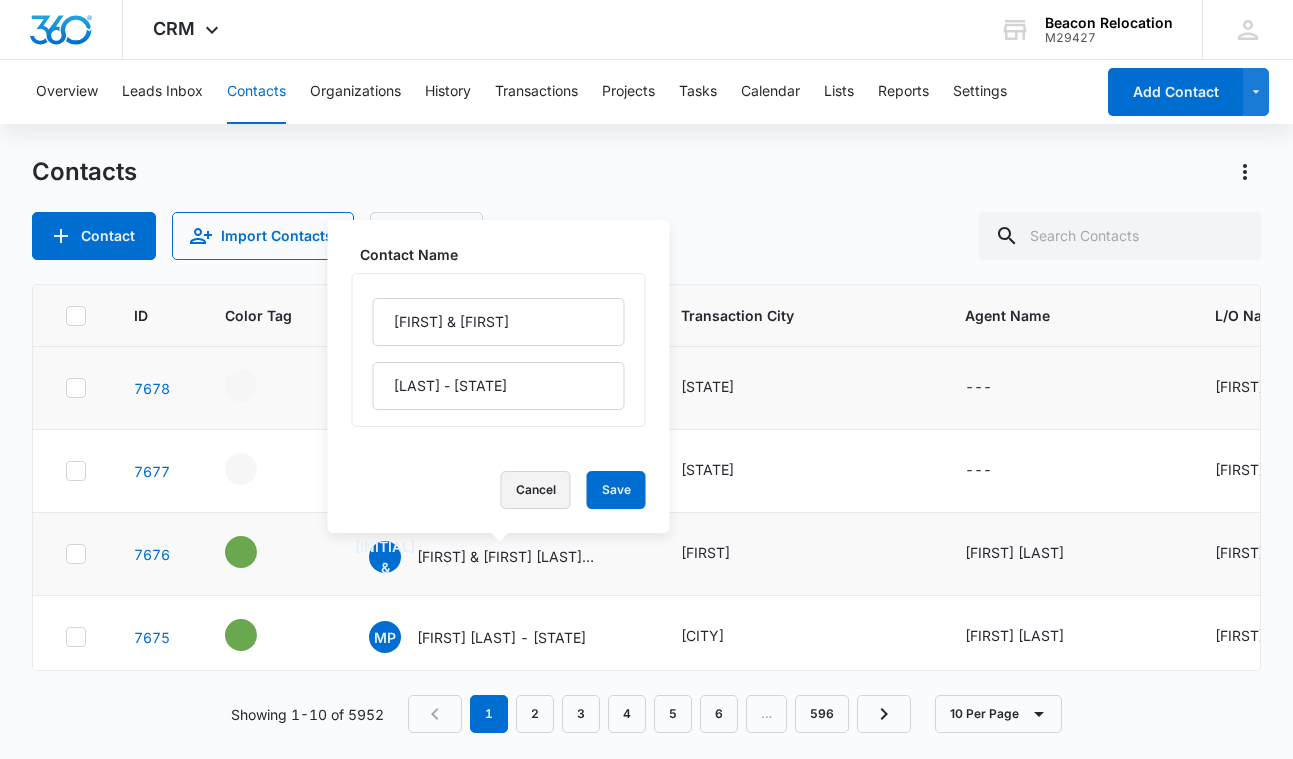 click on "Cancel" at bounding box center (536, 490) 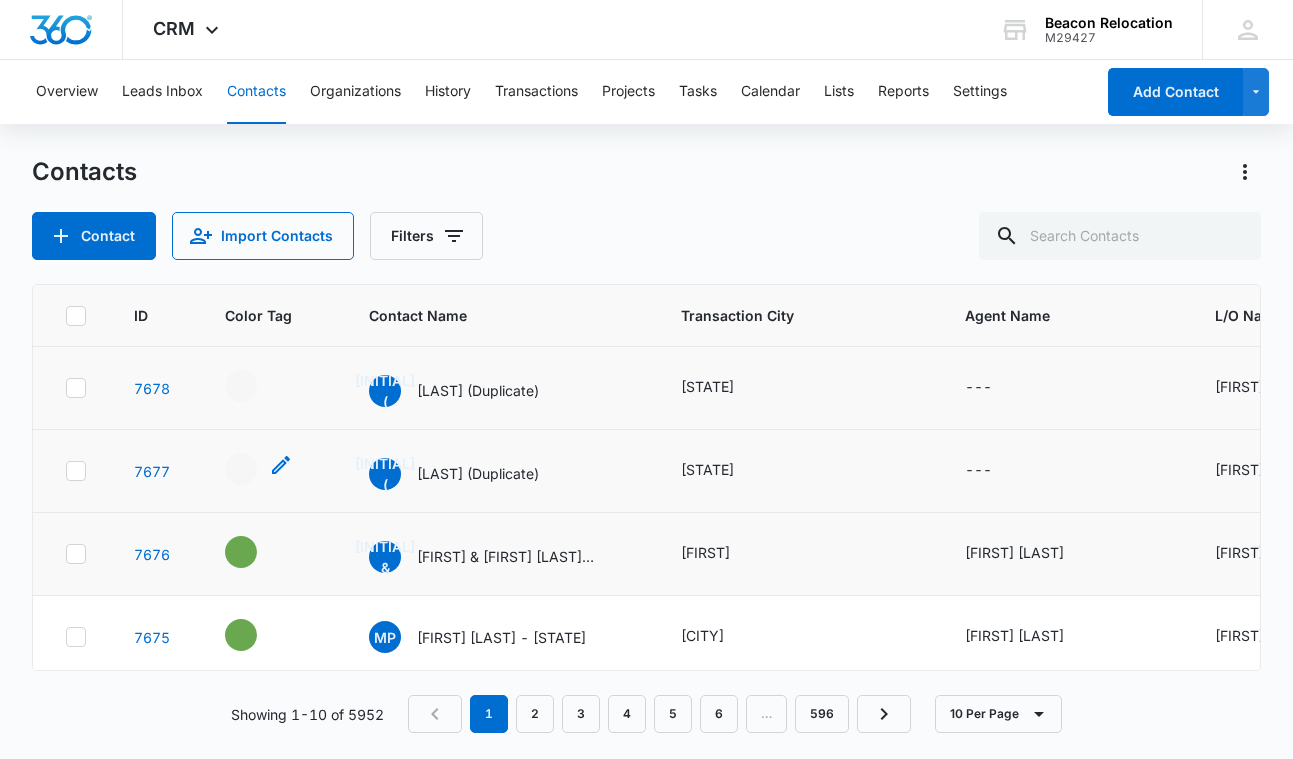 click 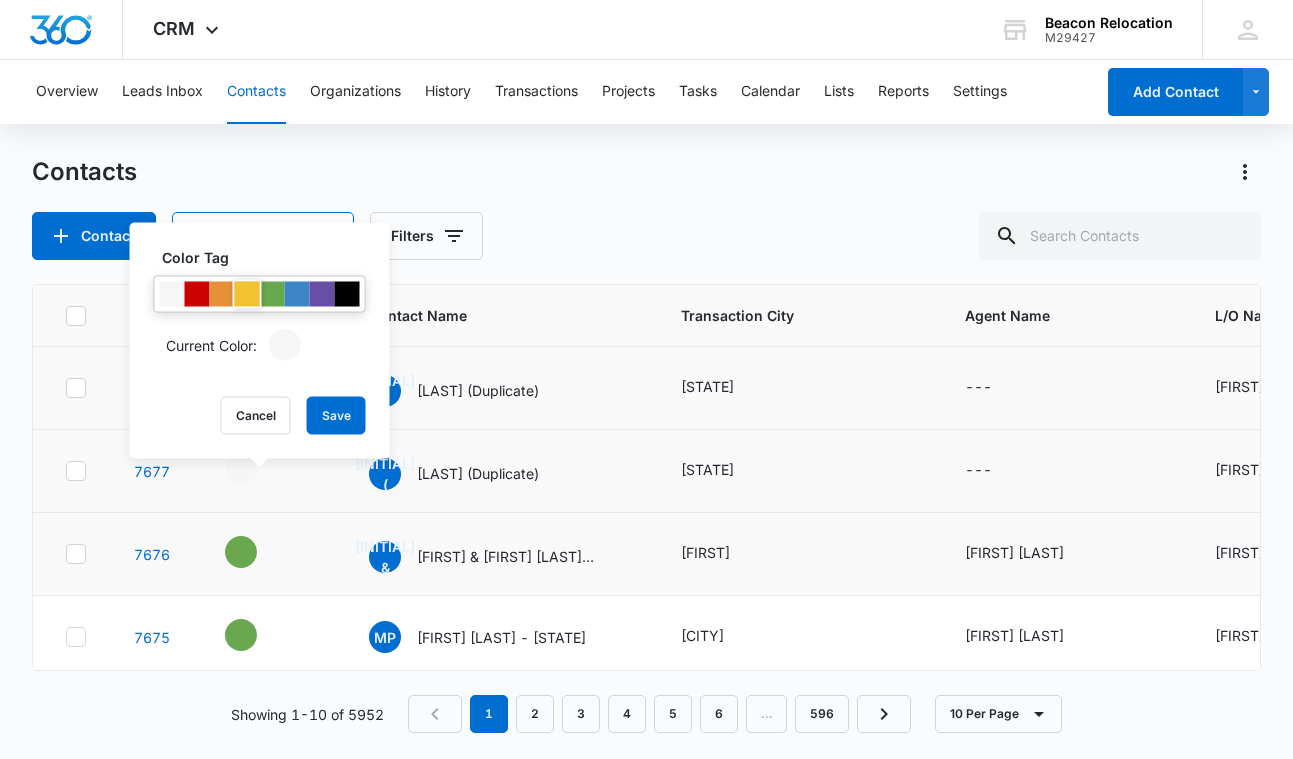 click at bounding box center (247, 294) 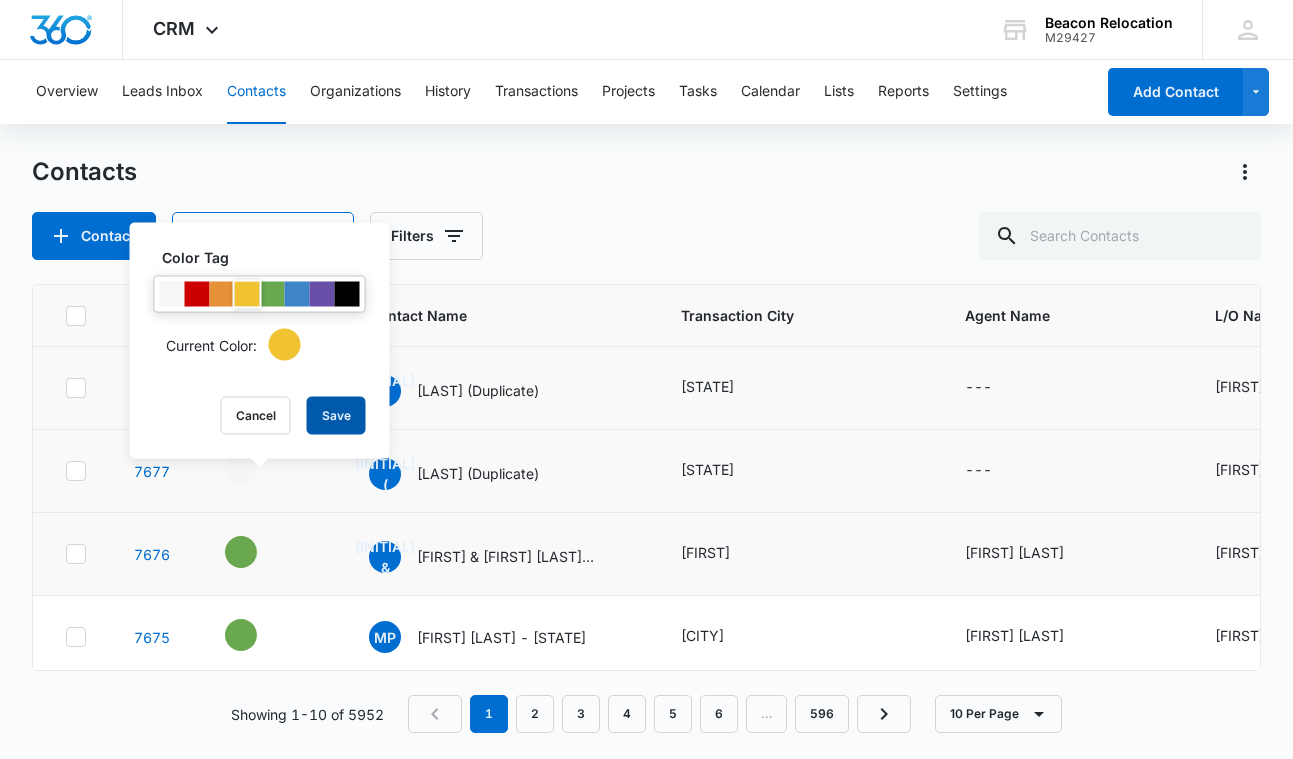 click on "Save" at bounding box center [336, 416] 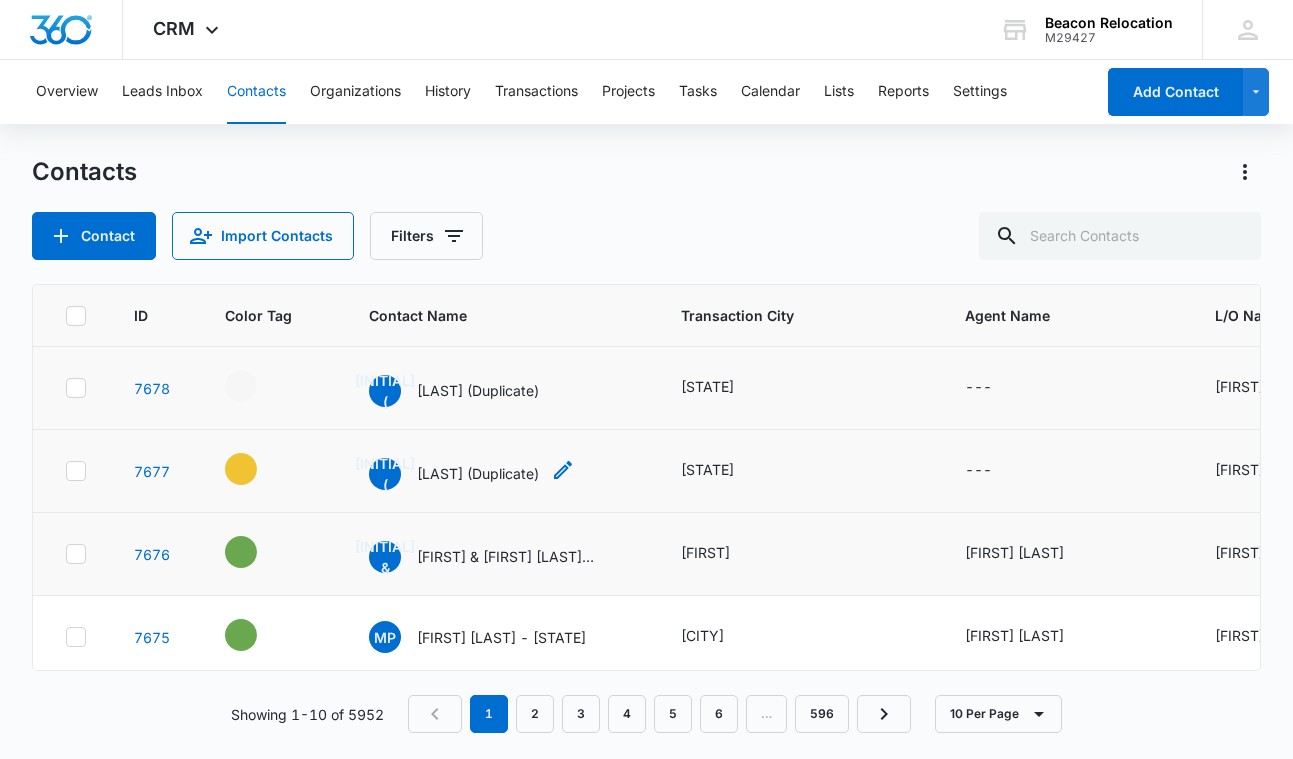 click 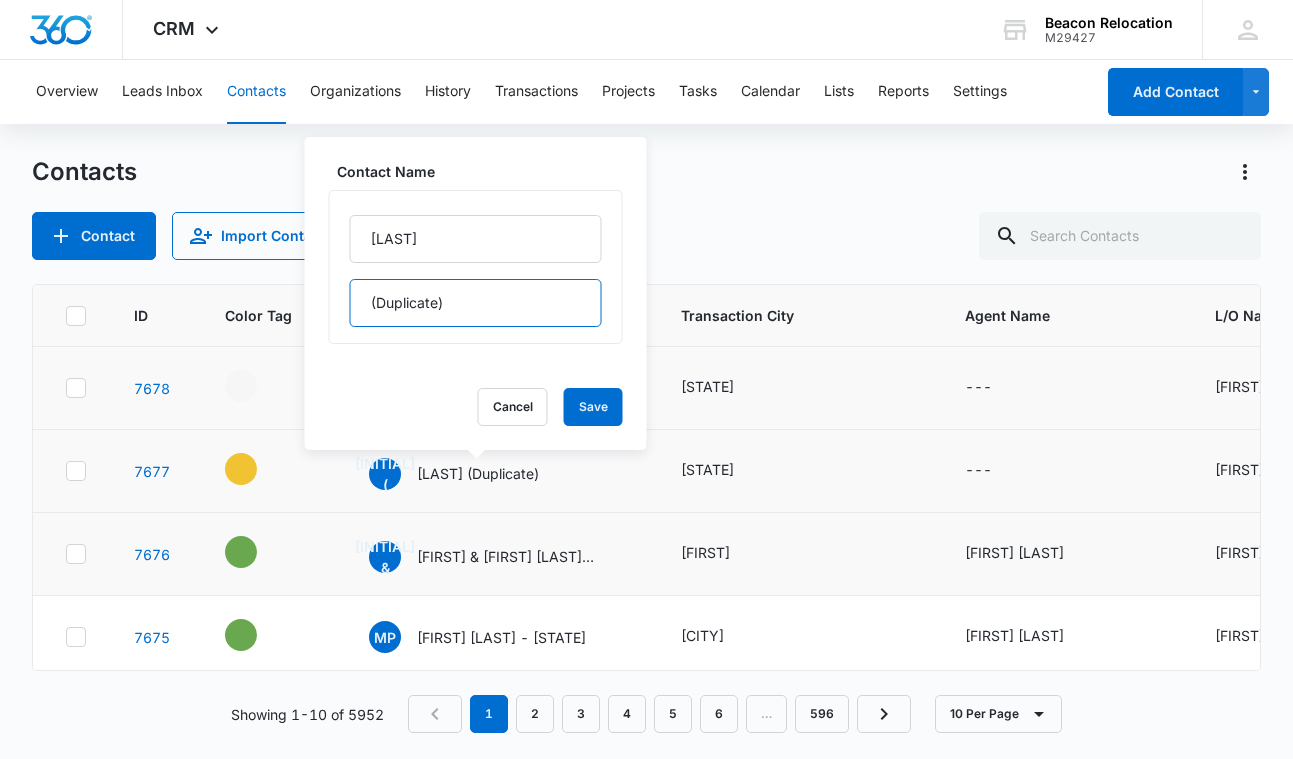drag, startPoint x: 447, startPoint y: 303, endPoint x: 356, endPoint y: 303, distance: 91 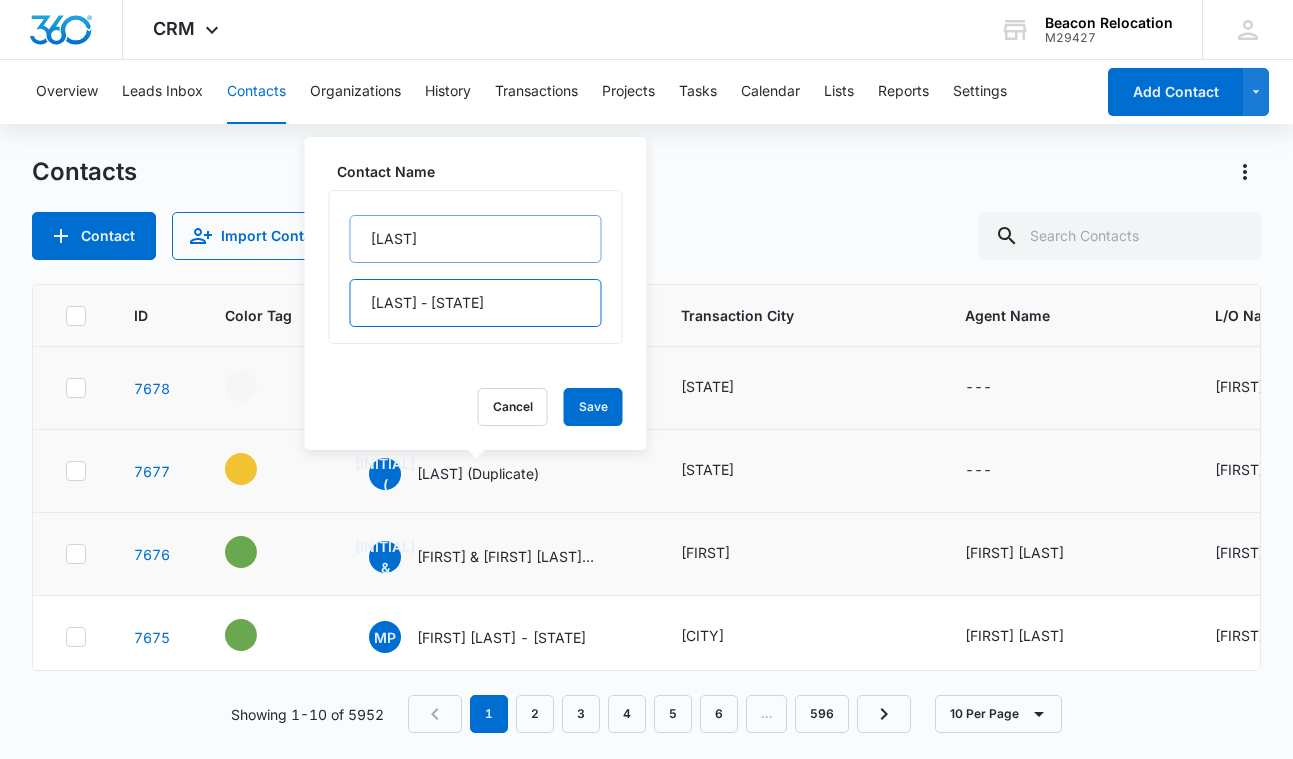 type on "[LAST] - [STATE]" 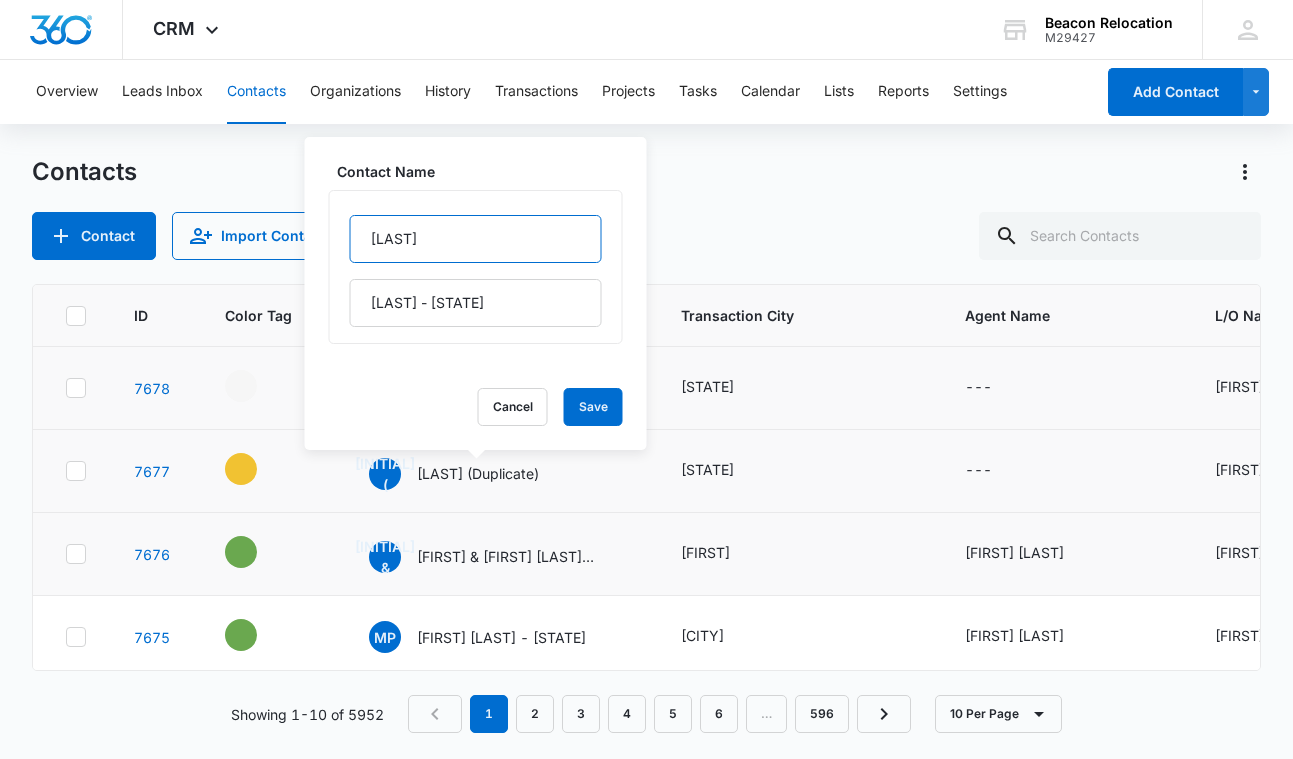 drag, startPoint x: 446, startPoint y: 236, endPoint x: 355, endPoint y: 233, distance: 91.04944 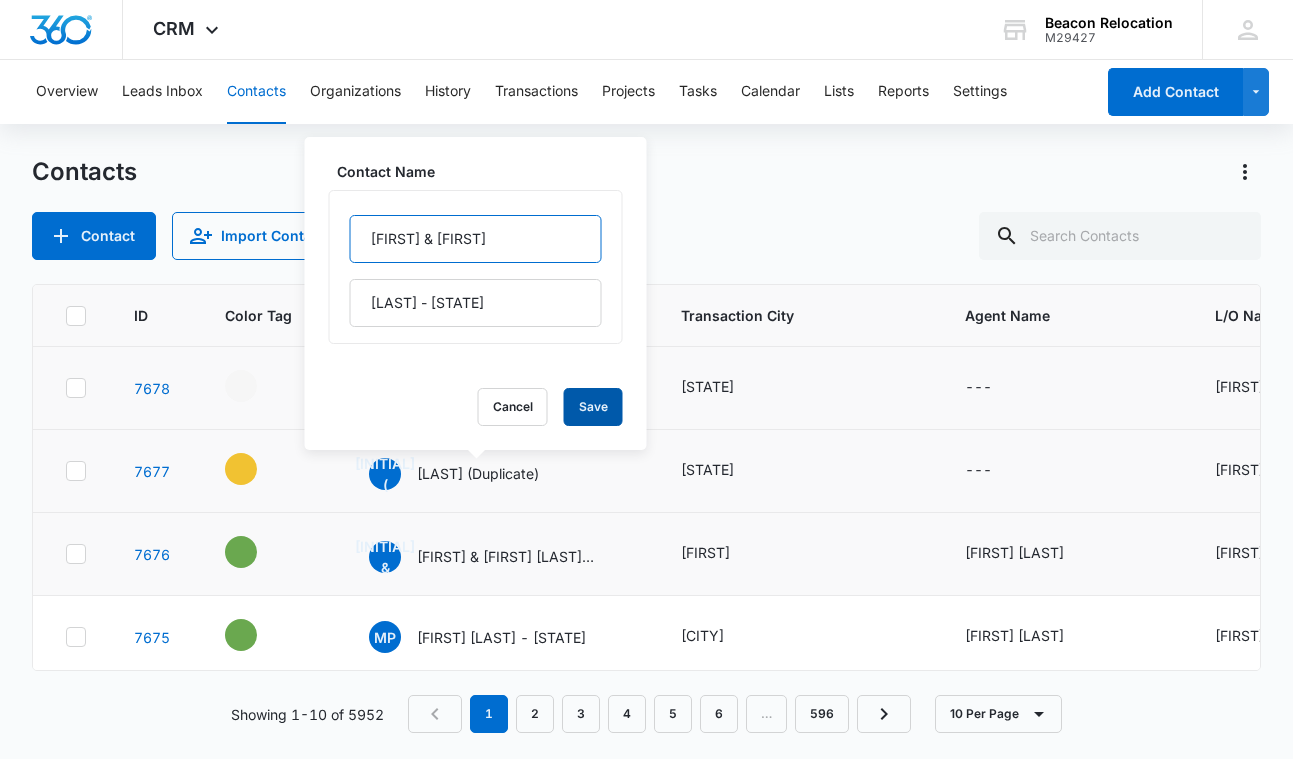 type on "[FIRST] & [FIRST]" 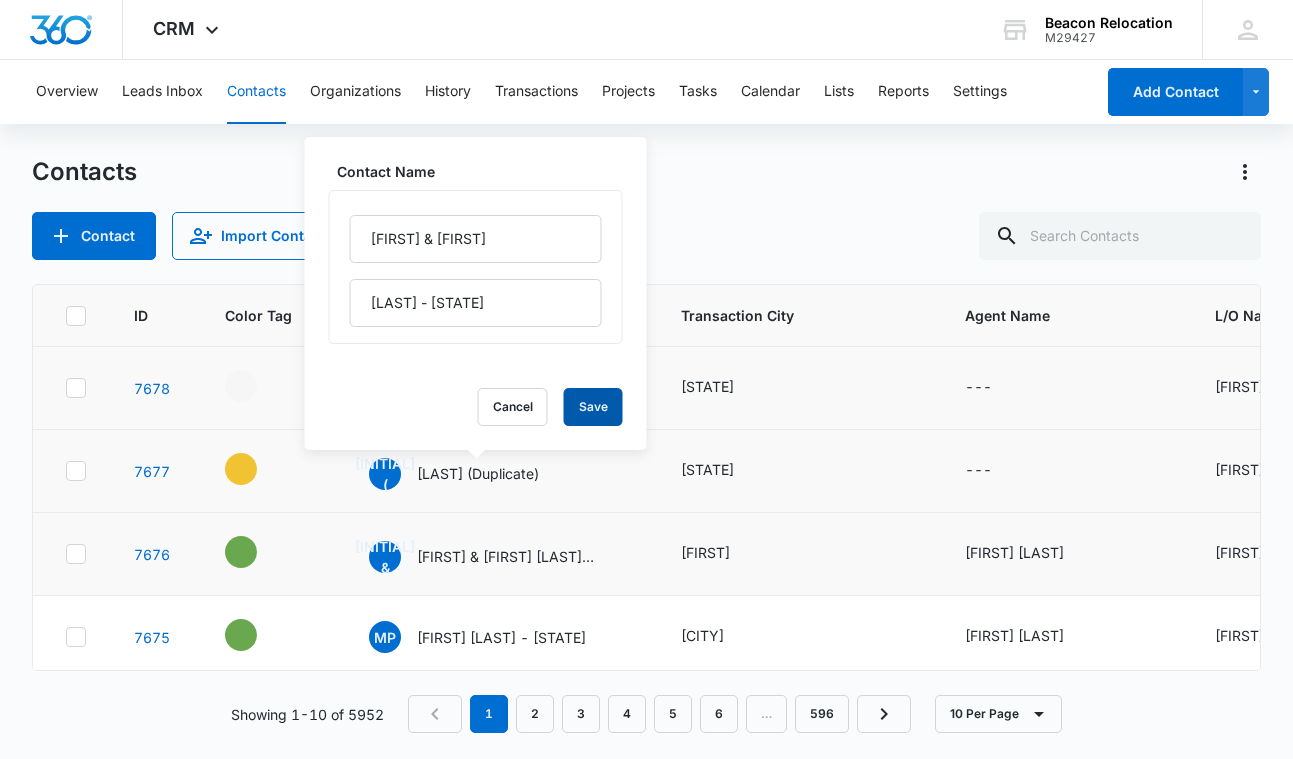 click on "Save" at bounding box center [593, 407] 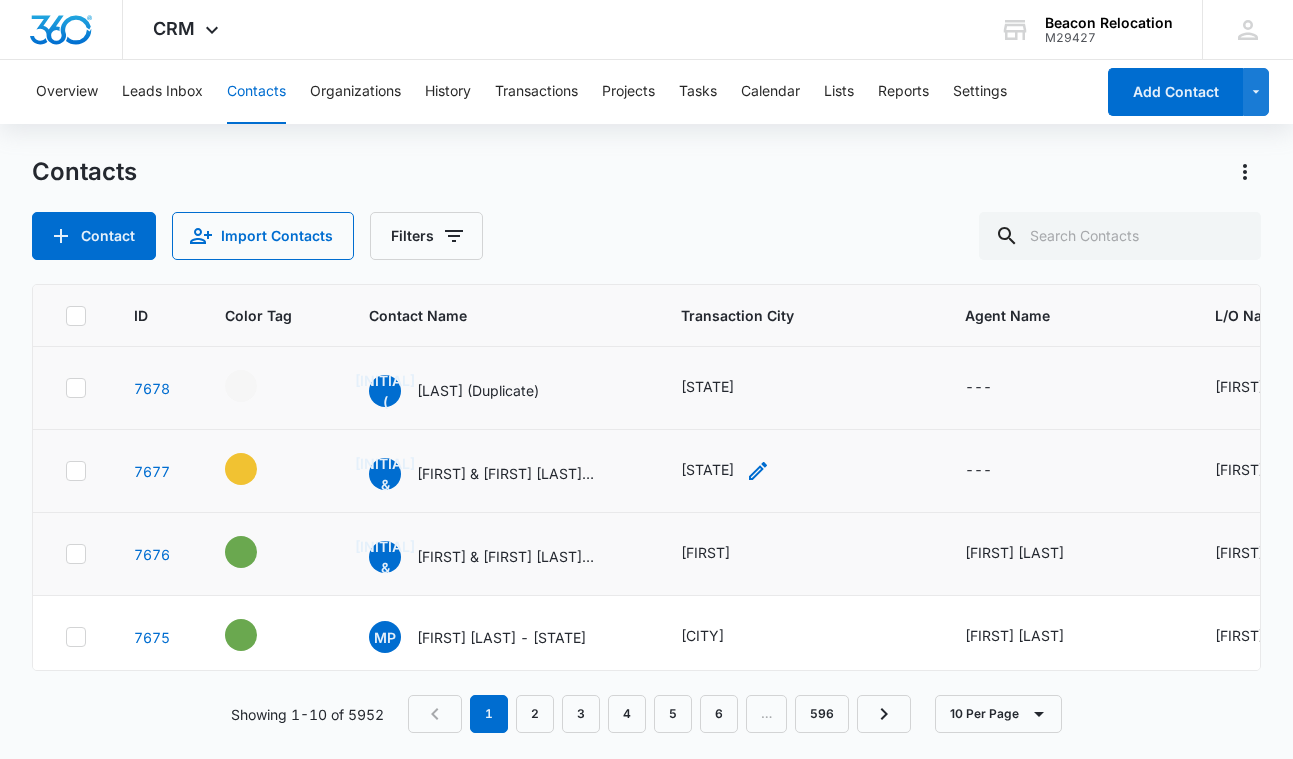 click 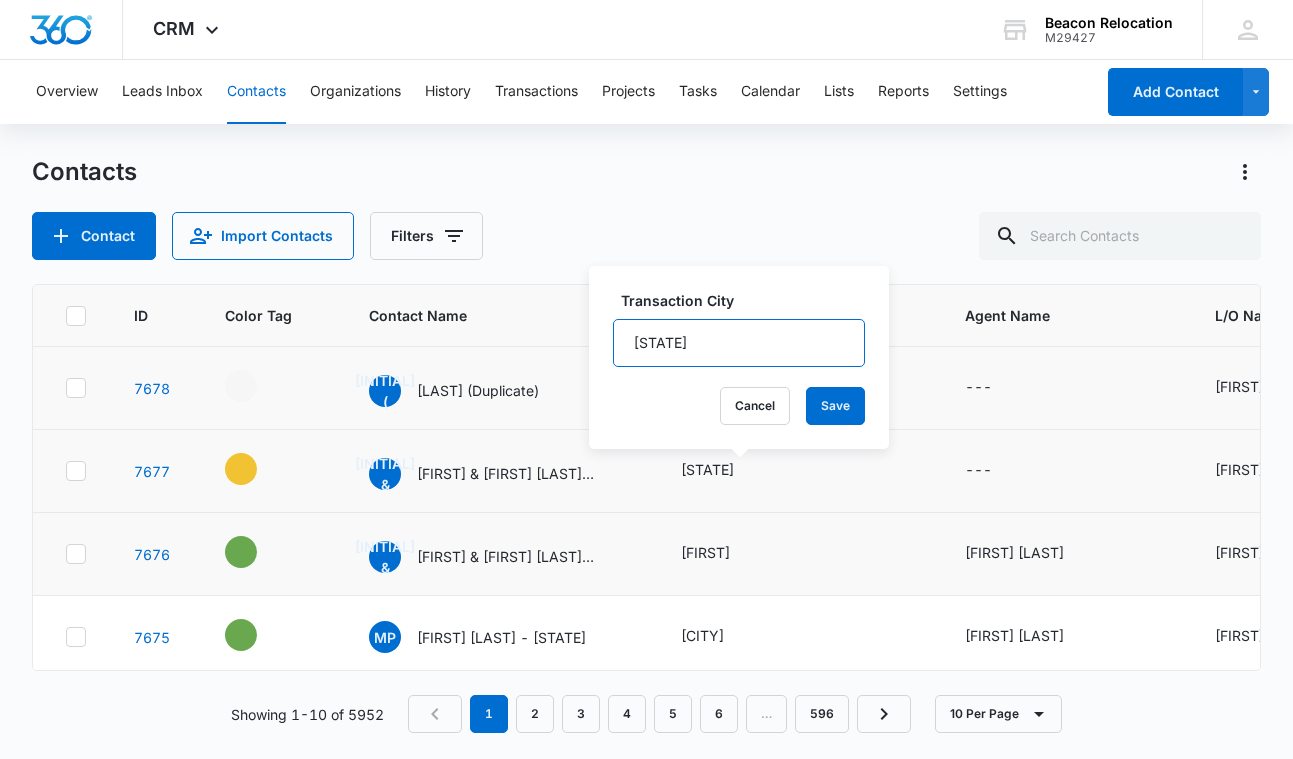click on "[STATE]" at bounding box center [739, 343] 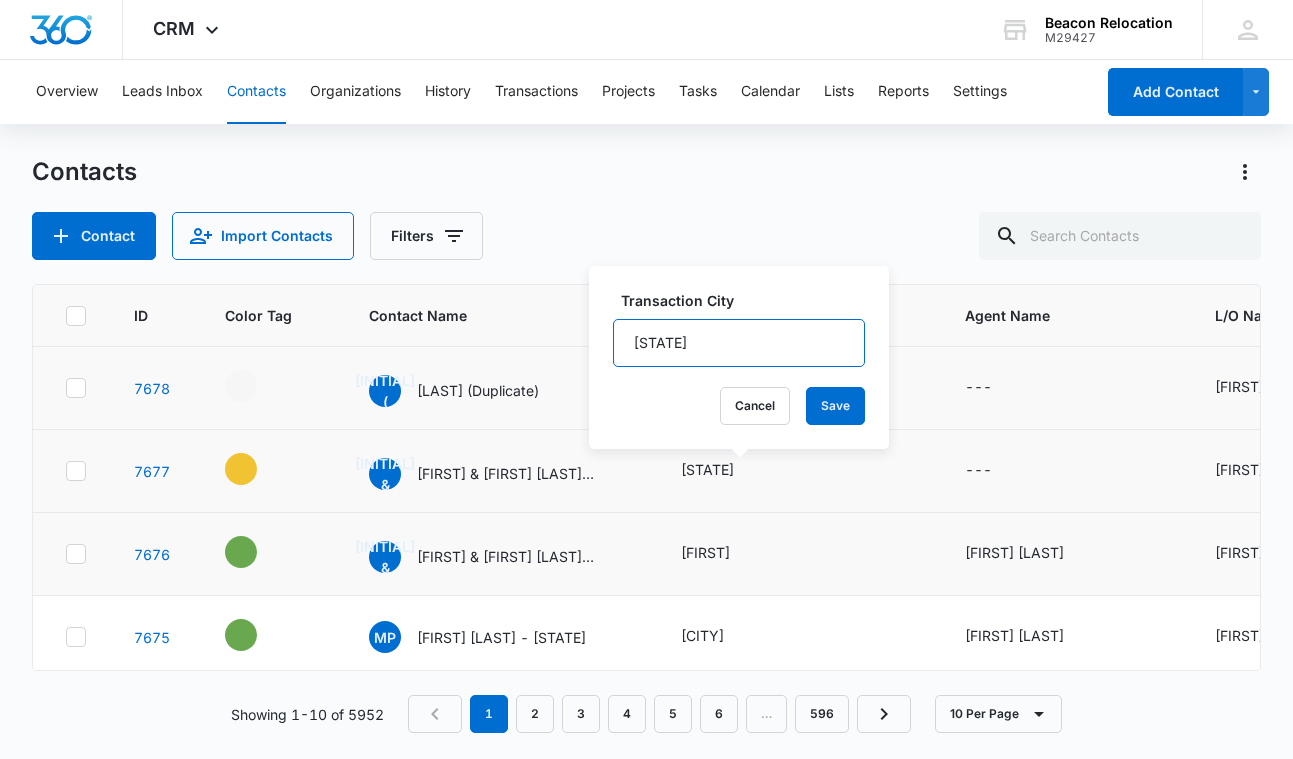 drag, startPoint x: 753, startPoint y: 338, endPoint x: 596, endPoint y: 340, distance: 157.01274 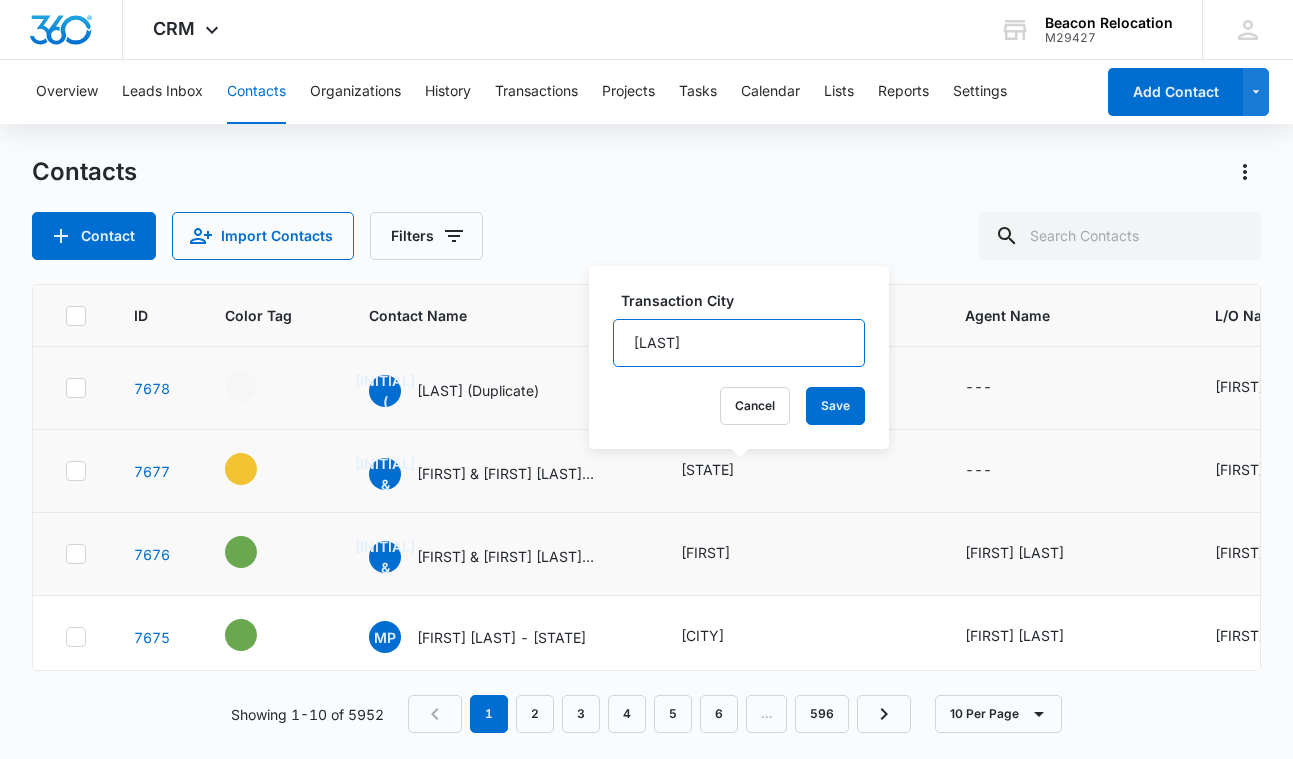 type on "w" 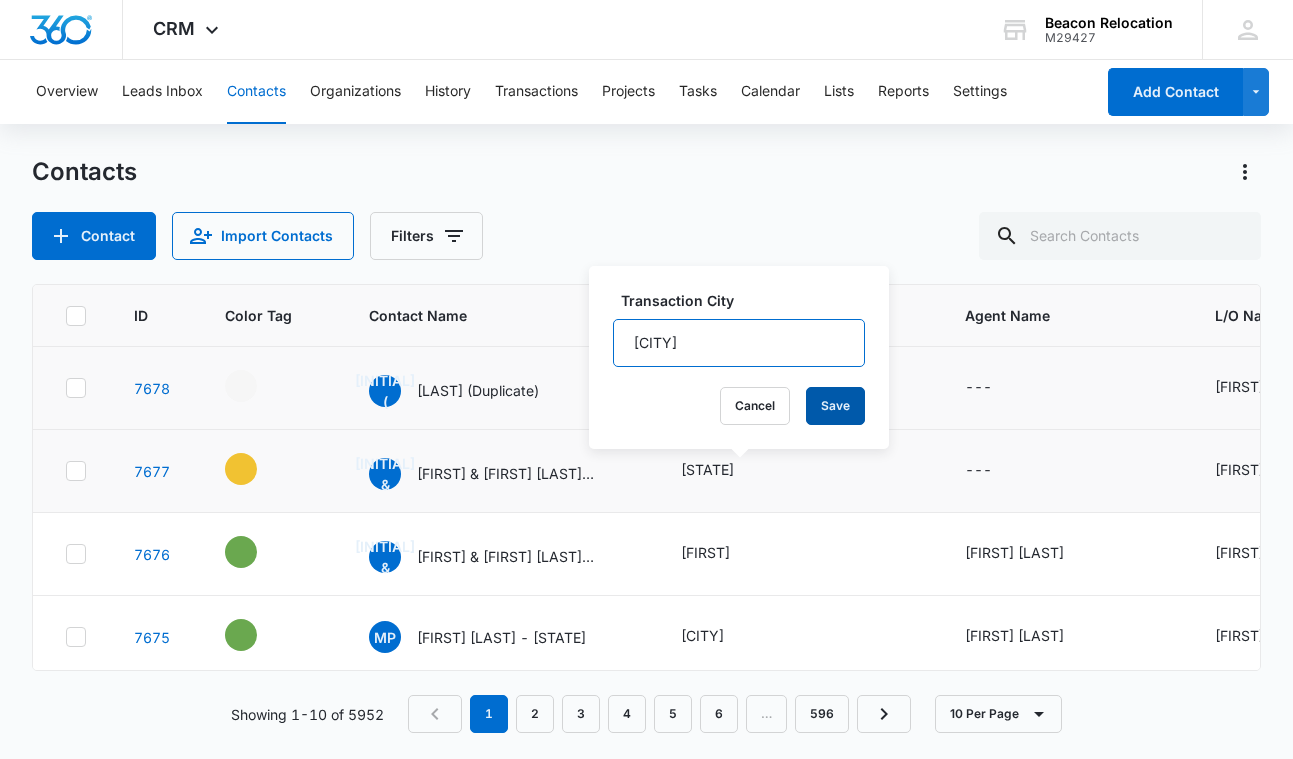 type on "[CITY]" 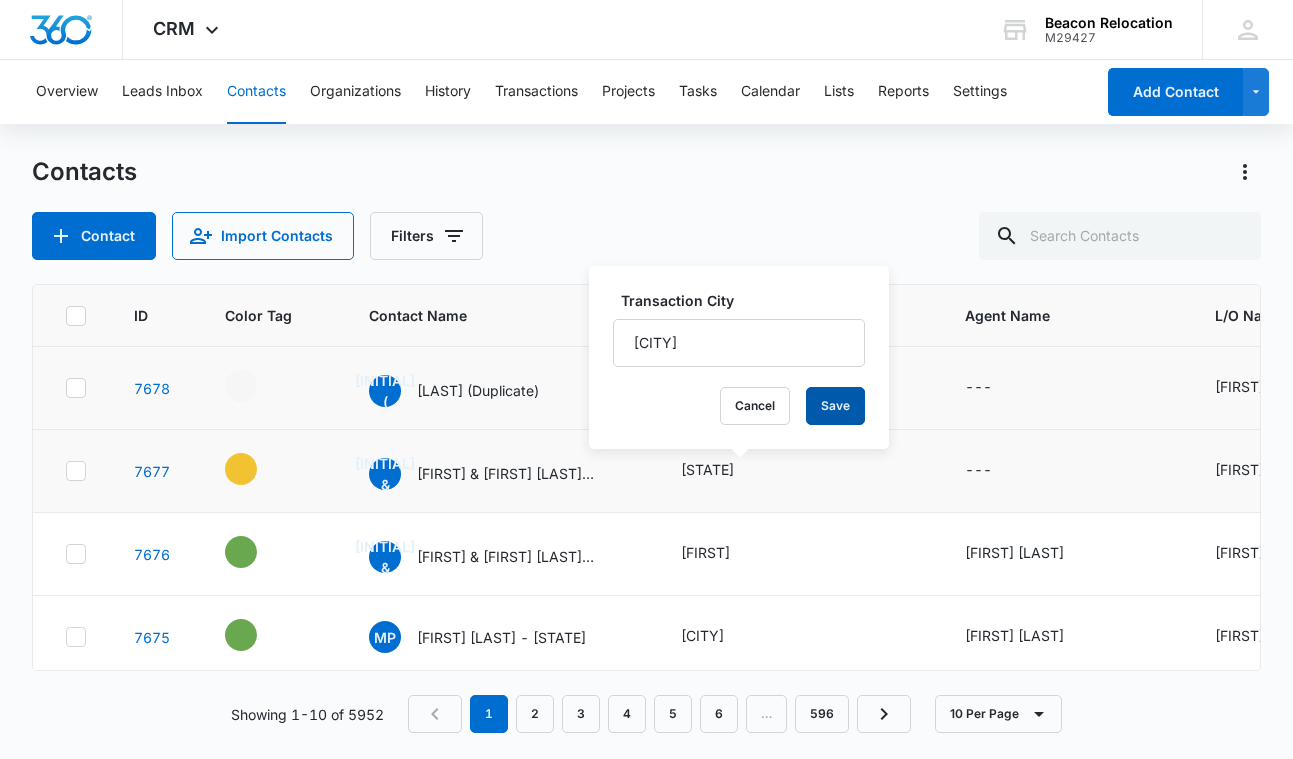 click on "Save" at bounding box center [835, 406] 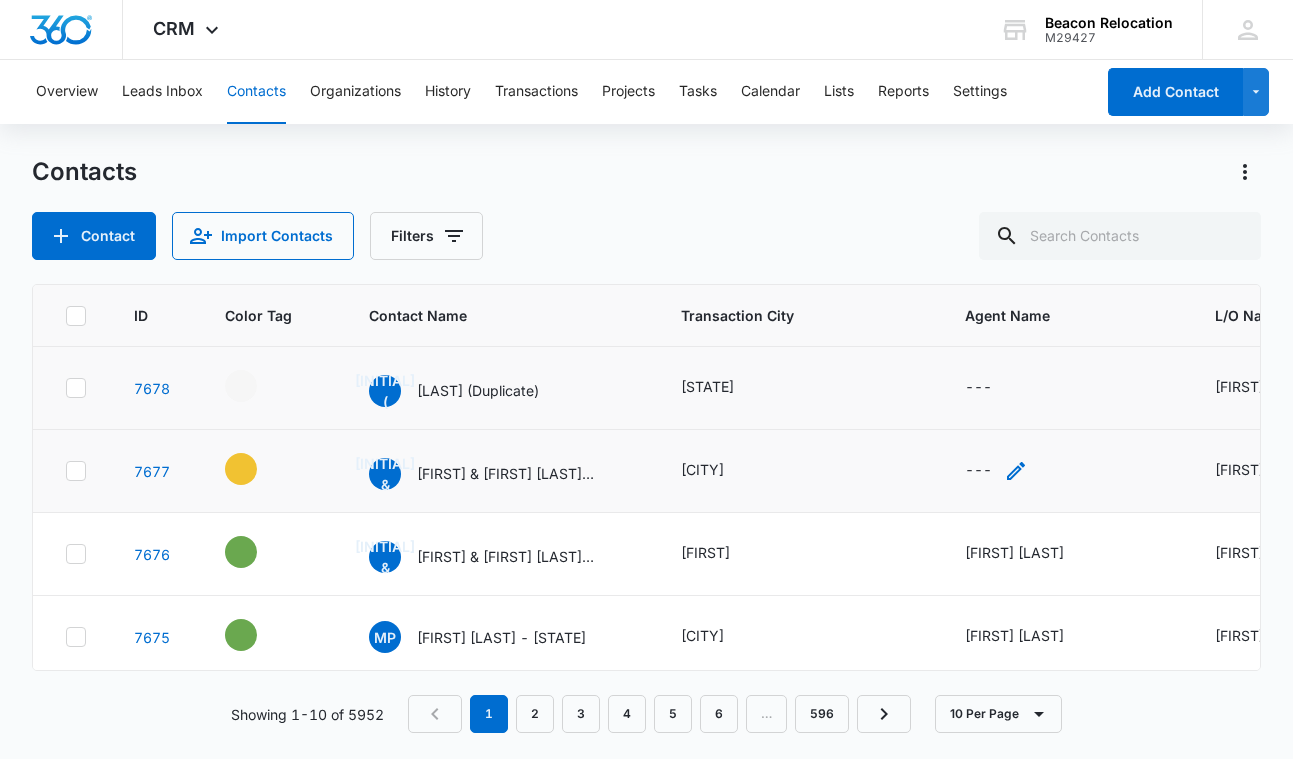 click 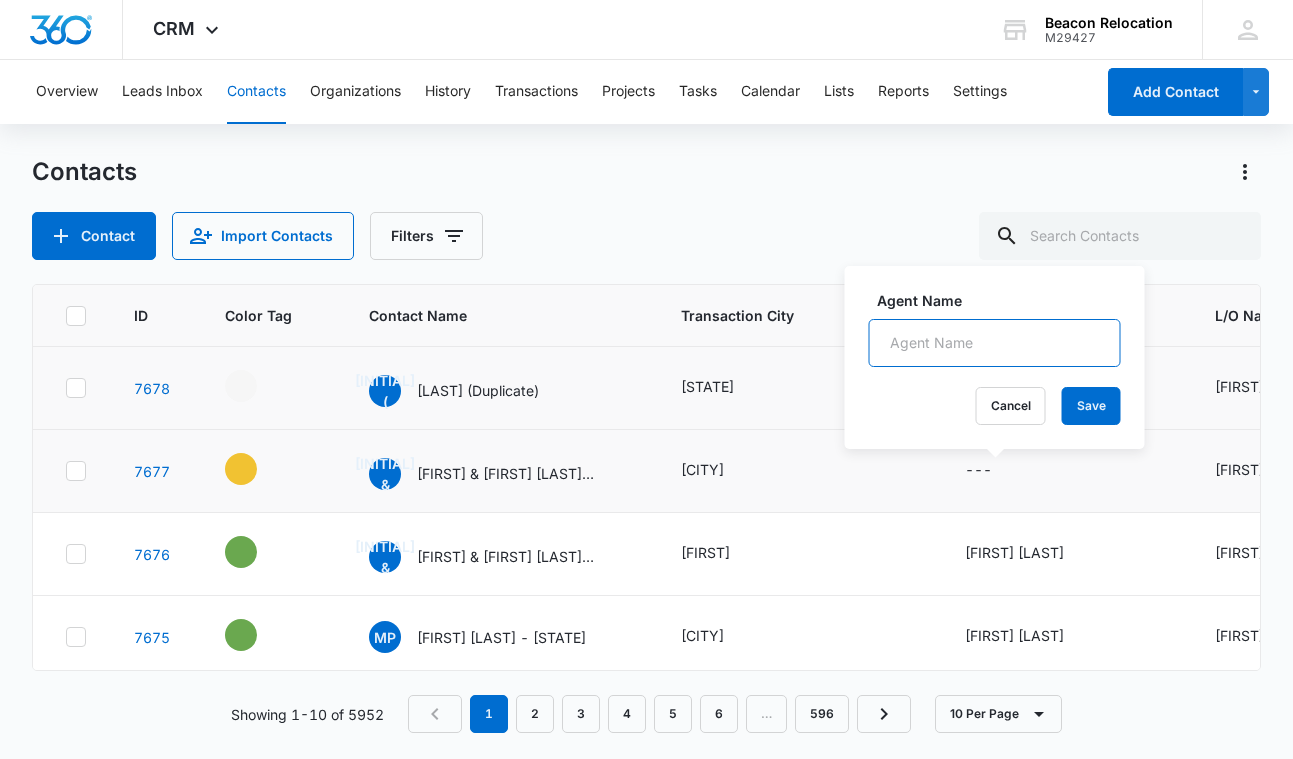 click on "Agent Name" at bounding box center (995, 343) 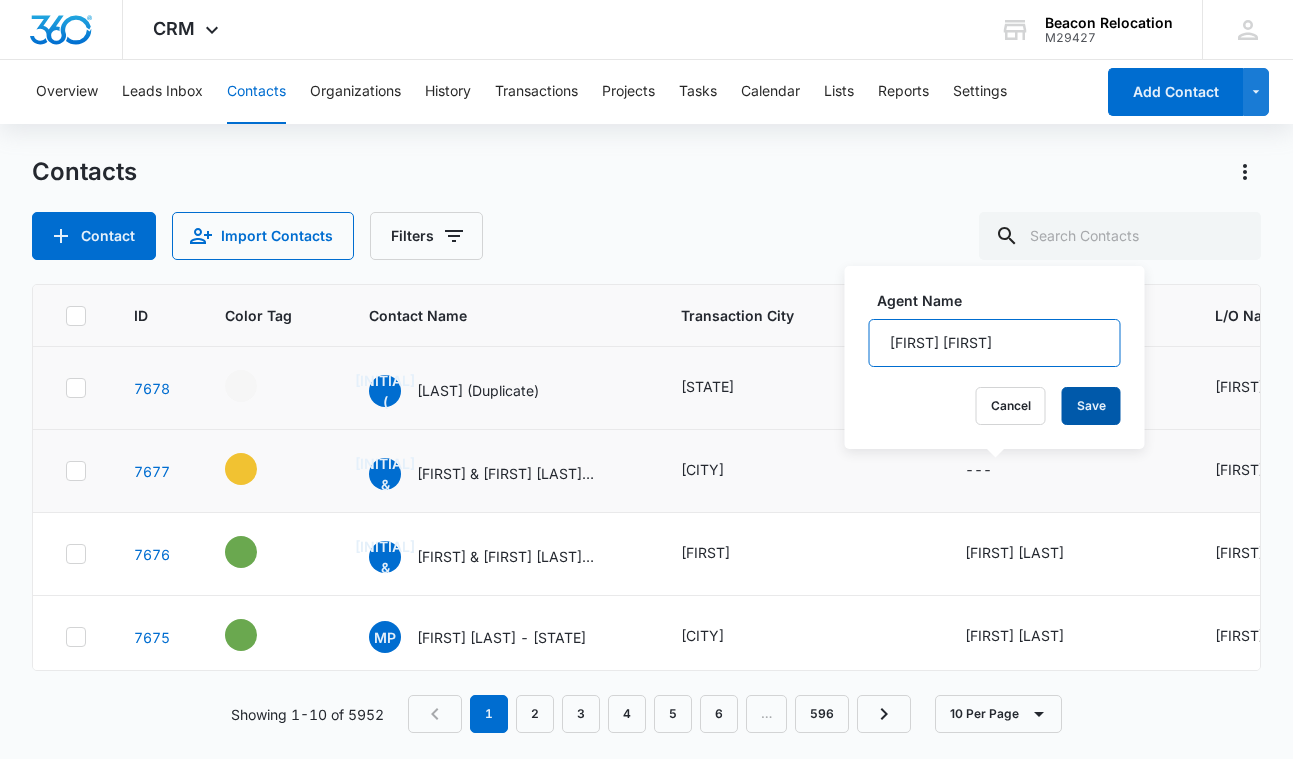 type on "[FIRST] [FIRST]" 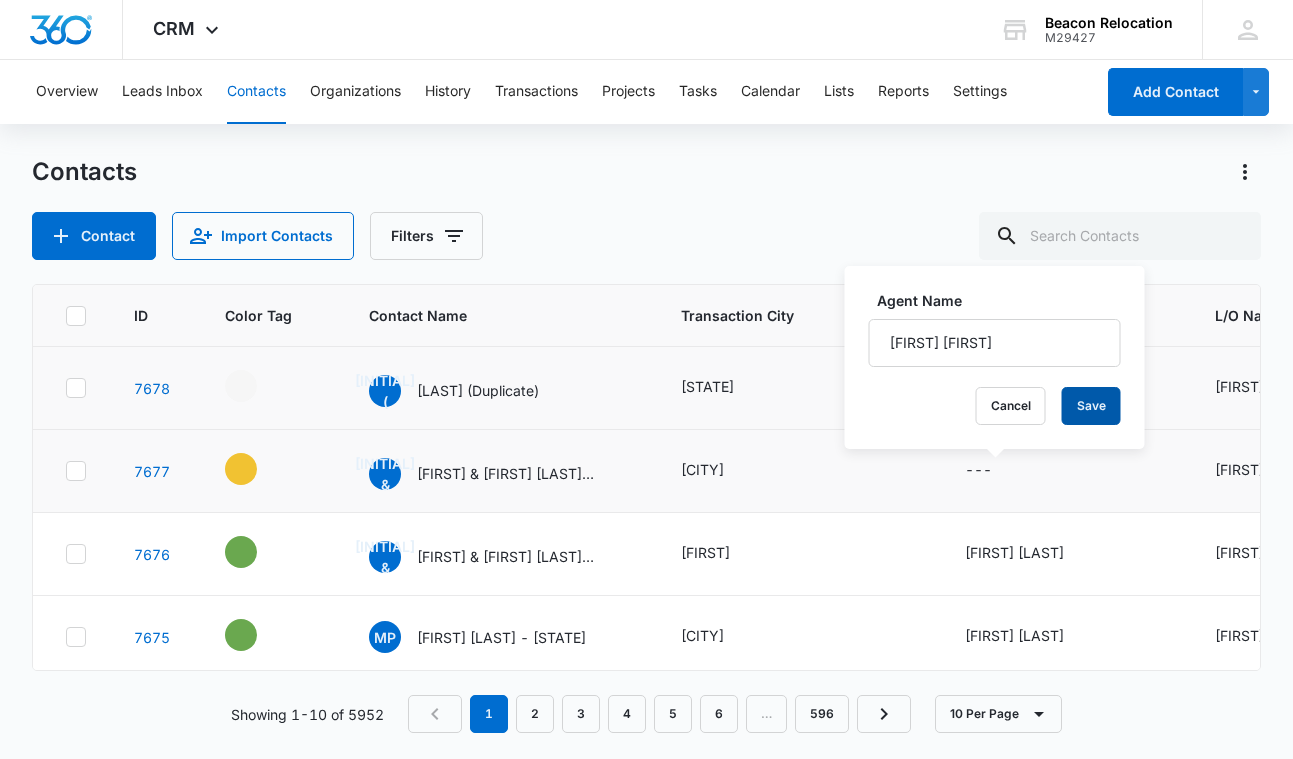 click on "Save" at bounding box center [1091, 406] 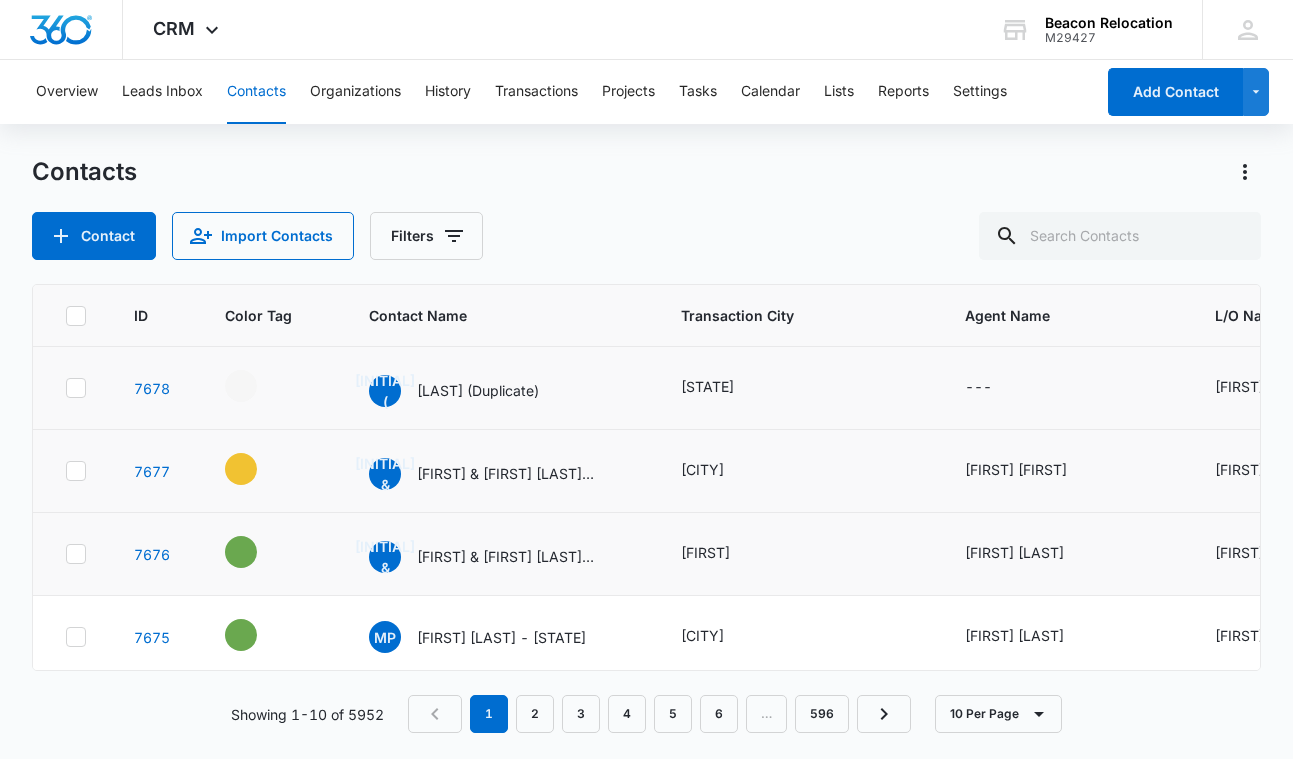 scroll, scrollTop: 0, scrollLeft: 0, axis: both 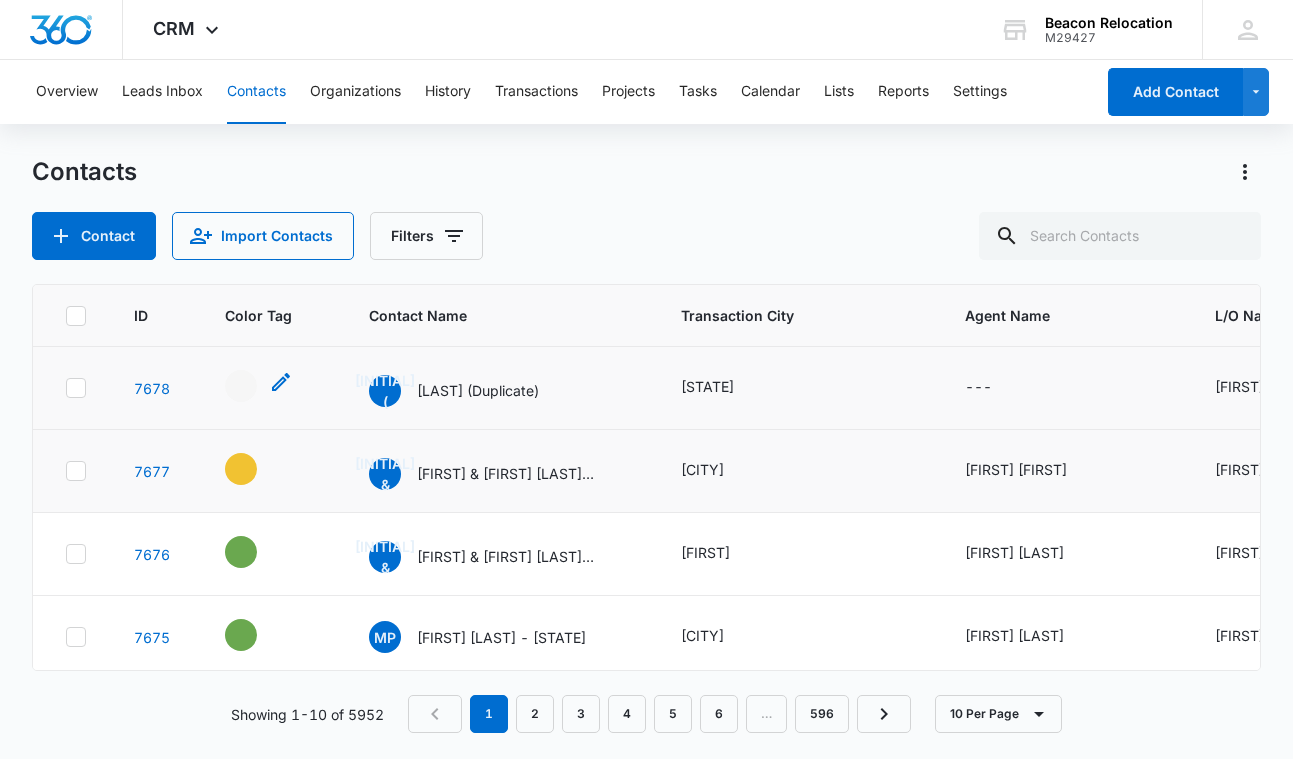 click 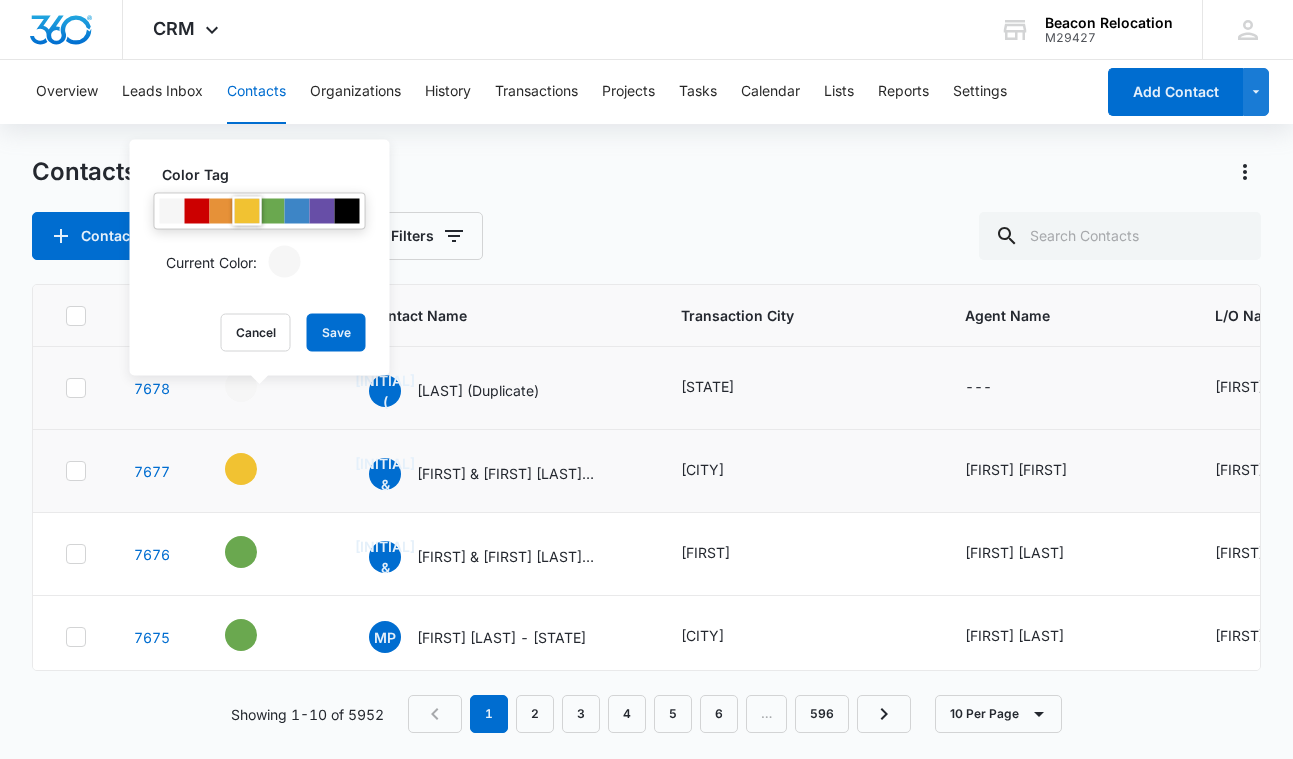 click at bounding box center (247, 211) 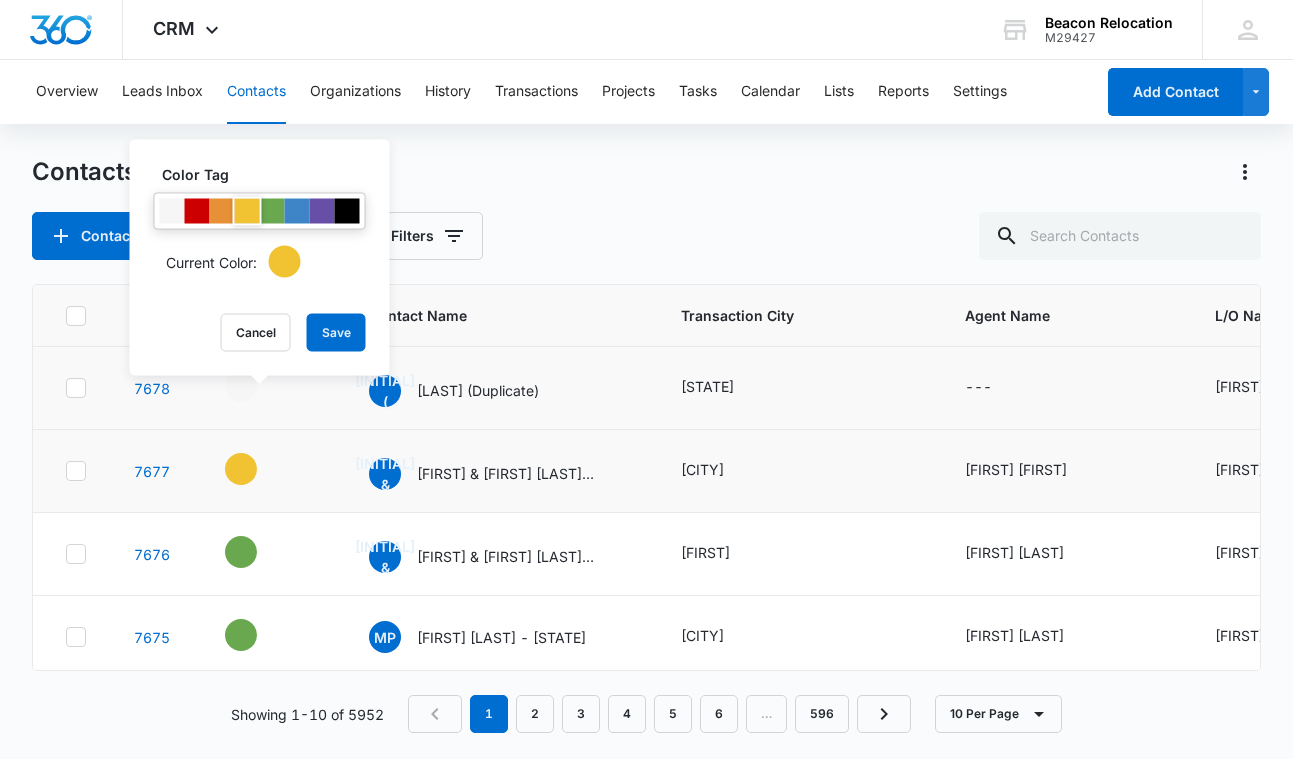 click on "Save" at bounding box center [336, 333] 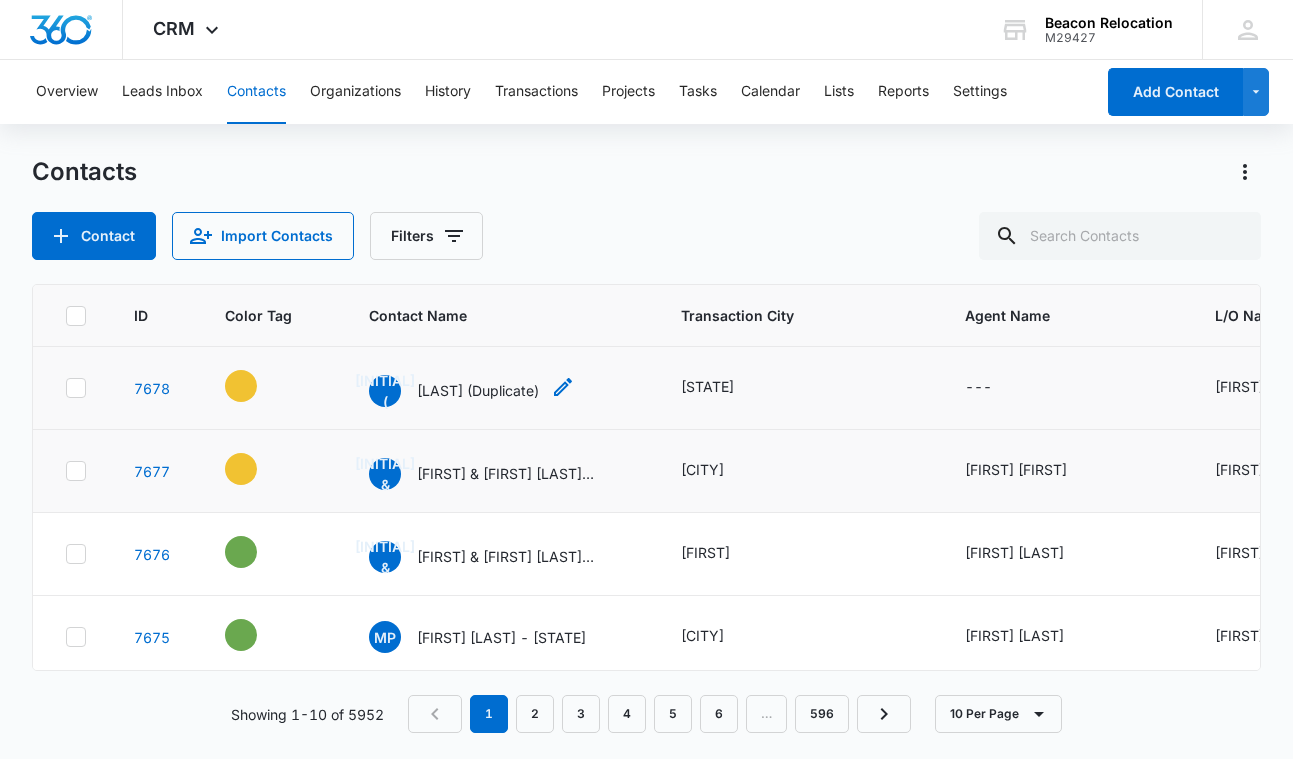 click 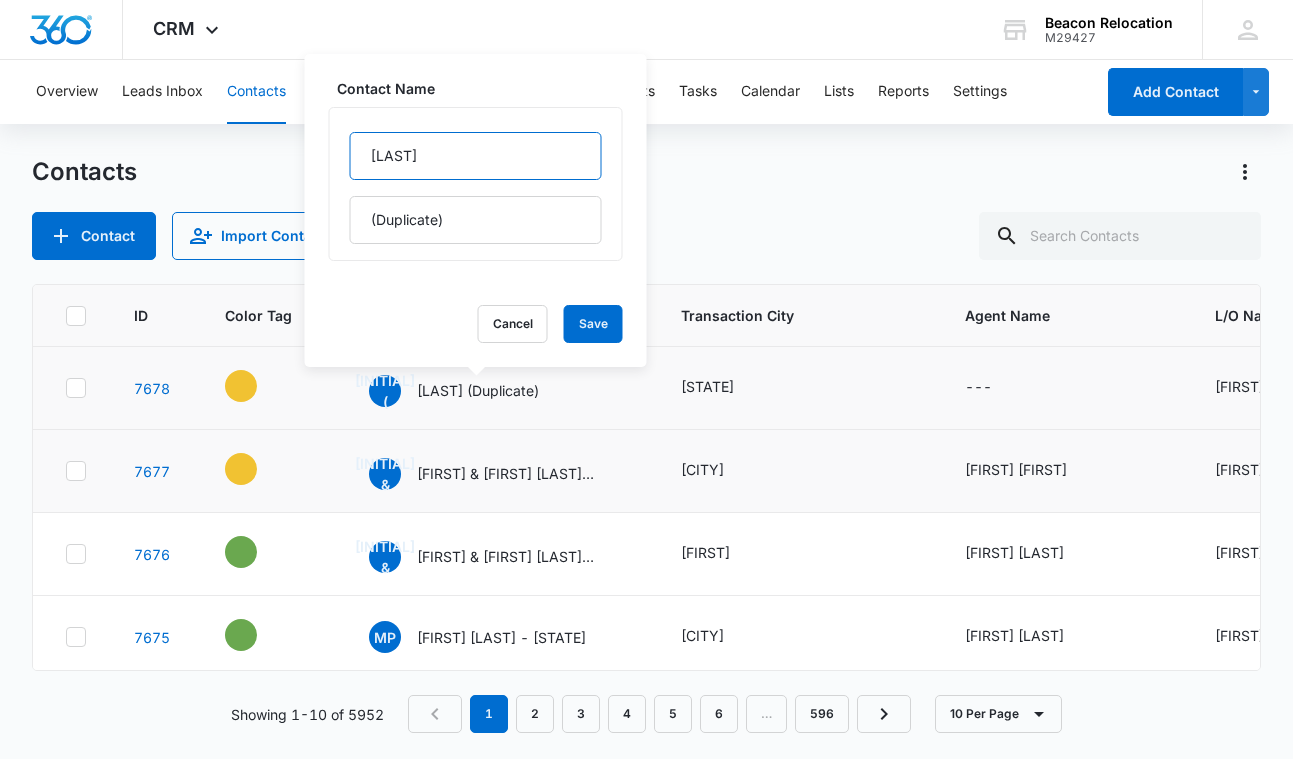 drag, startPoint x: 442, startPoint y: 154, endPoint x: 351, endPoint y: 153, distance: 91.00549 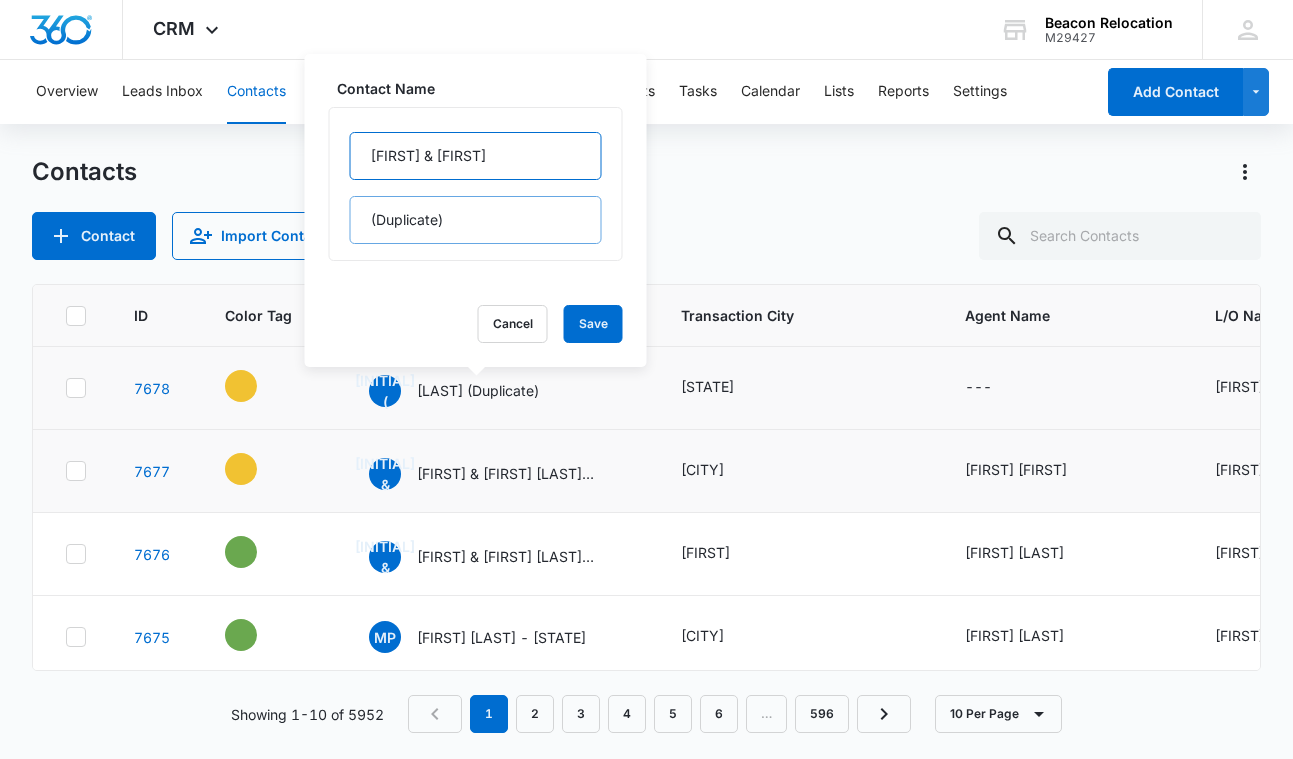 type on "[FIRST] & [FIRST]" 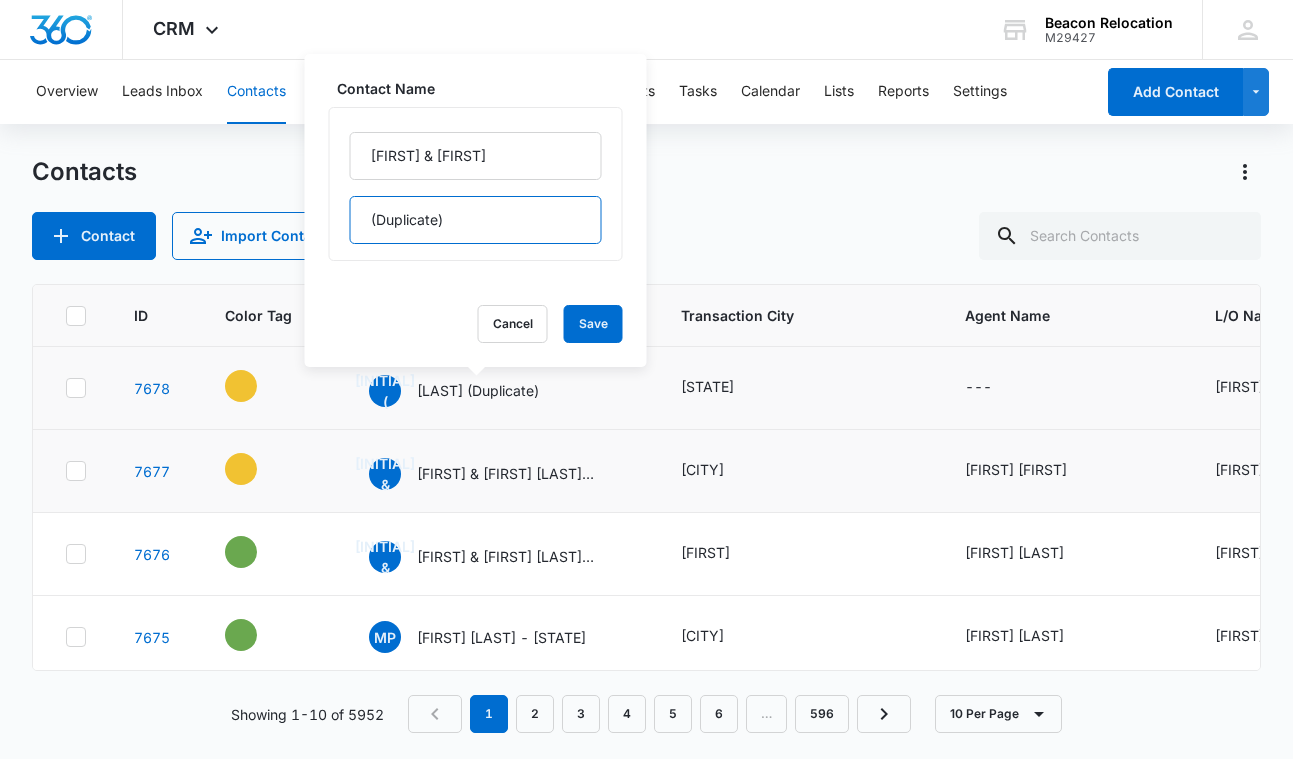 drag, startPoint x: 458, startPoint y: 220, endPoint x: 346, endPoint y: 217, distance: 112.04017 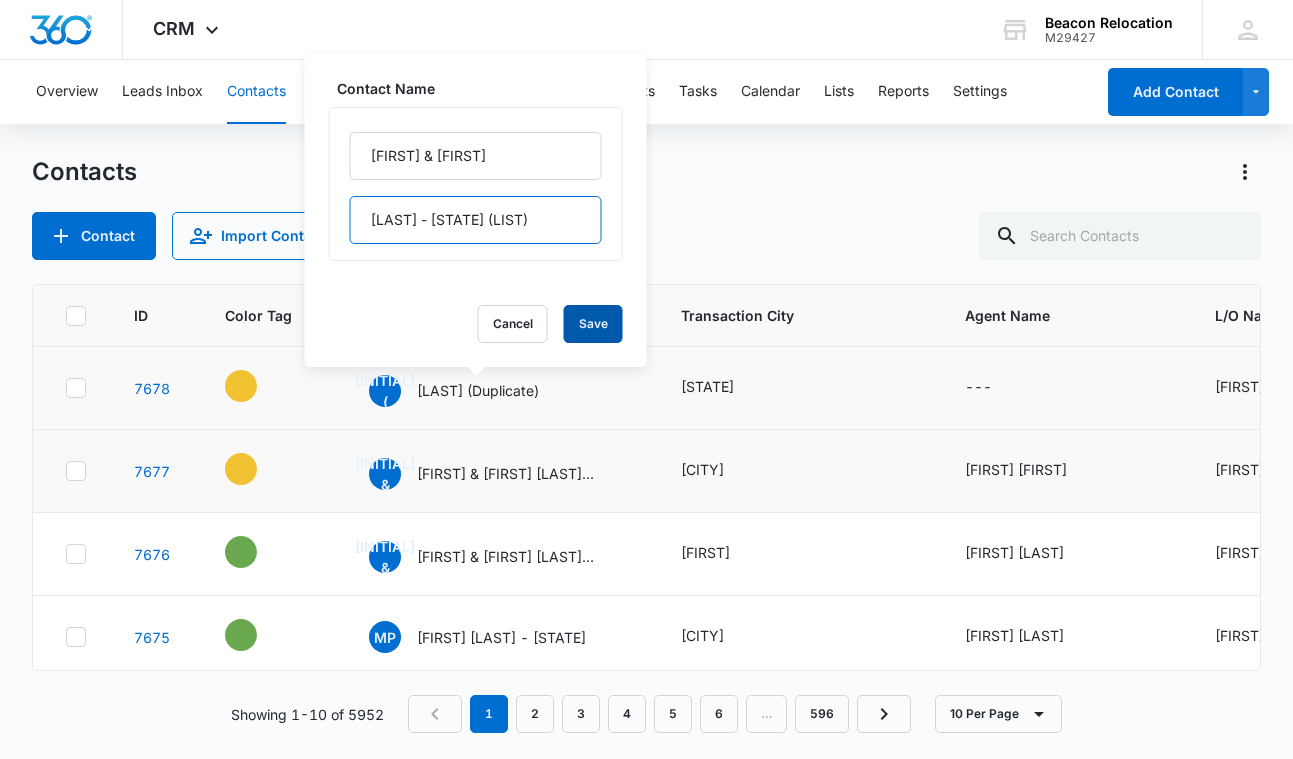 type on "[LAST] - [STATE] (LIST)" 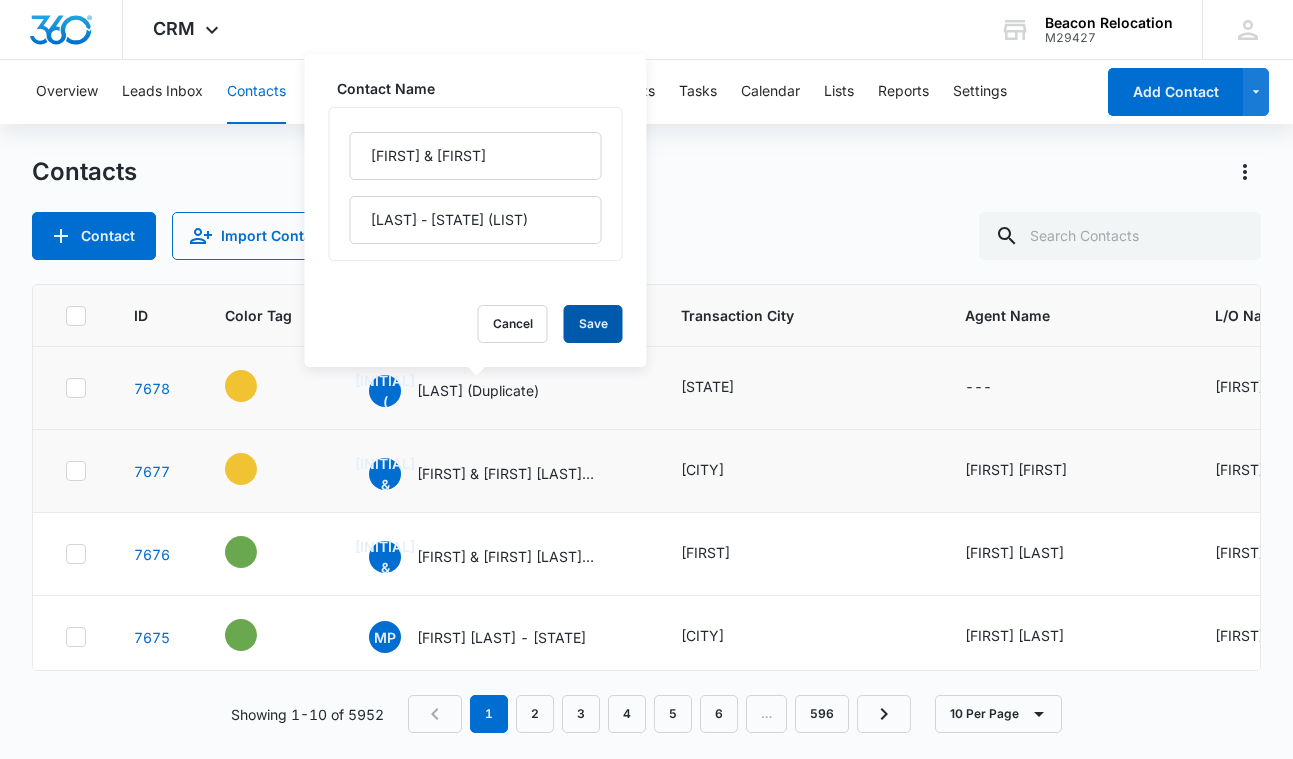 click on "Save" at bounding box center [593, 324] 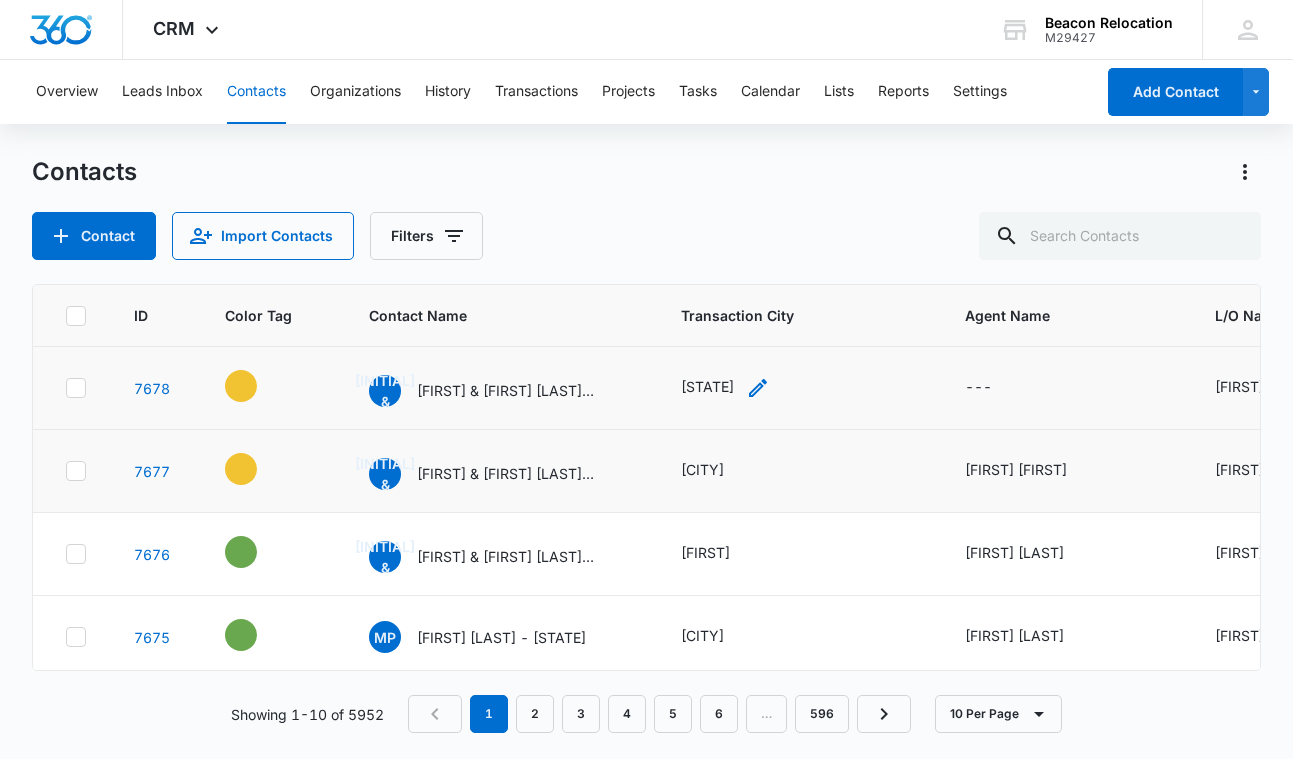 click 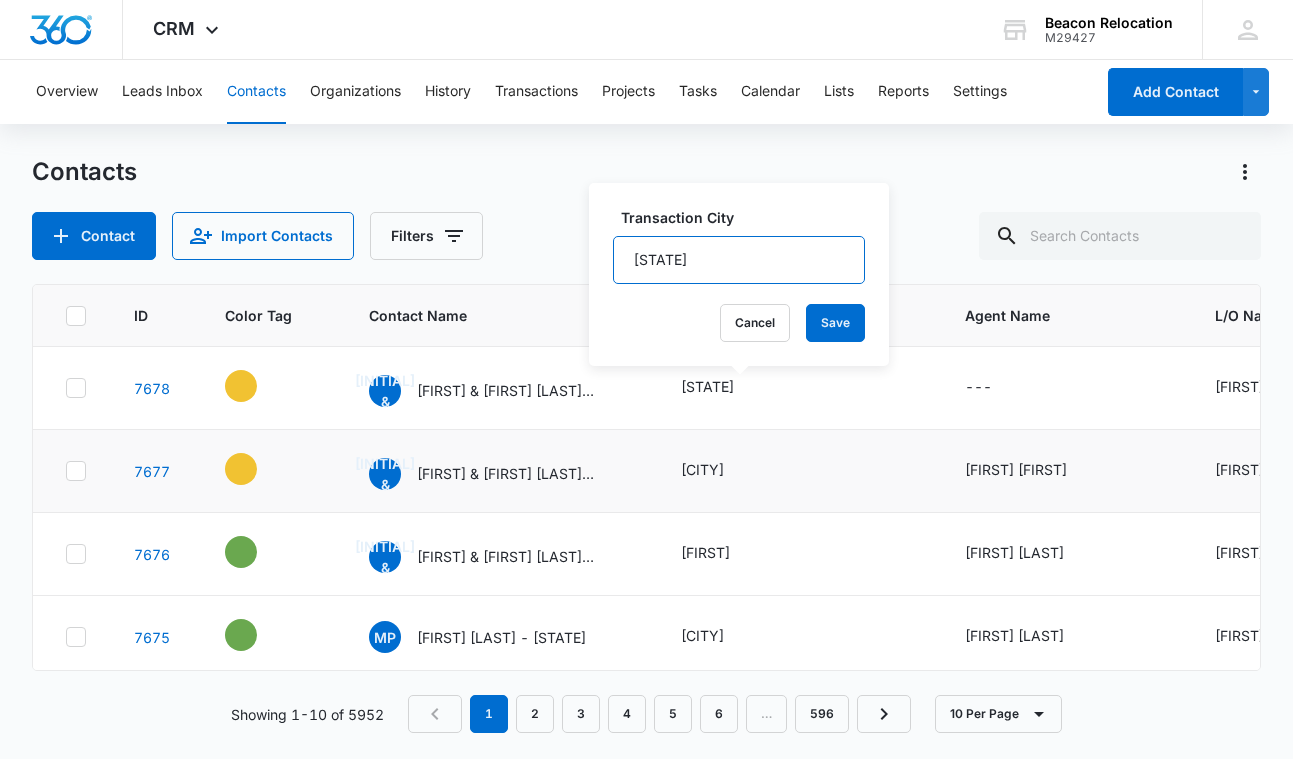 drag, startPoint x: 761, startPoint y: 261, endPoint x: 572, endPoint y: 260, distance: 189.00264 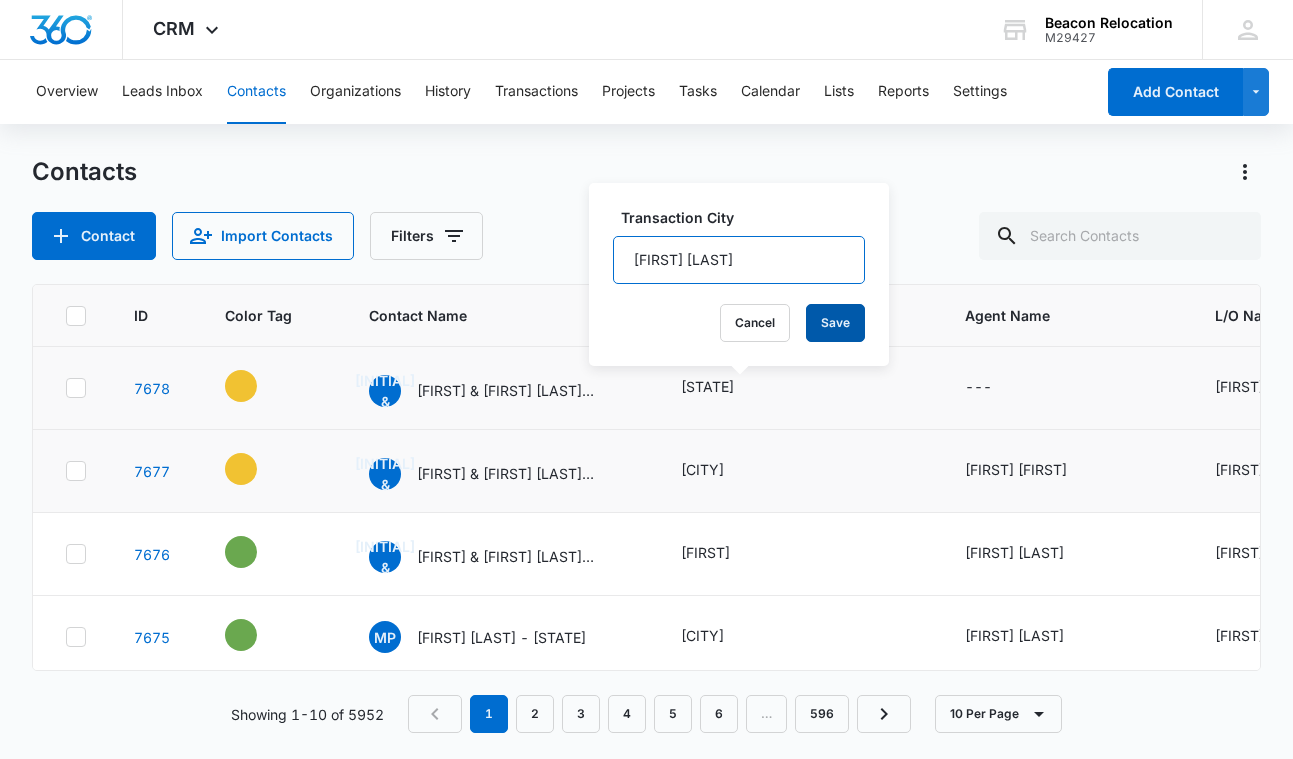 type on "[FIRST] [LAST]" 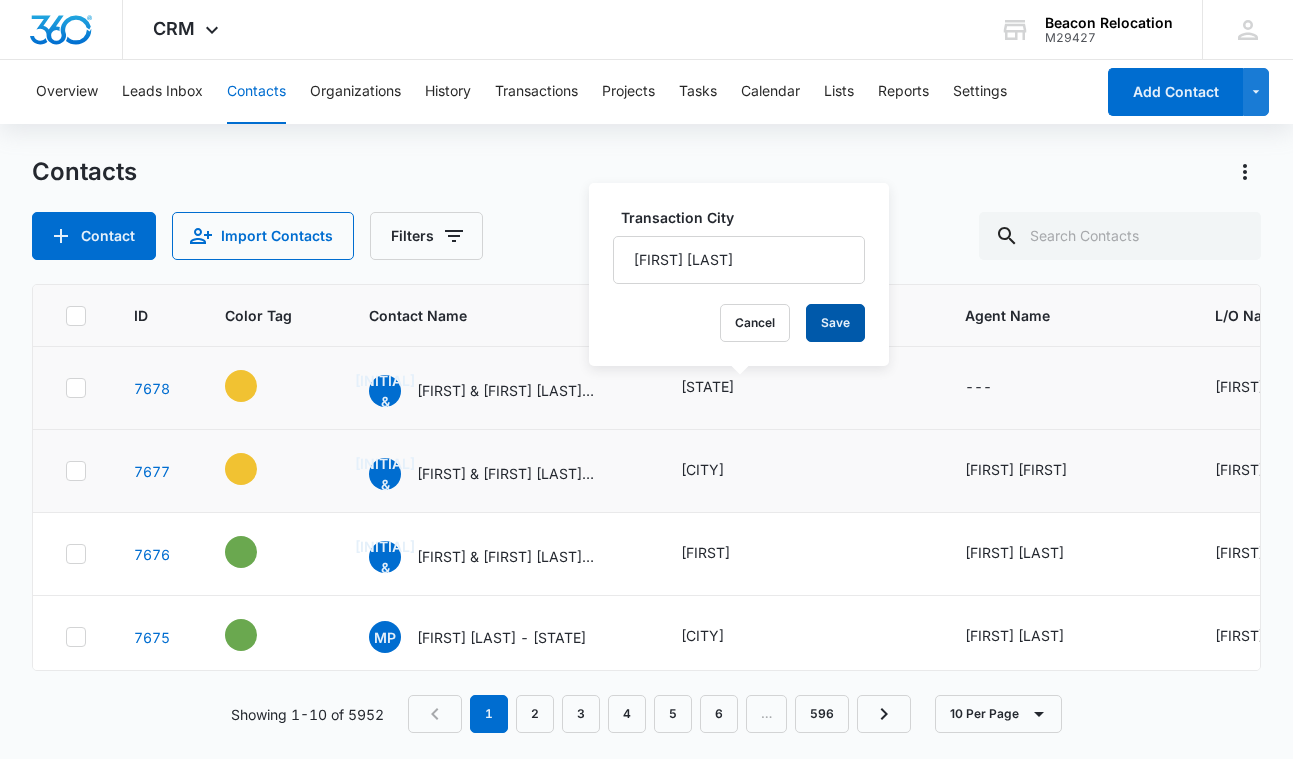 click on "Save" at bounding box center [835, 323] 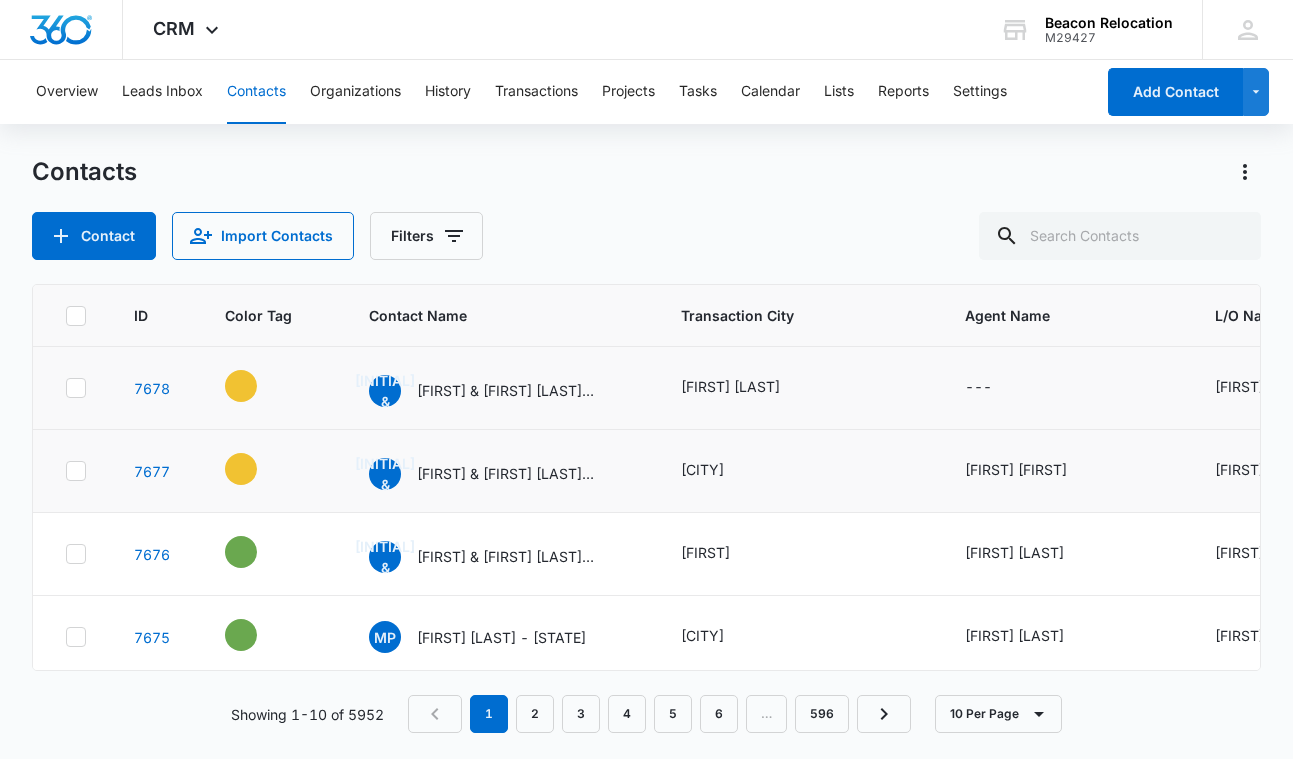 scroll, scrollTop: 0, scrollLeft: 0, axis: both 